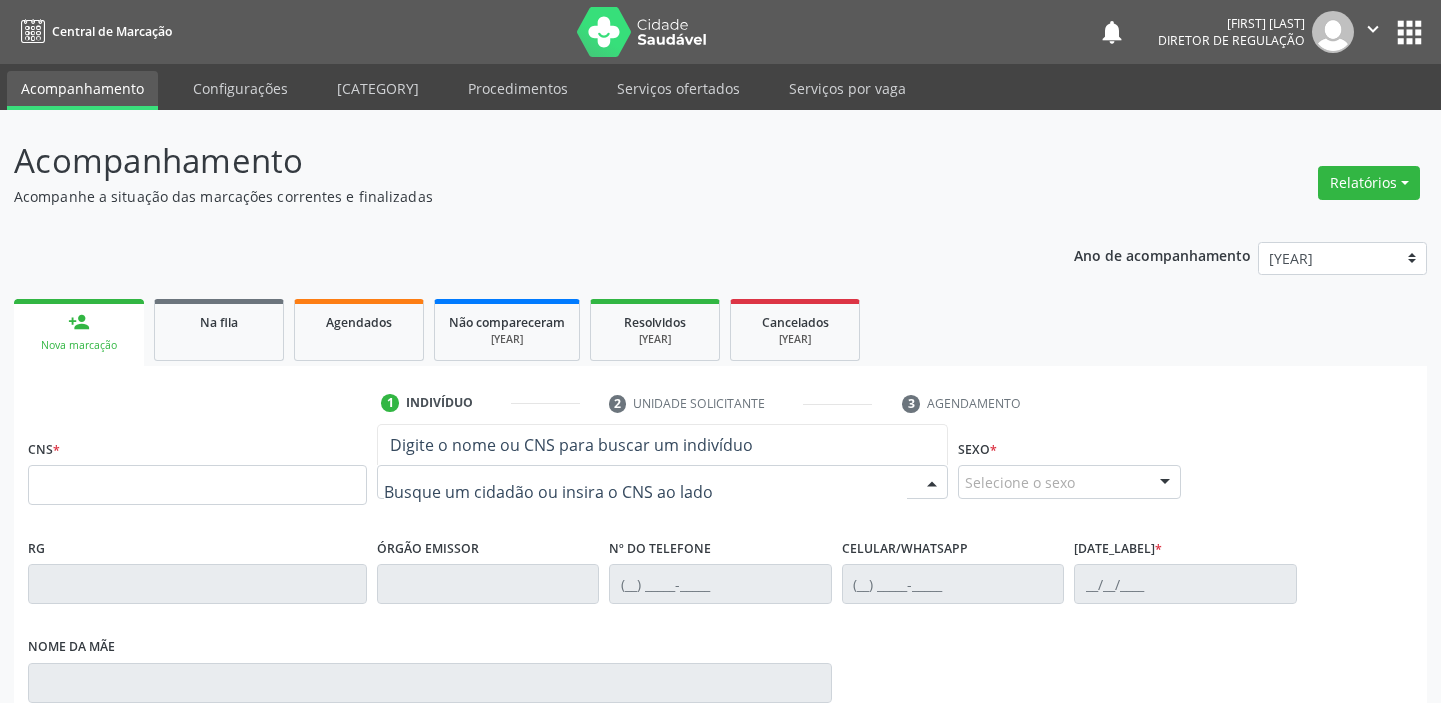 scroll, scrollTop: 0, scrollLeft: 0, axis: both 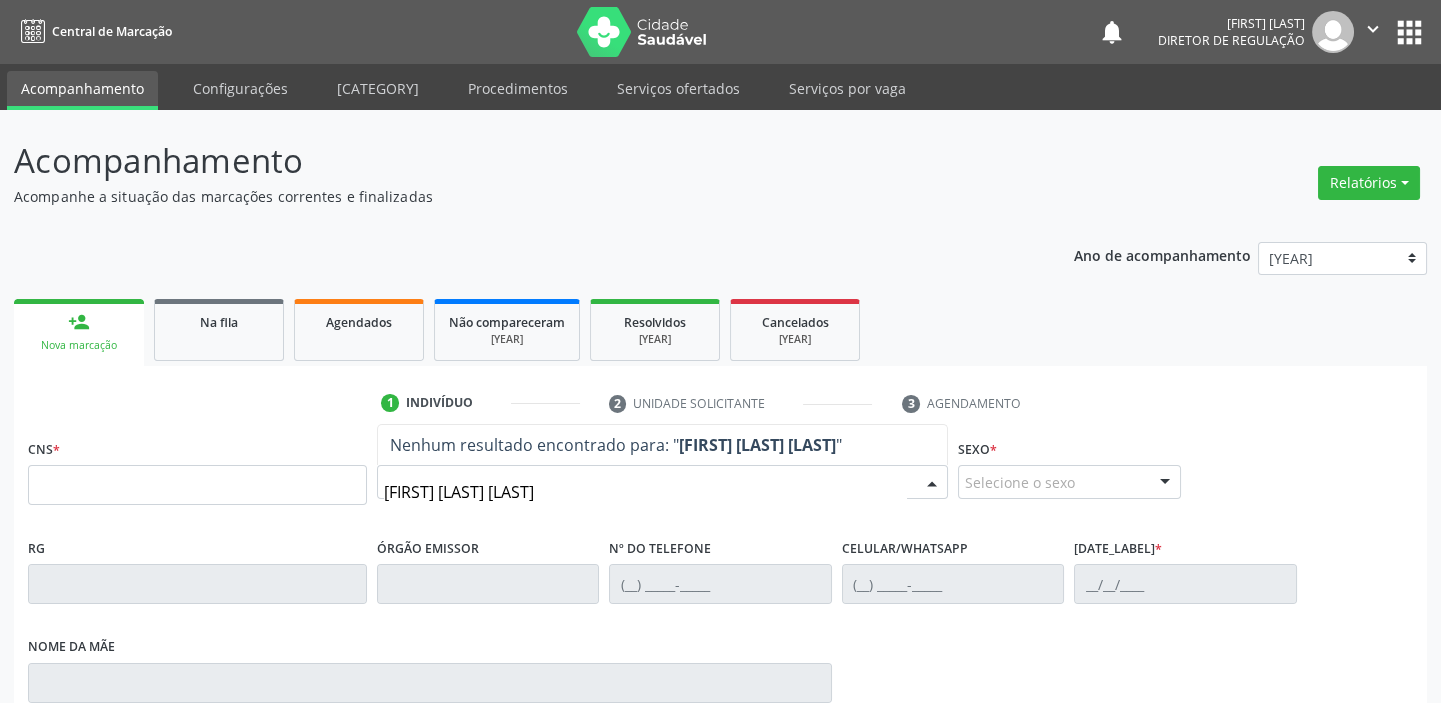 type on "[FIRST] [LAST]" 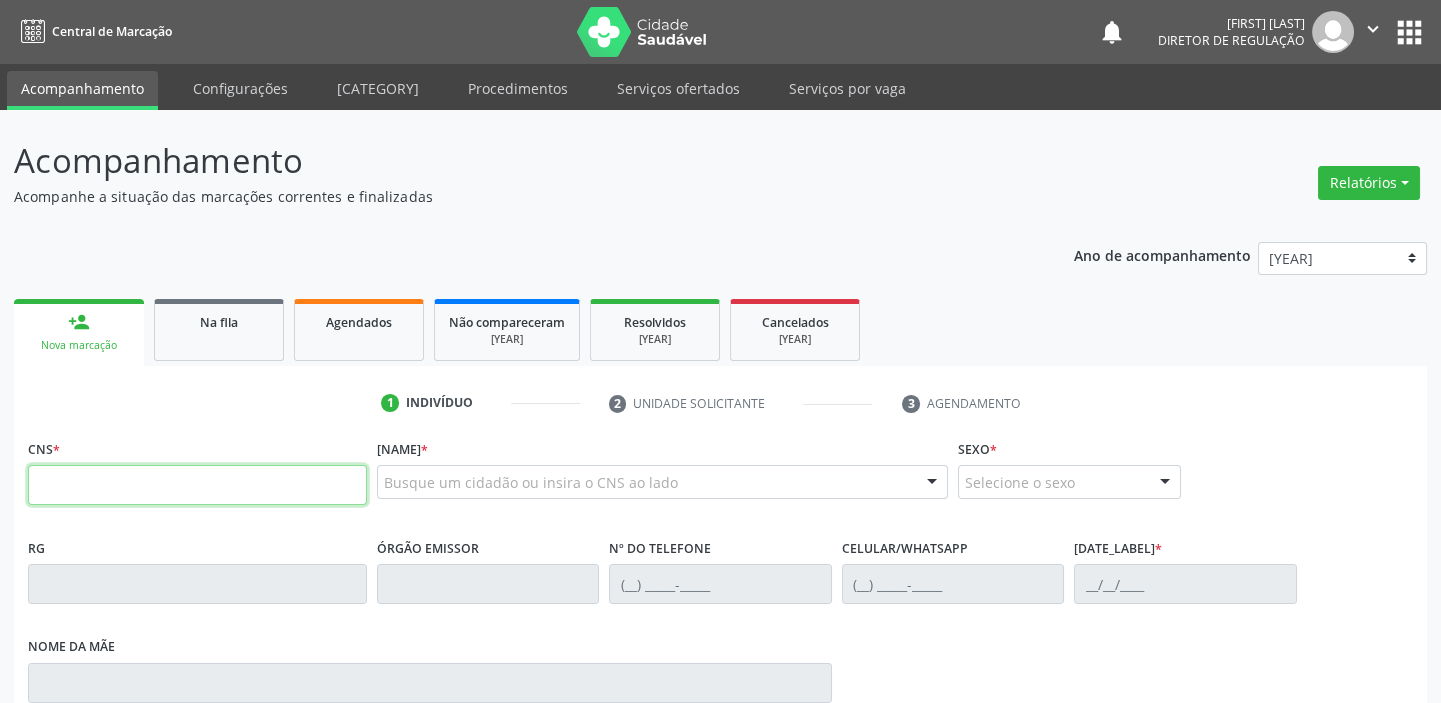 click at bounding box center [197, 485] 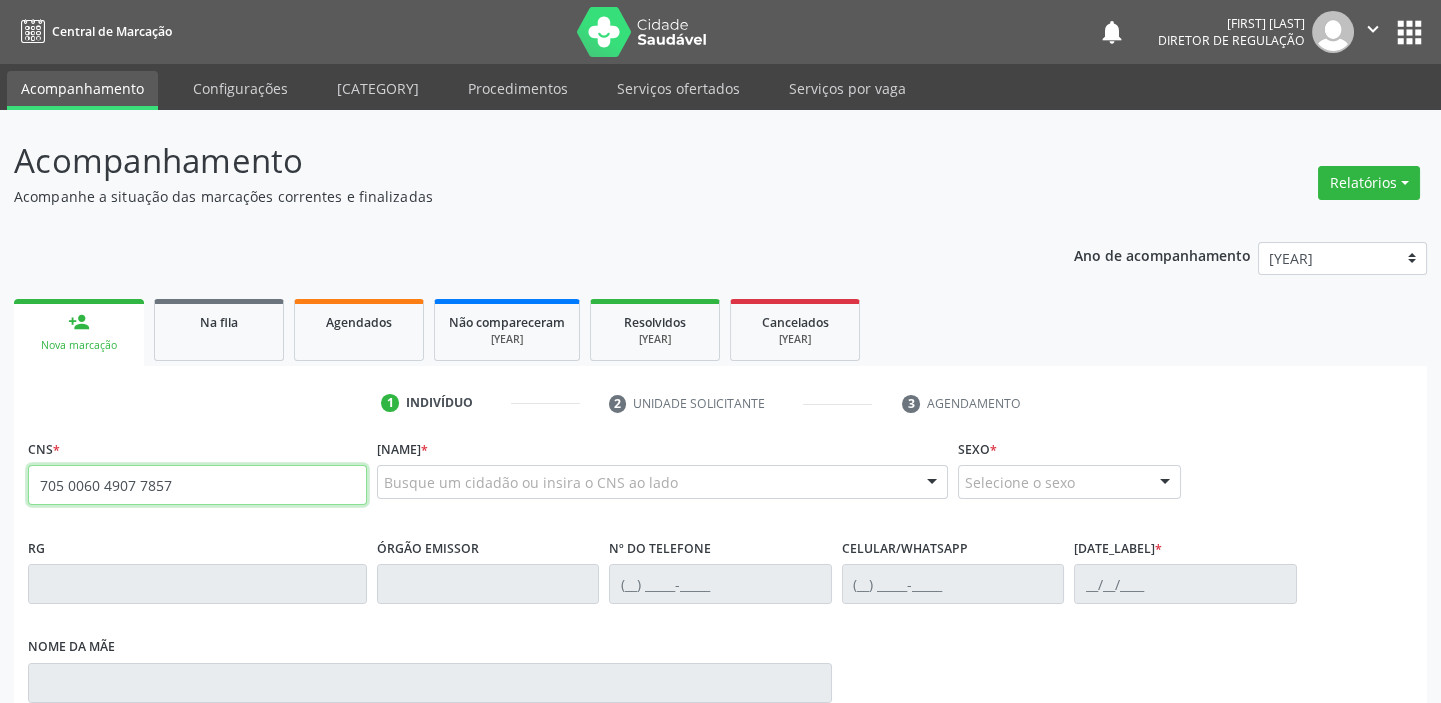 type on "705 0060 4907 7857" 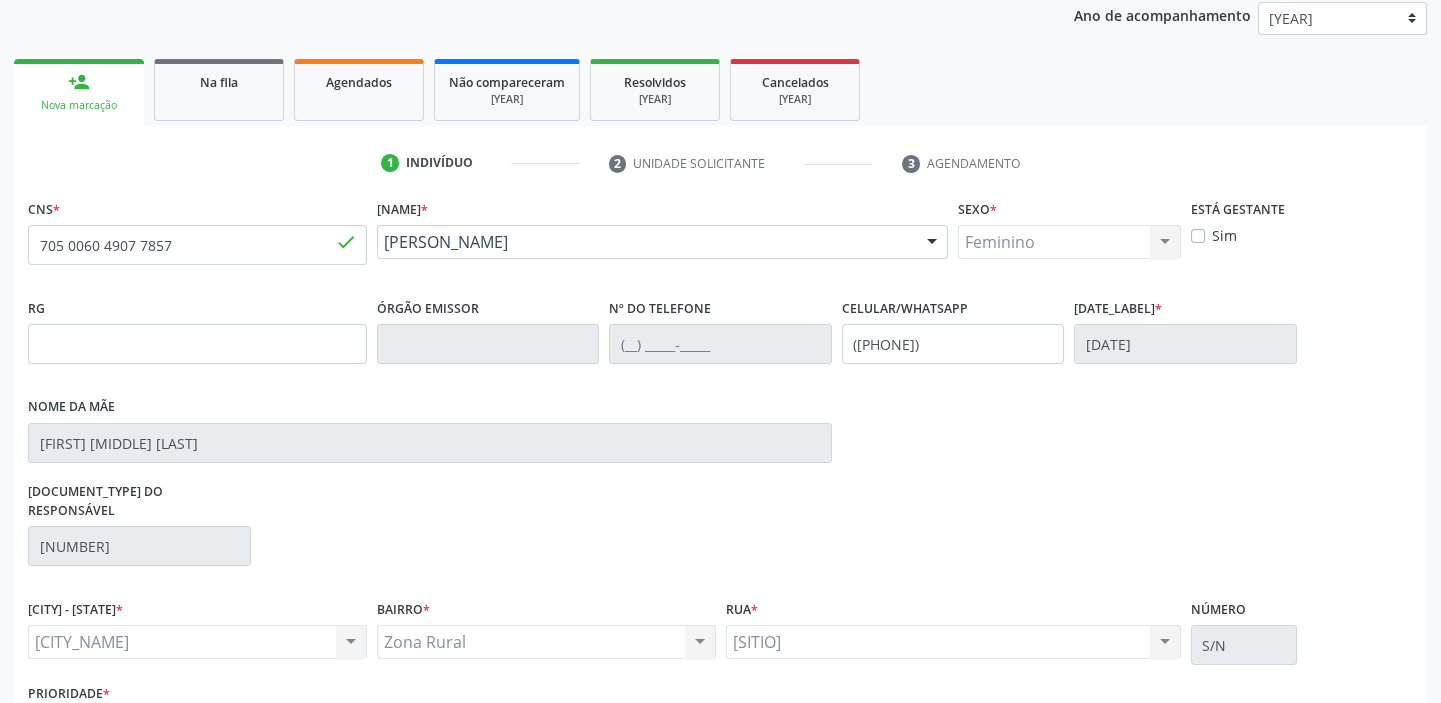 scroll, scrollTop: 272, scrollLeft: 0, axis: vertical 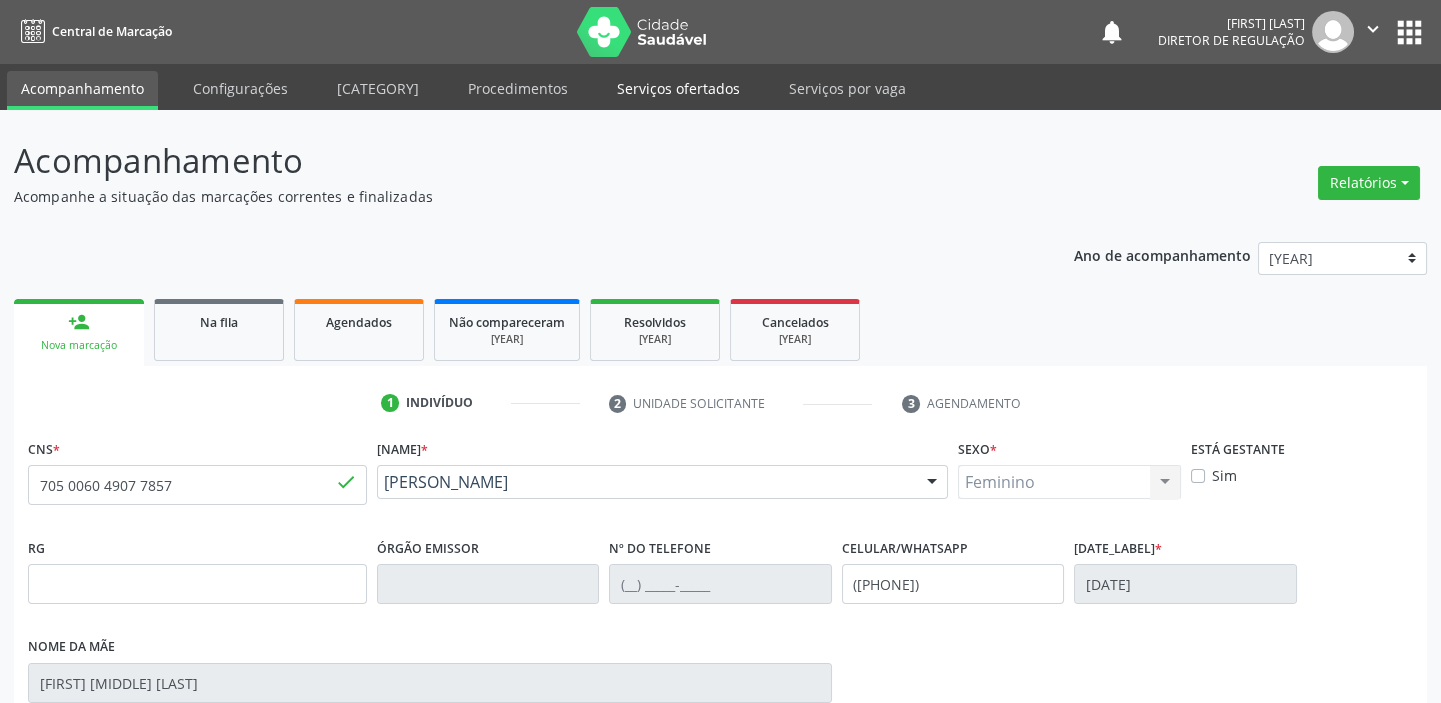 click on "Serviços ofertados" at bounding box center (678, 88) 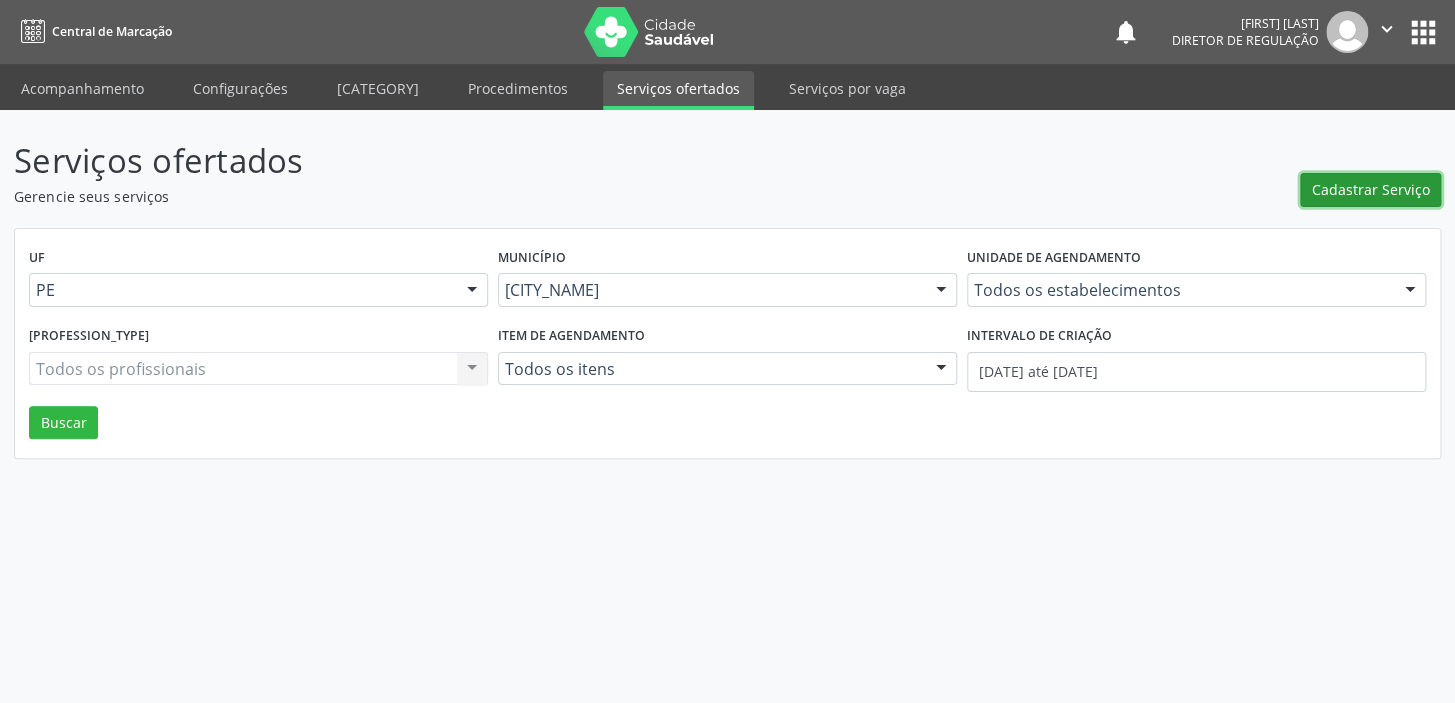 click on "Cadastrar Serviço" at bounding box center (1371, 189) 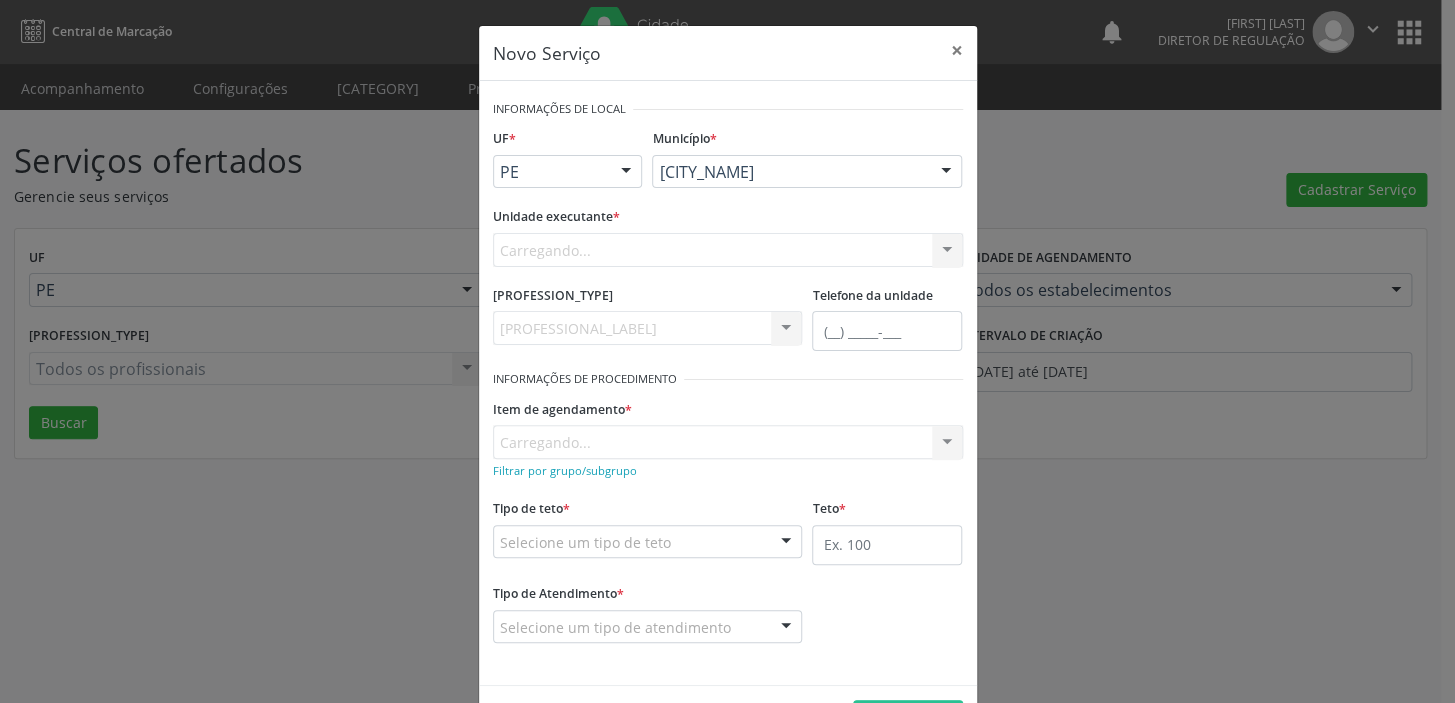 scroll, scrollTop: 0, scrollLeft: 0, axis: both 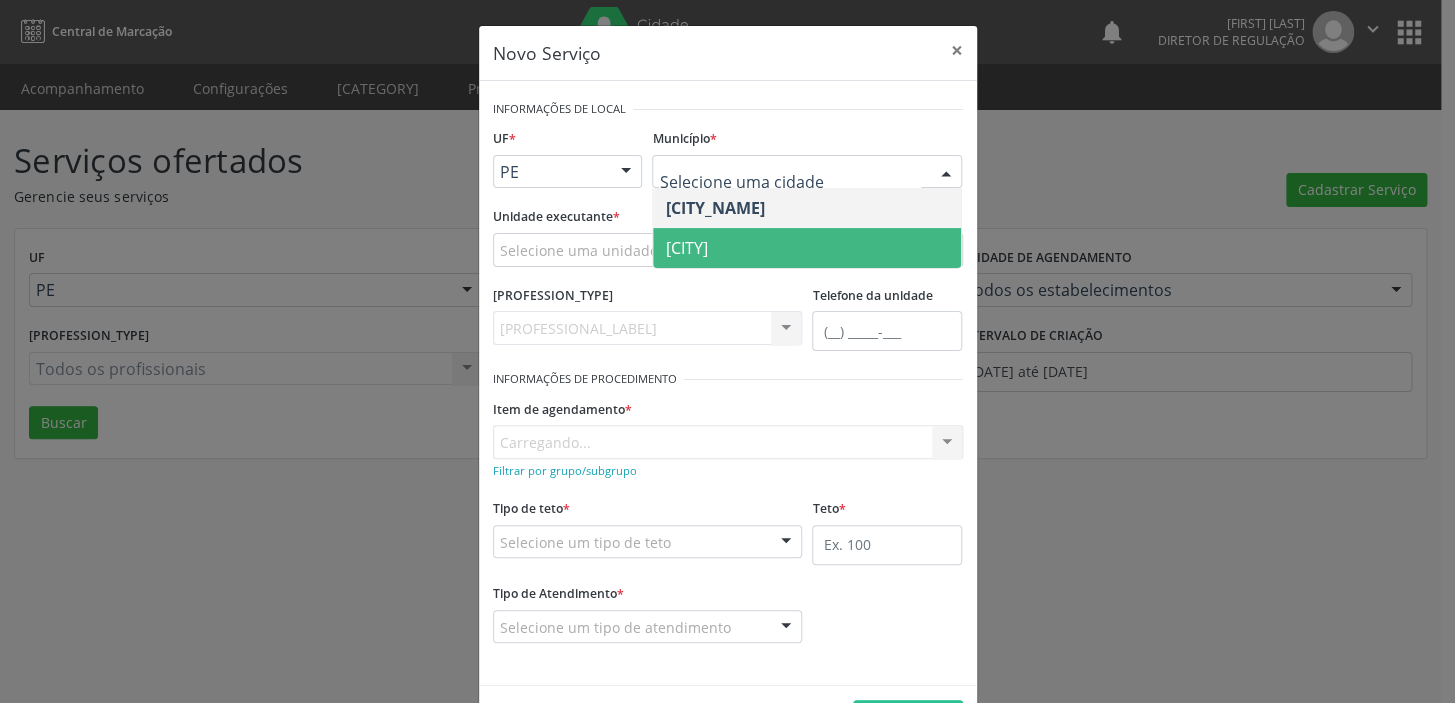drag, startPoint x: 707, startPoint y: 240, endPoint x: 649, endPoint y: 236, distance: 58.137768 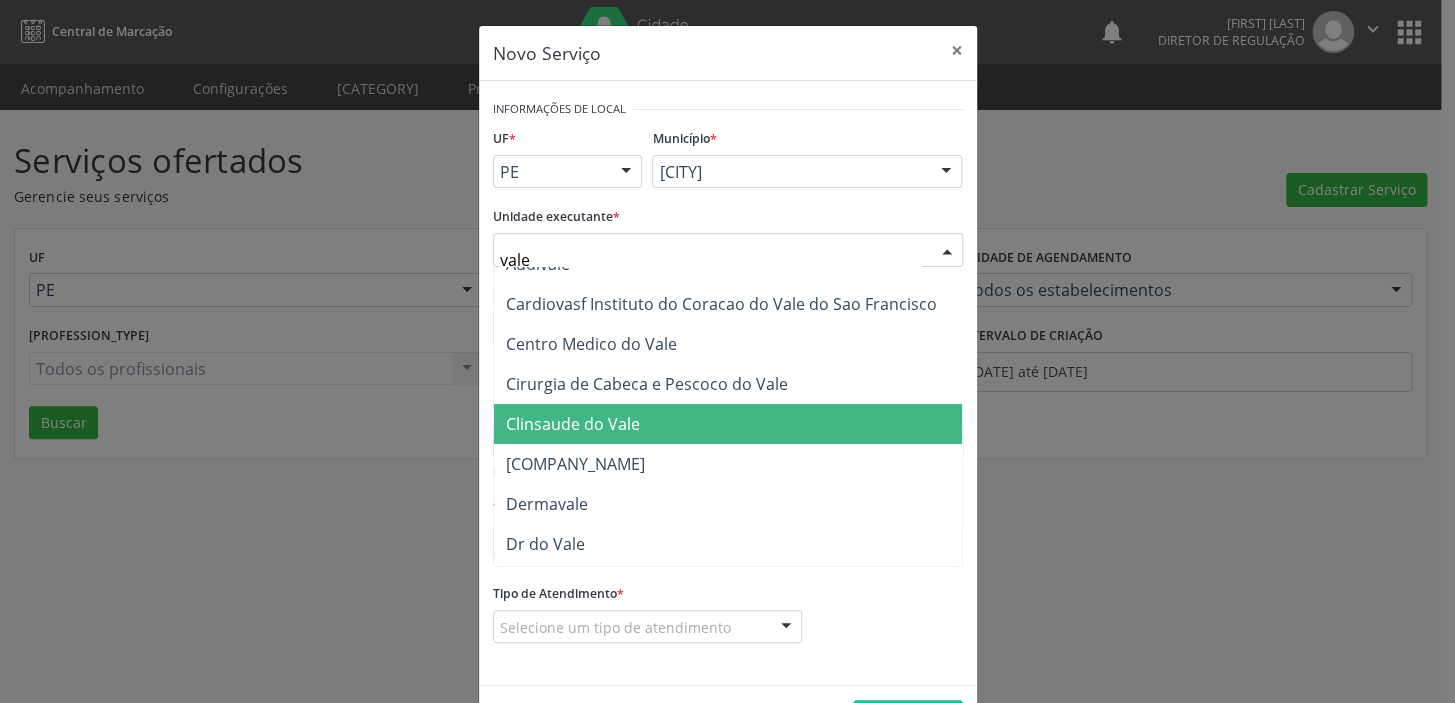 scroll, scrollTop: 90, scrollLeft: 0, axis: vertical 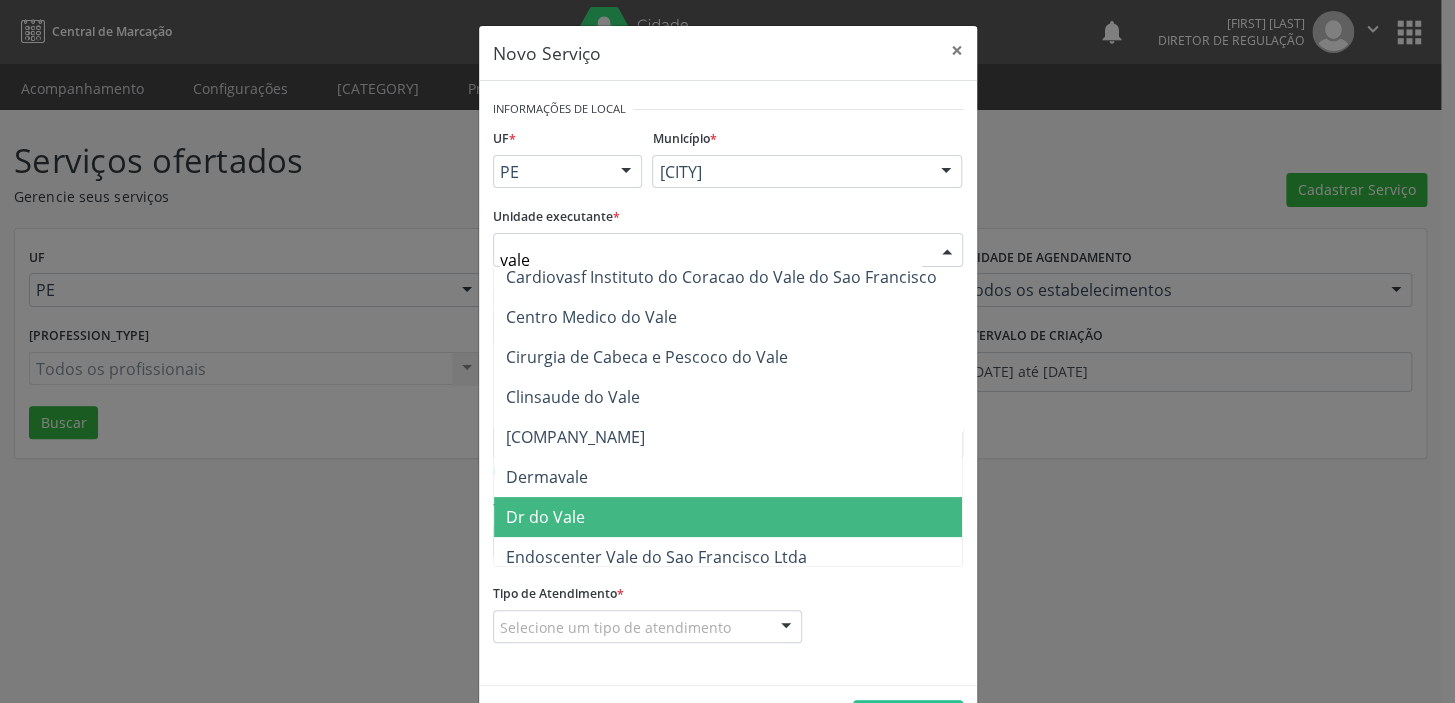 click on "Dr do Vale" at bounding box center [728, 517] 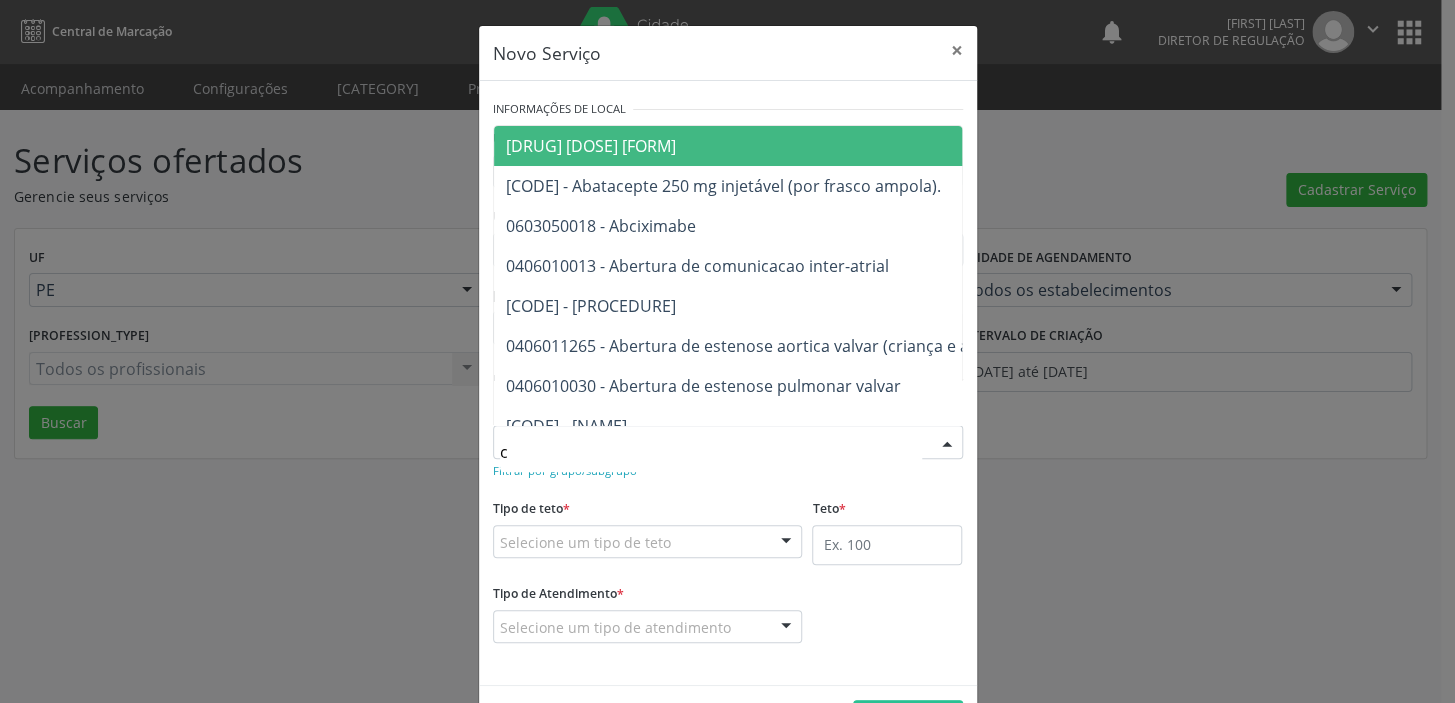 type on "ca" 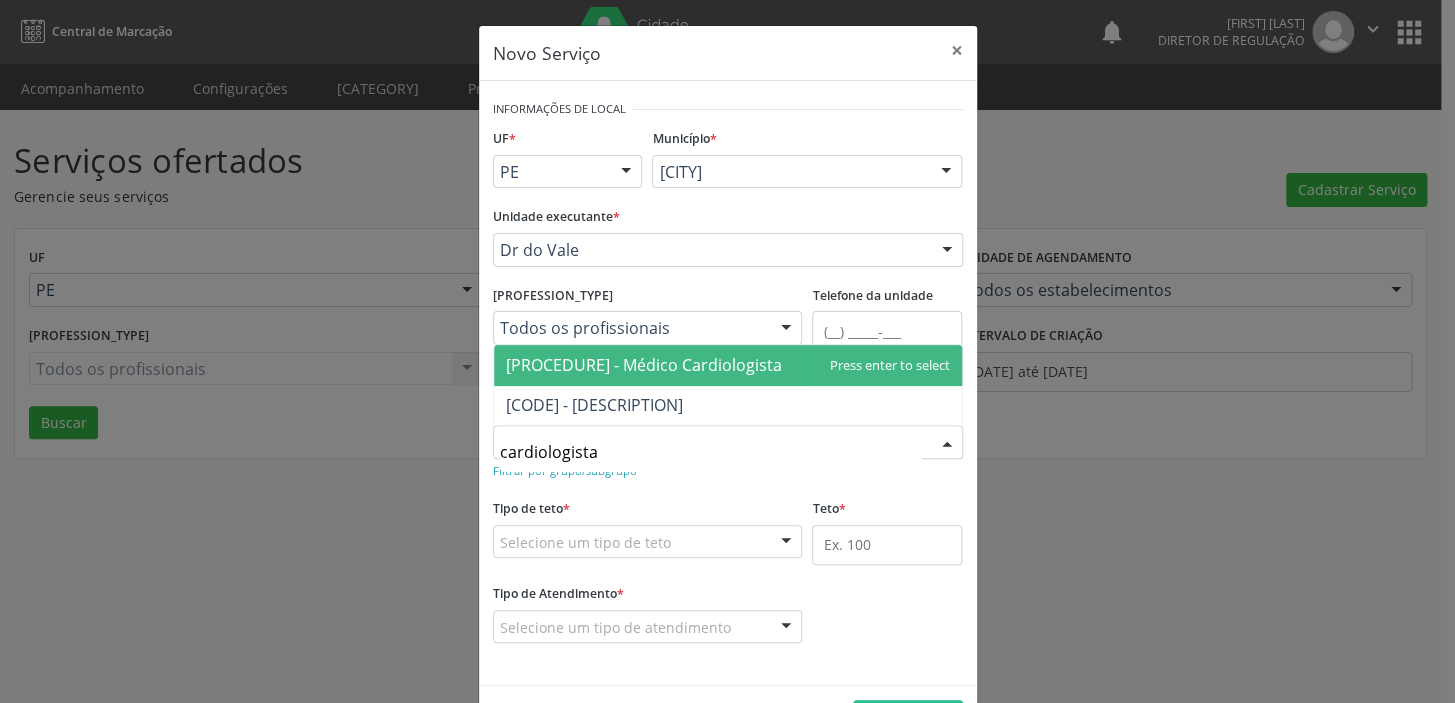 click on "[PROCEDURE] - Médico Cardiologista" at bounding box center (644, 365) 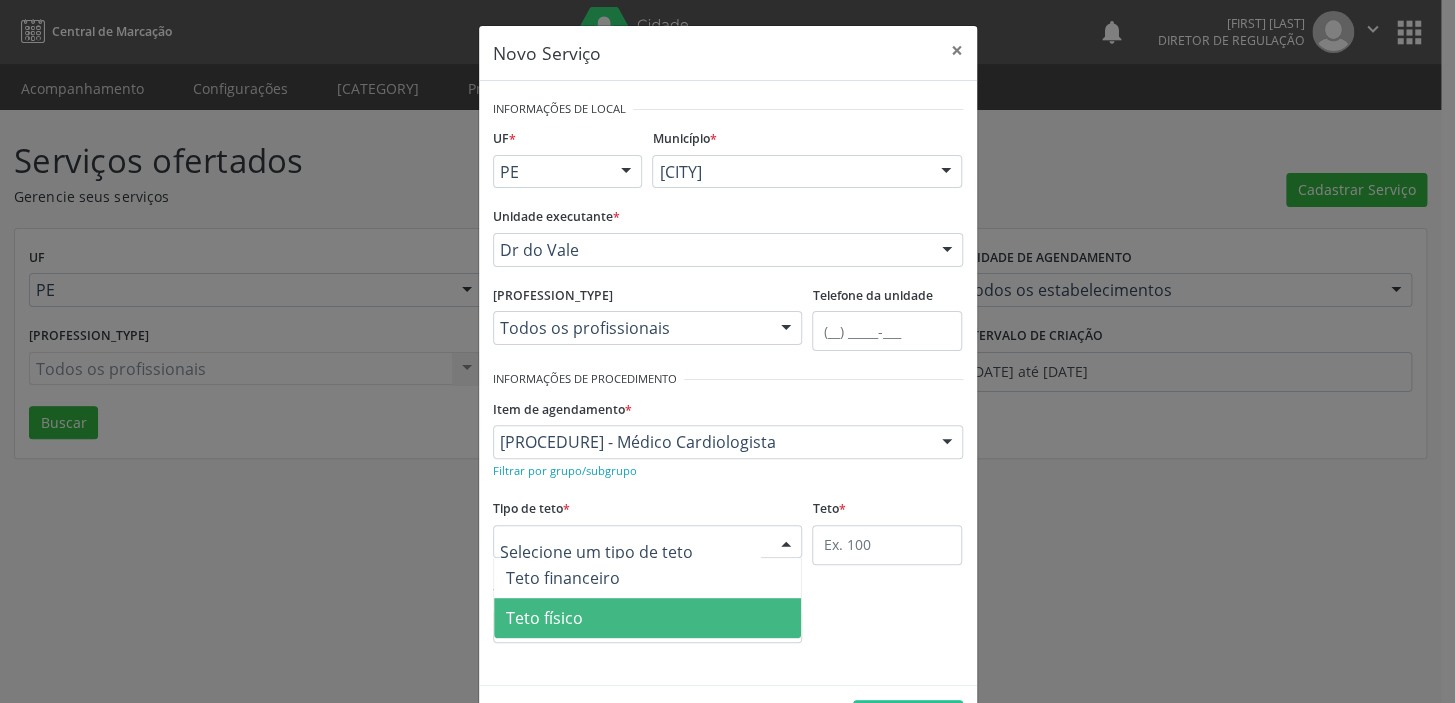 click on "Teto físico" at bounding box center (648, 618) 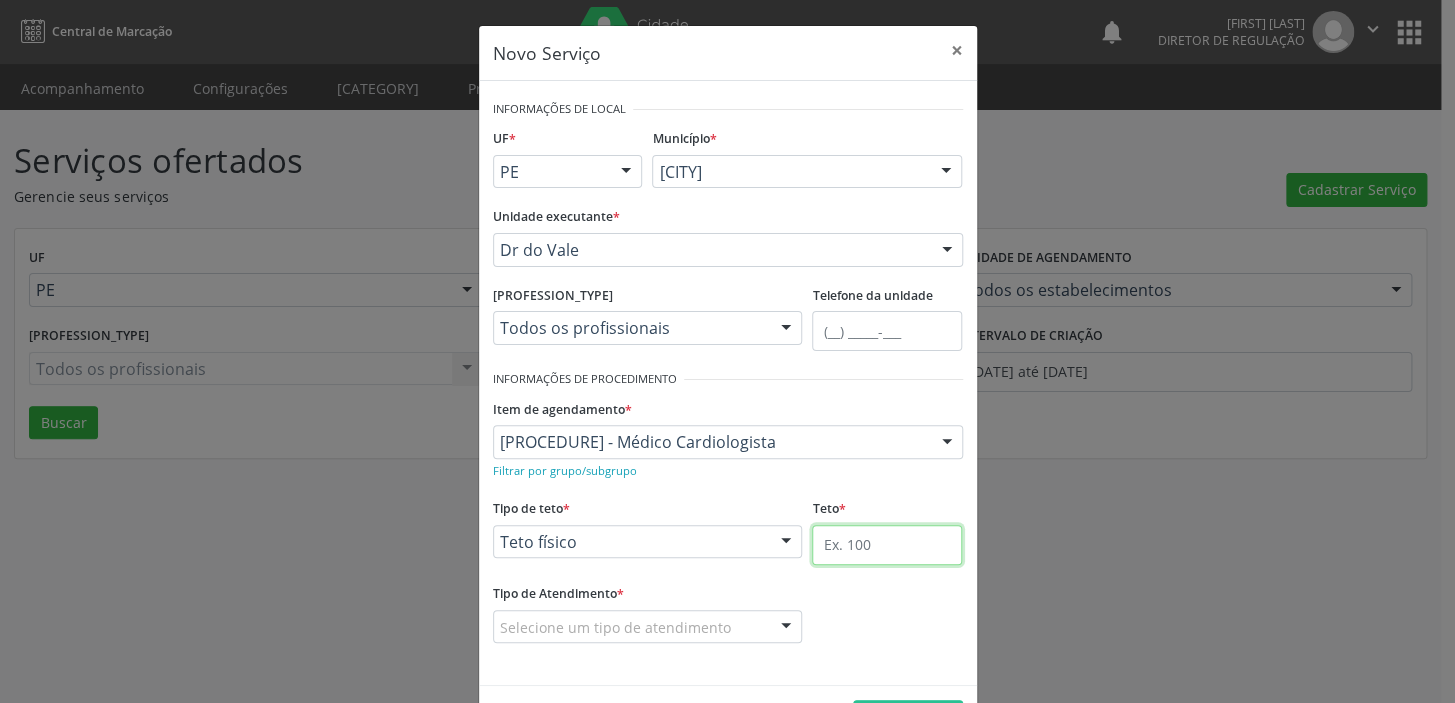 click at bounding box center [887, 545] 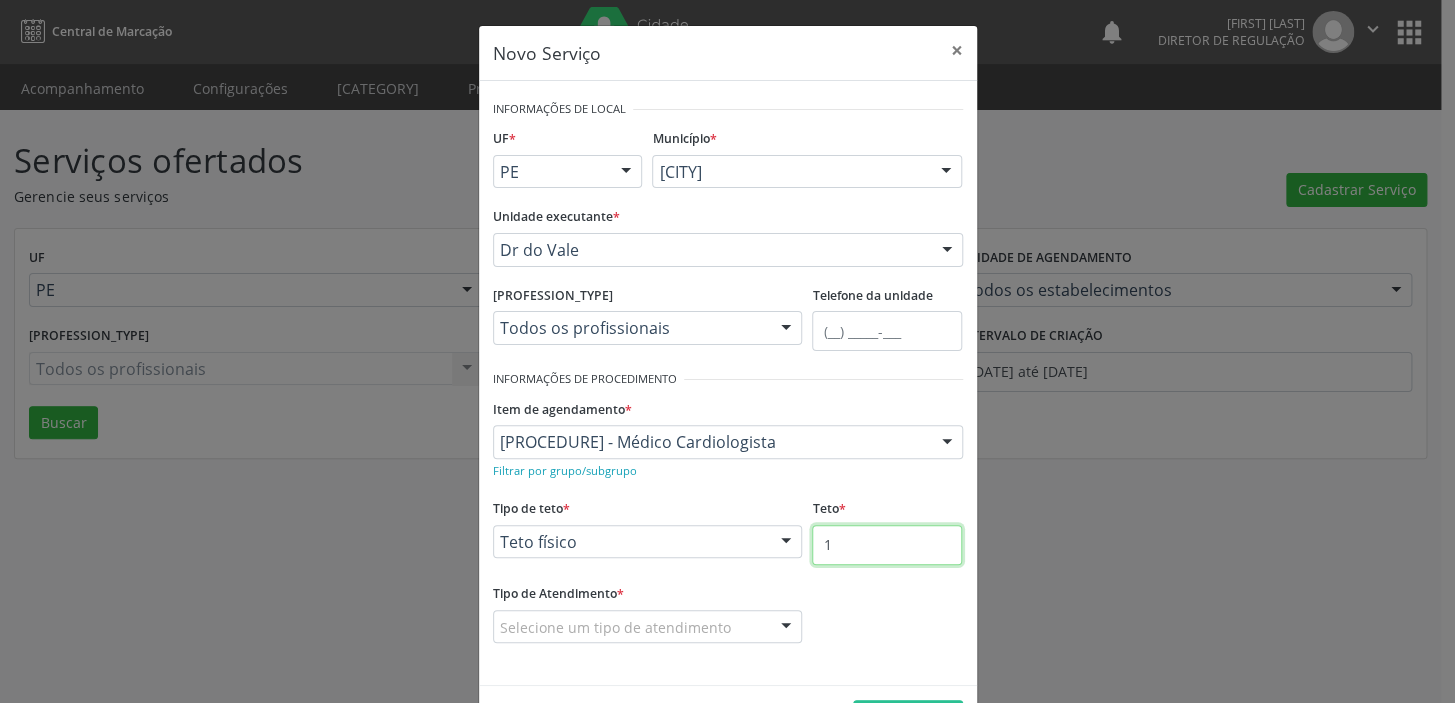type on "1" 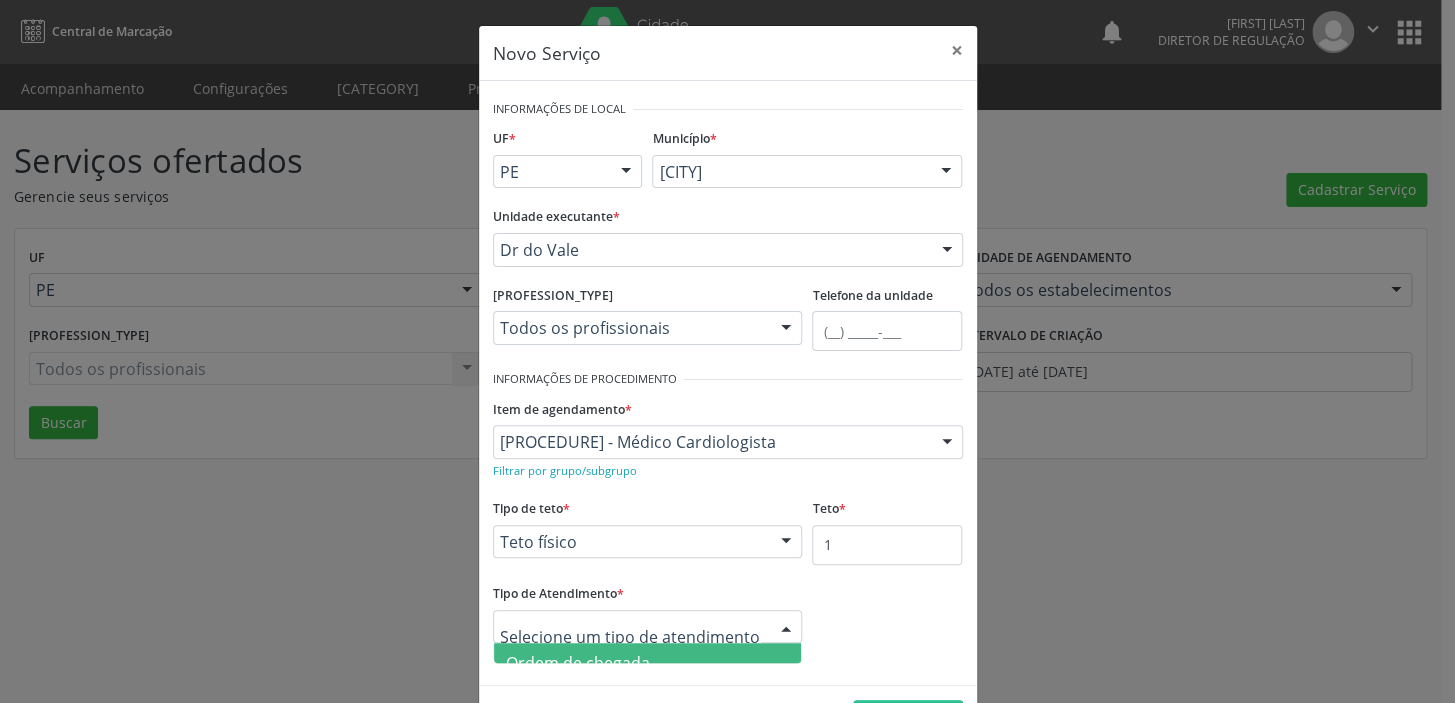 click on "Ordem de chegada" at bounding box center [578, 663] 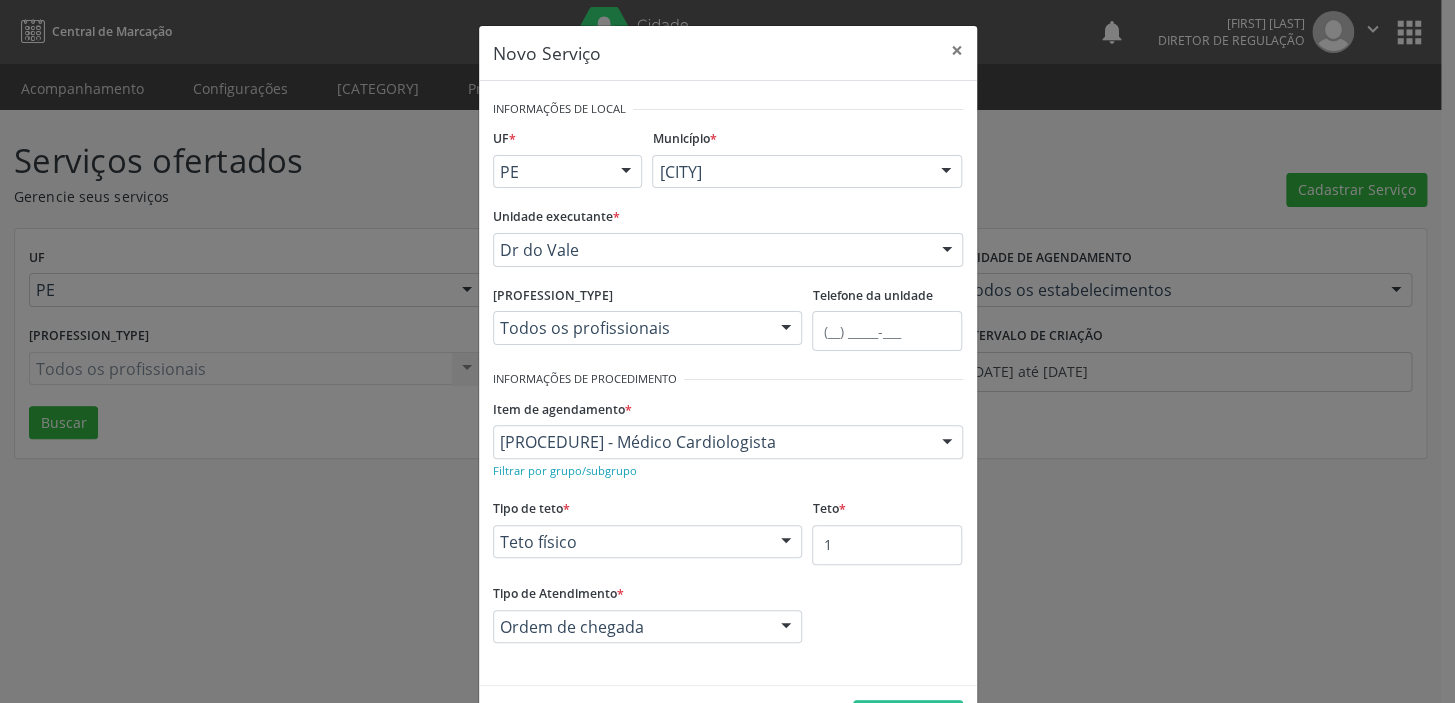 scroll, scrollTop: 69, scrollLeft: 0, axis: vertical 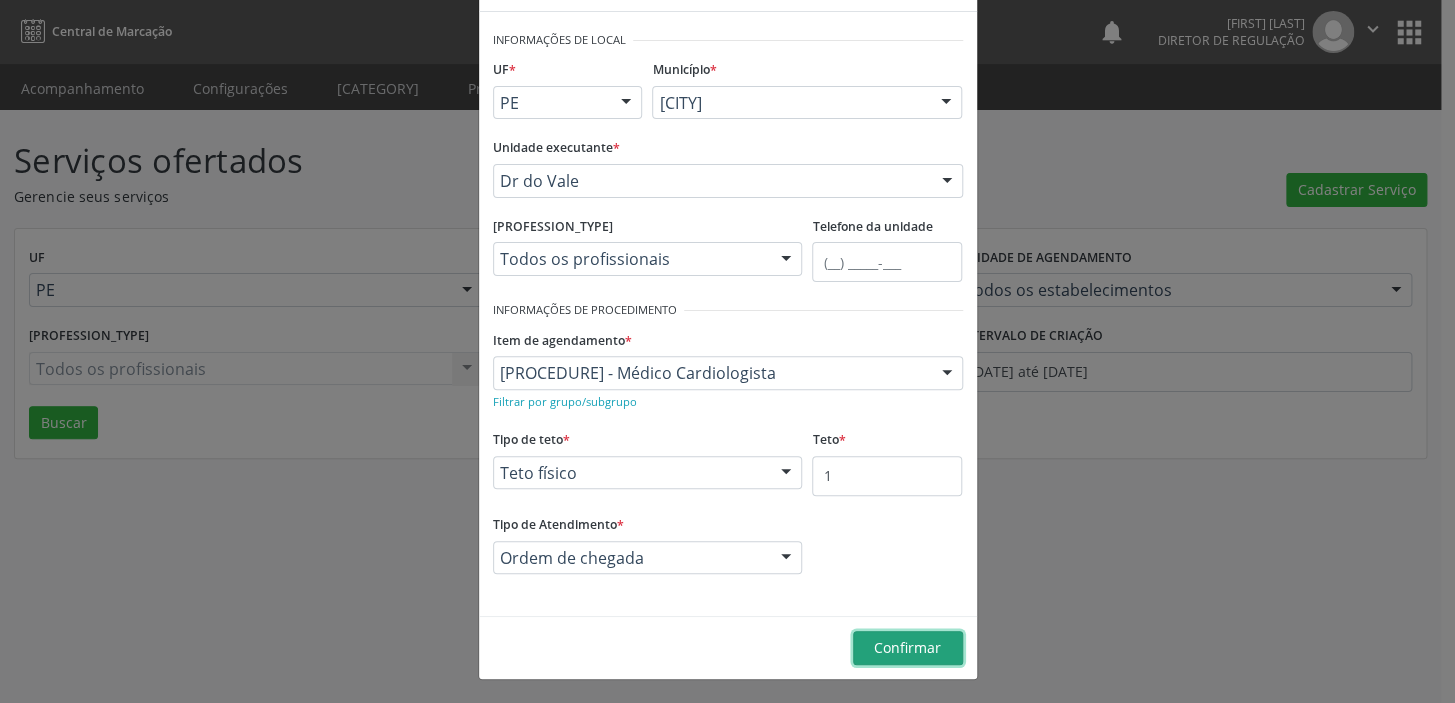 click on "Confirmar" at bounding box center (907, 647) 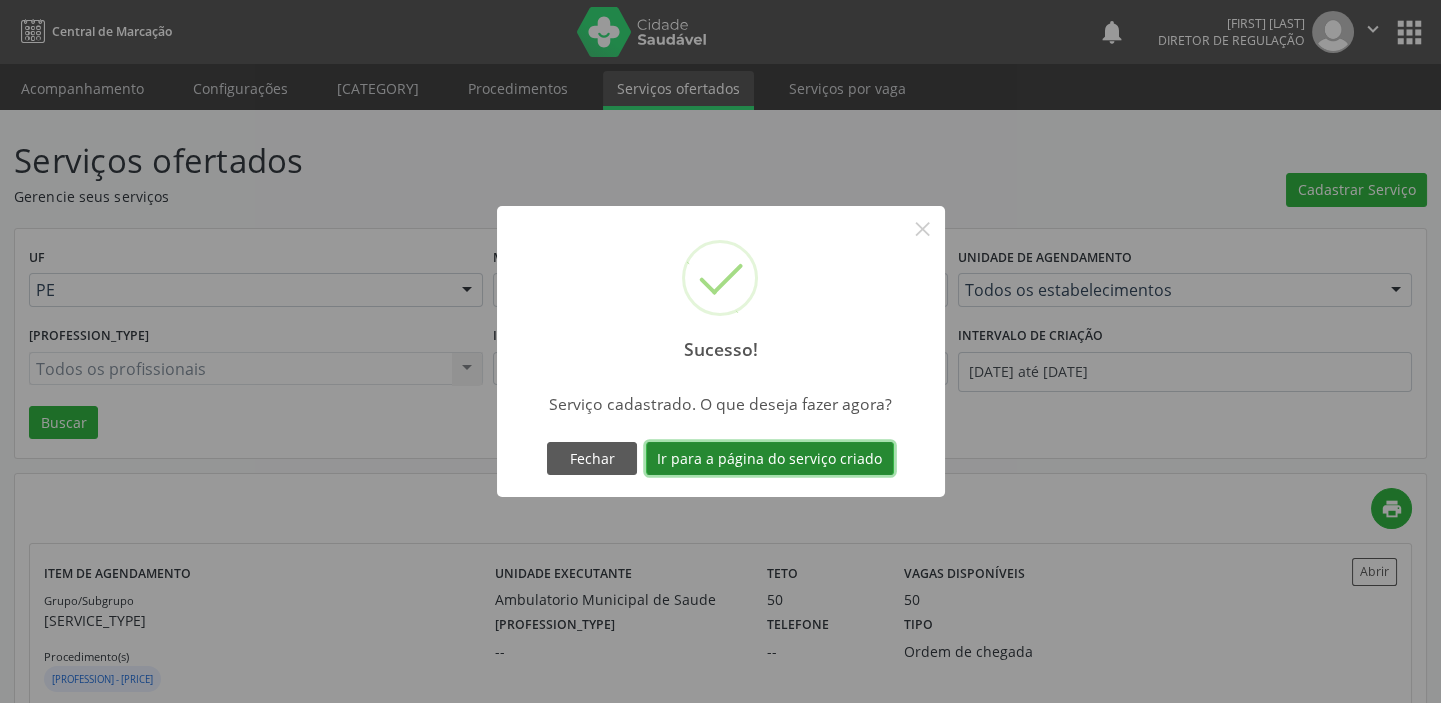 click on "Ir para a página do serviço criado" at bounding box center [770, 459] 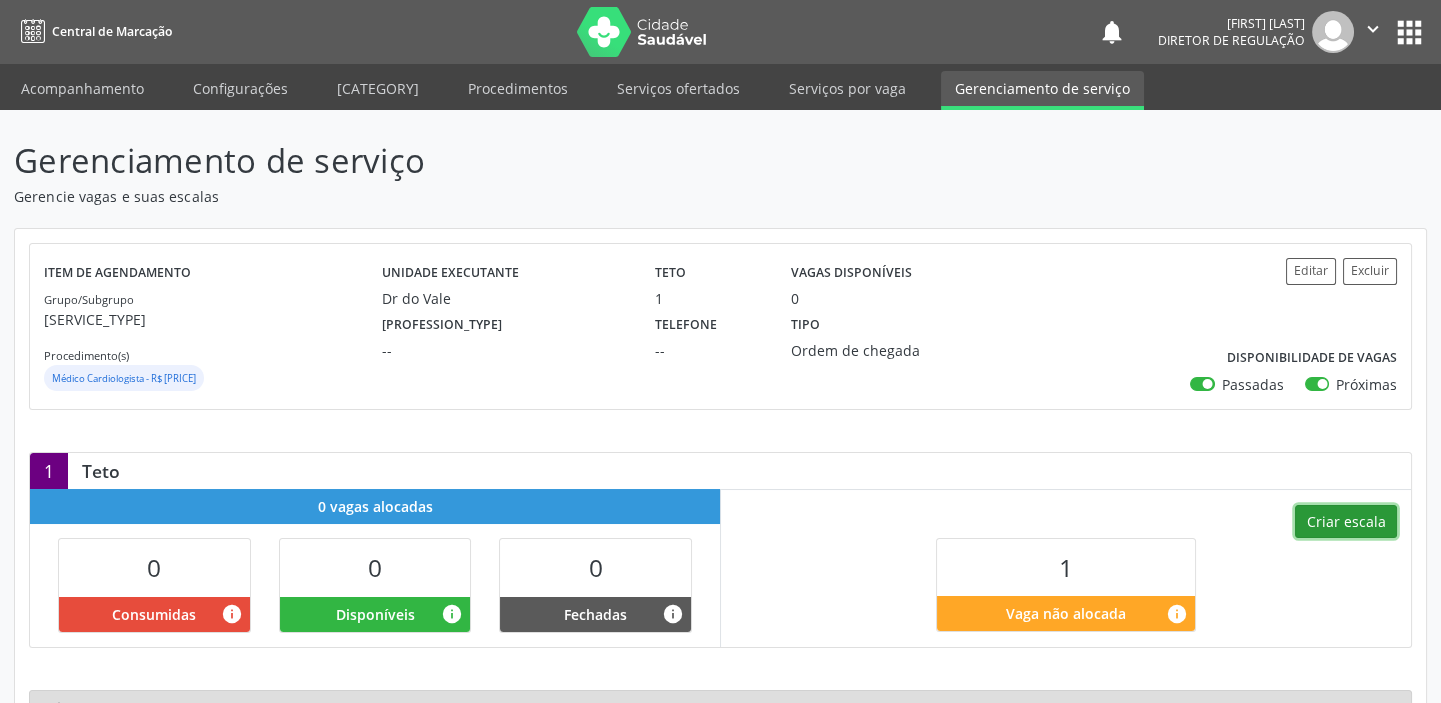 click on "Criar escala" at bounding box center (1346, 522) 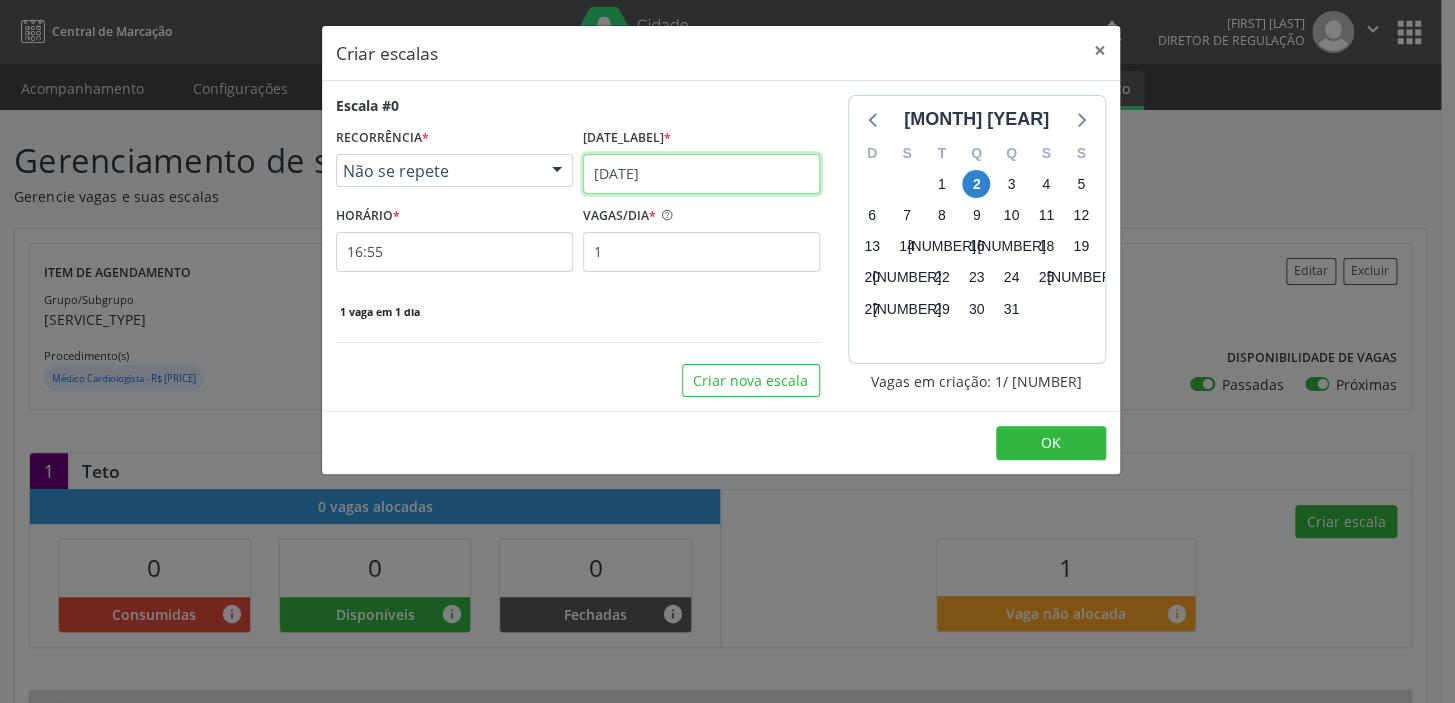 click on "[DATE]" at bounding box center [701, 174] 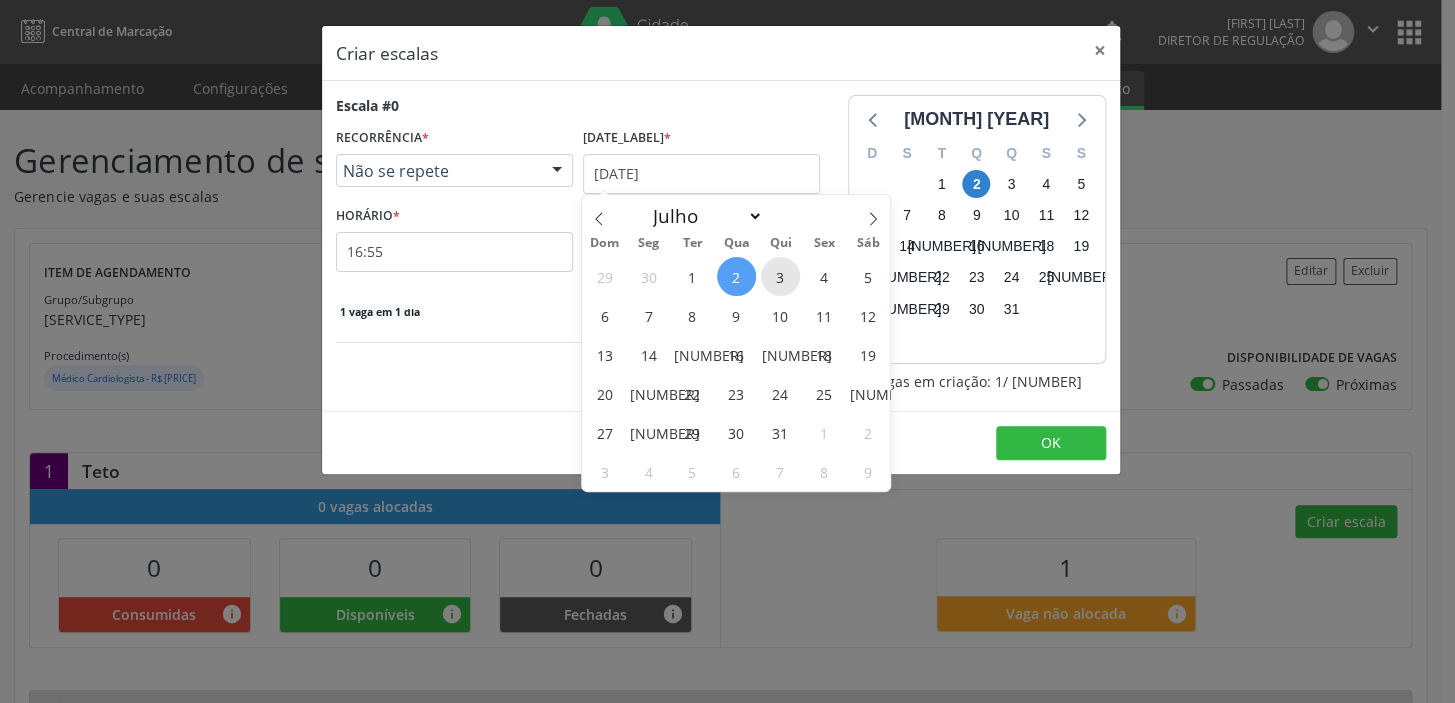 click on "3" at bounding box center [780, 276] 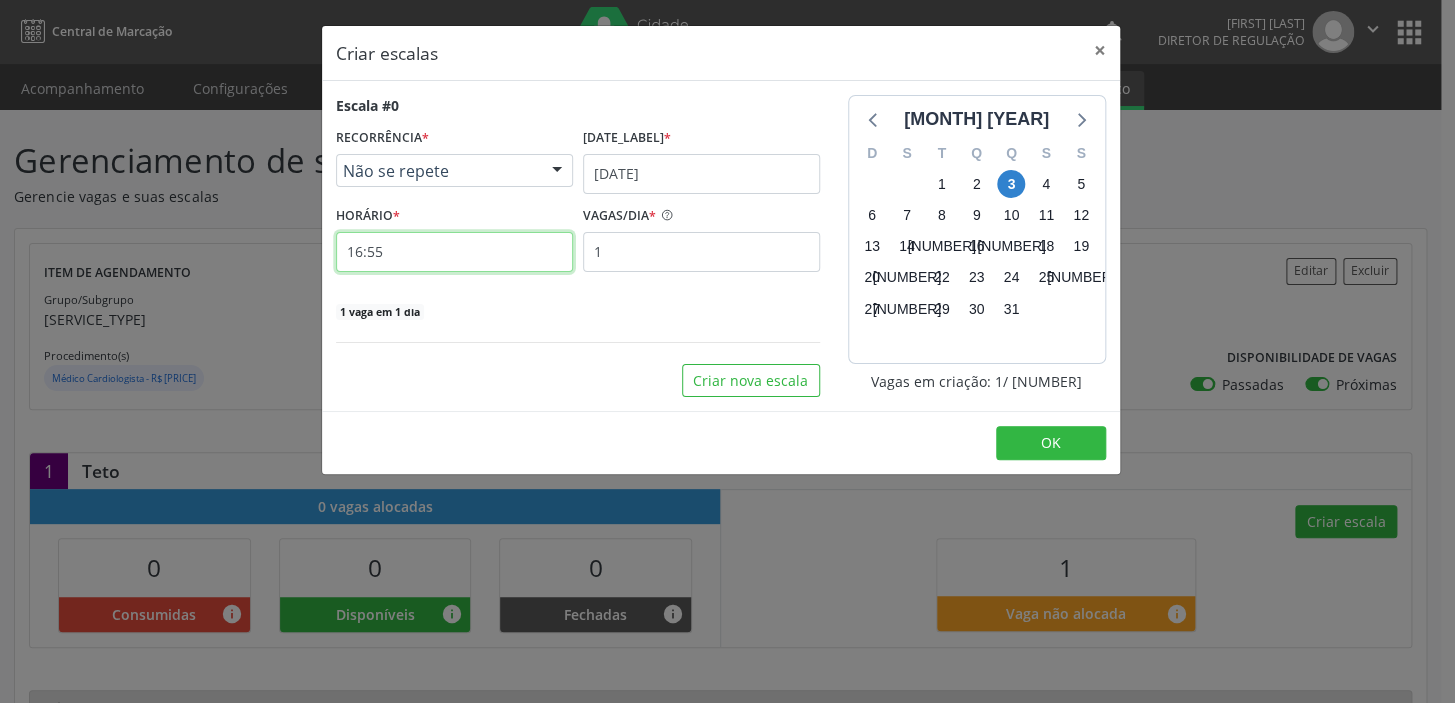 click on "16:55" at bounding box center [454, 252] 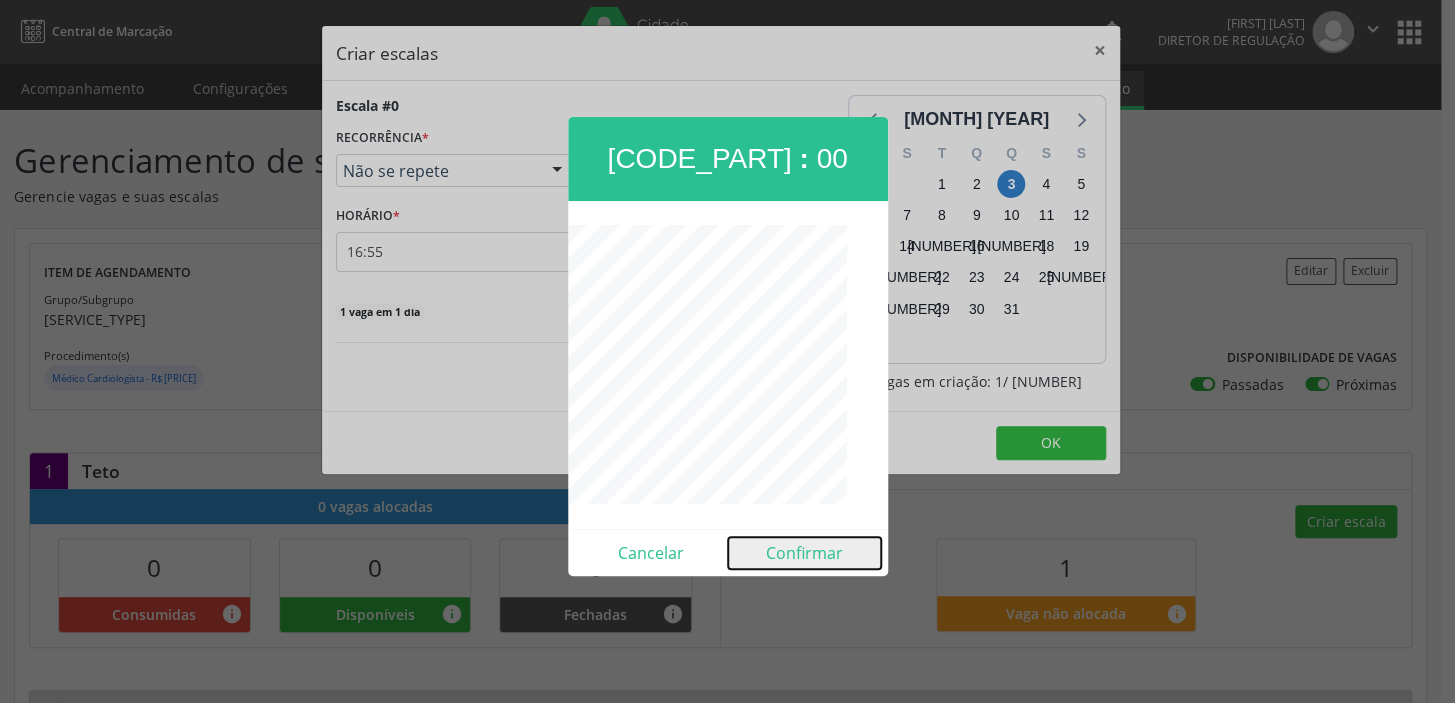 drag, startPoint x: 783, startPoint y: 544, endPoint x: 823, endPoint y: 529, distance: 42.72002 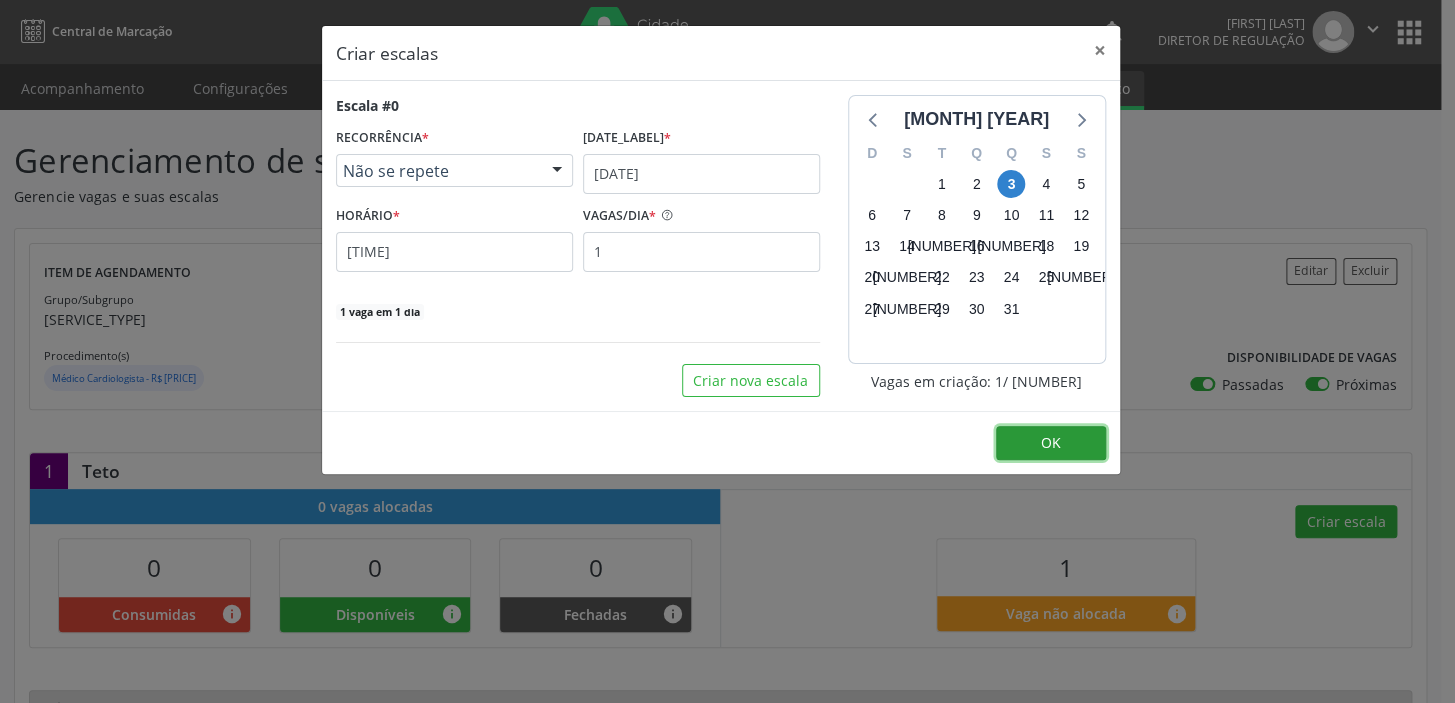 click on "OK" at bounding box center [1051, 443] 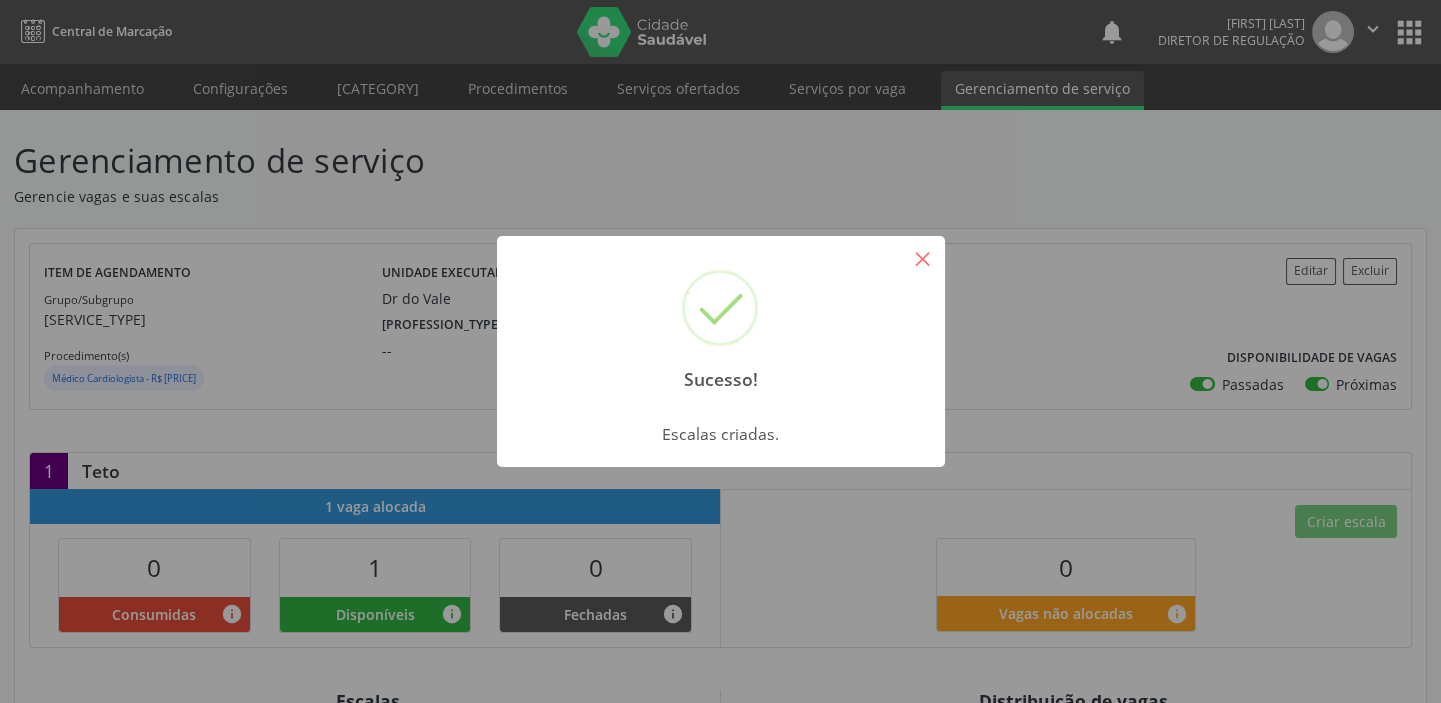 click on "×" at bounding box center (923, 258) 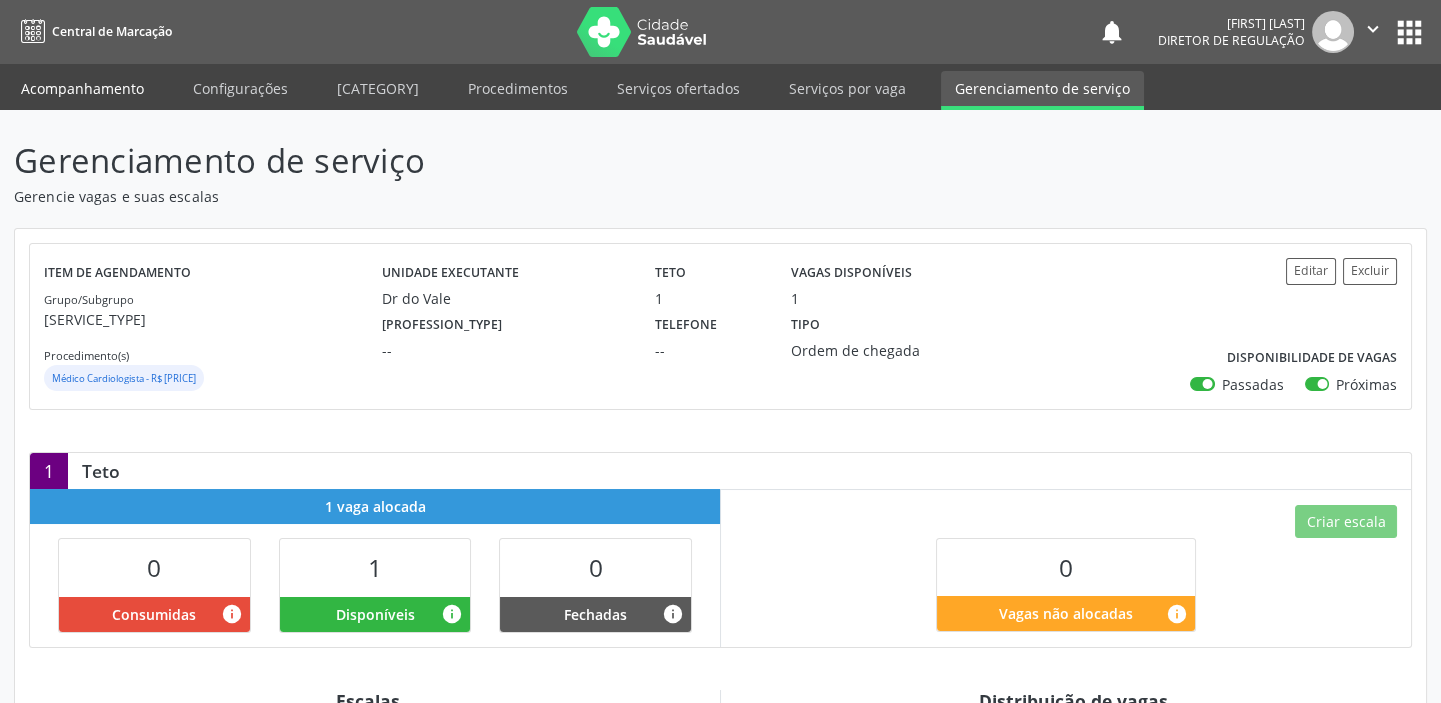 click on "Acompanhamento" at bounding box center (82, 88) 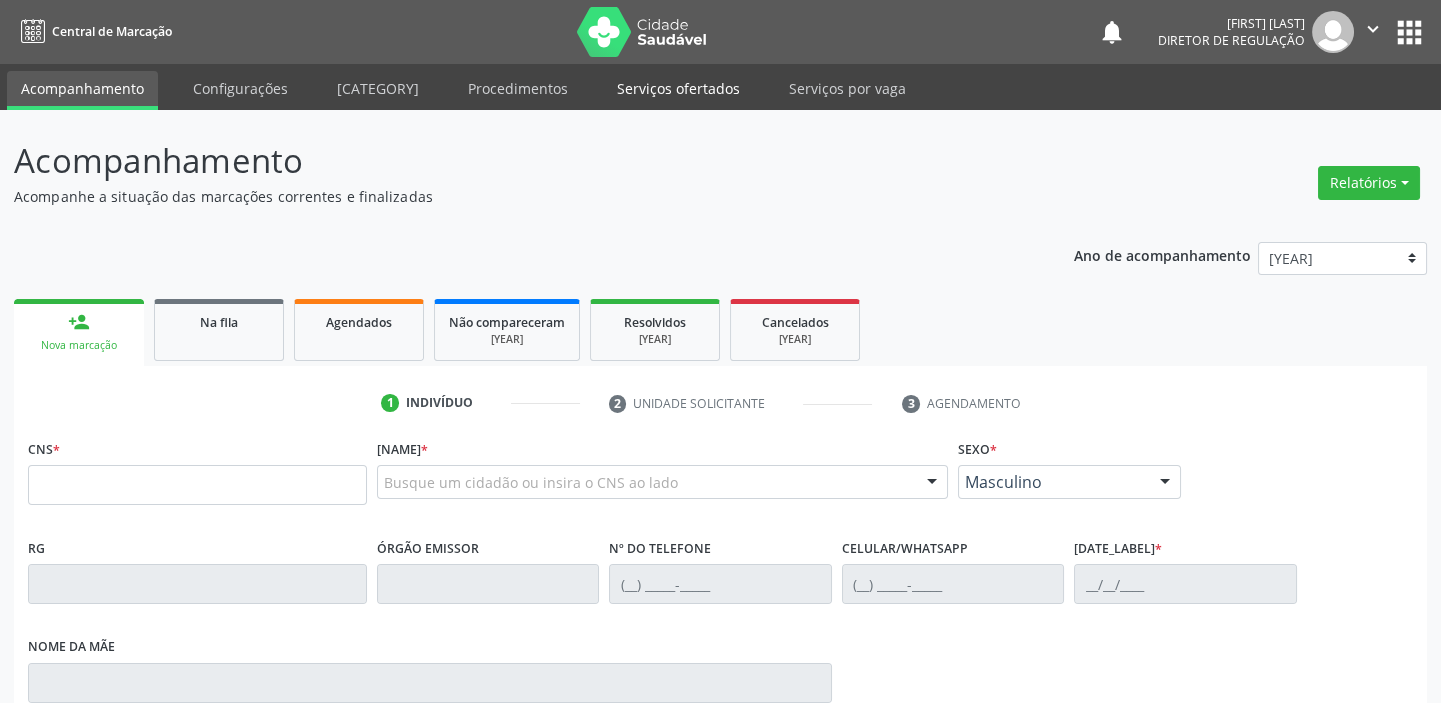 click on "Serviços ofertados" at bounding box center [678, 88] 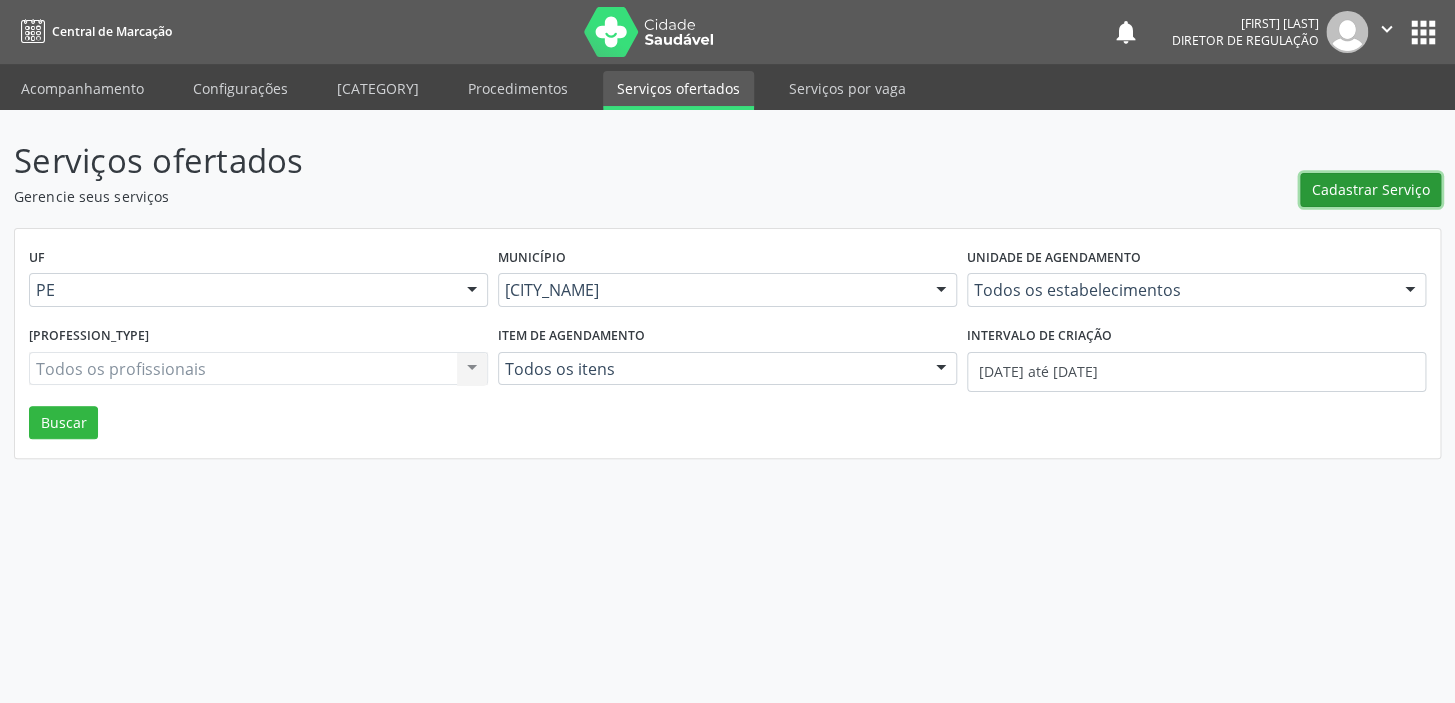 click on "Cadastrar Serviço" at bounding box center [1371, 189] 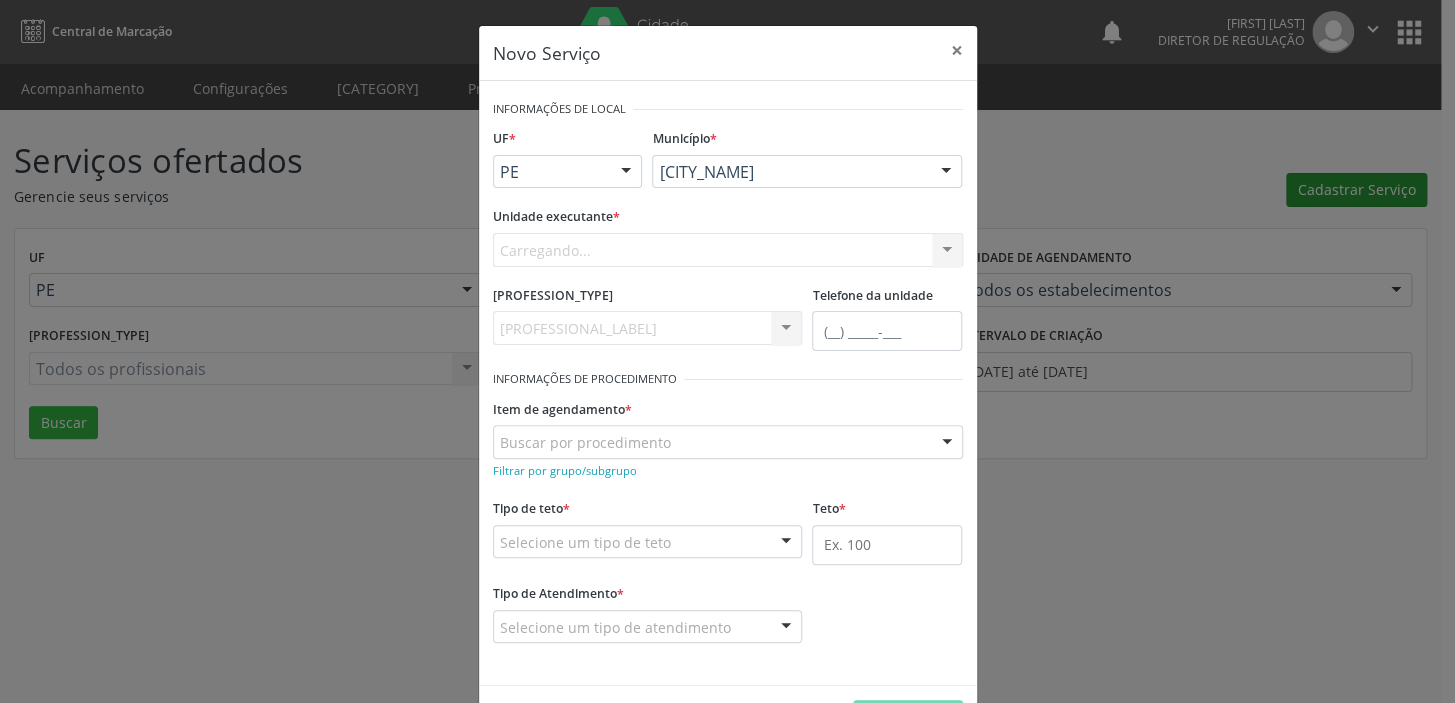 scroll, scrollTop: 0, scrollLeft: 0, axis: both 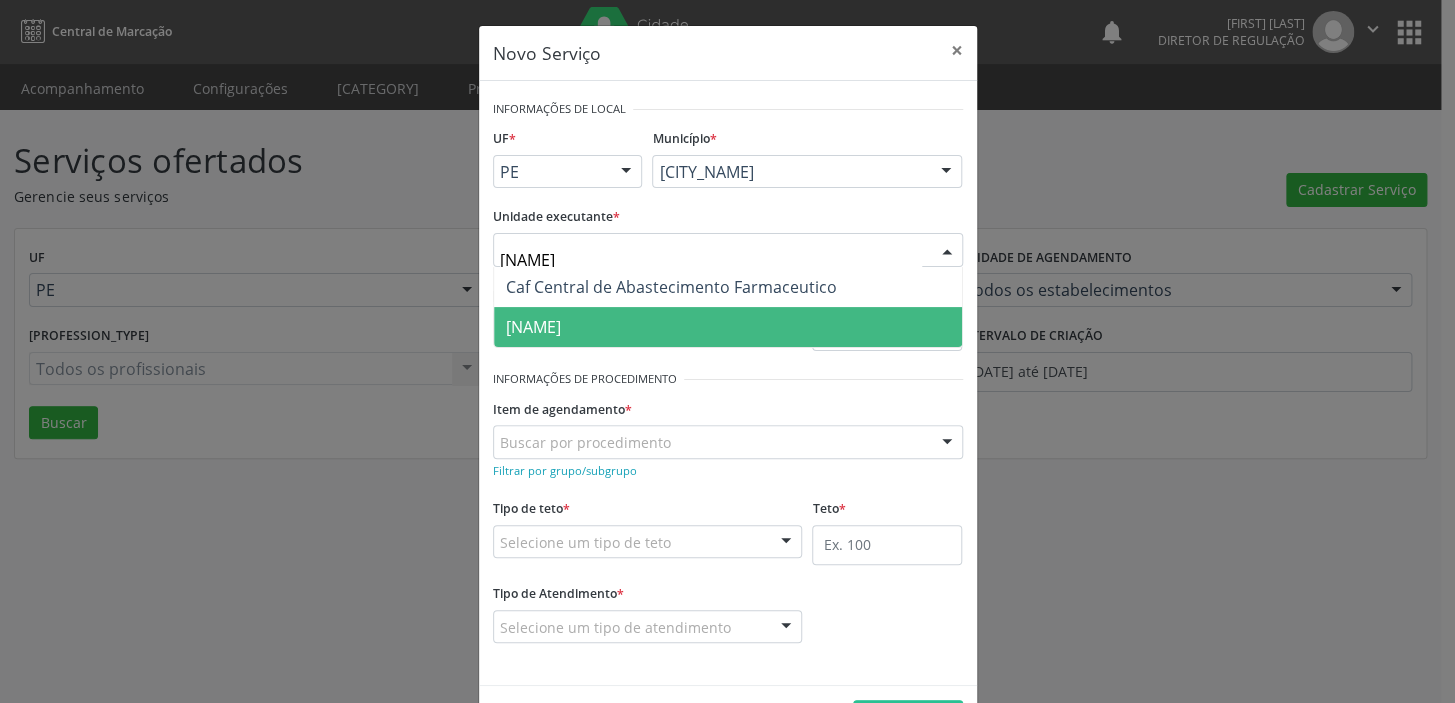 click on "[NAME]" at bounding box center (728, 327) 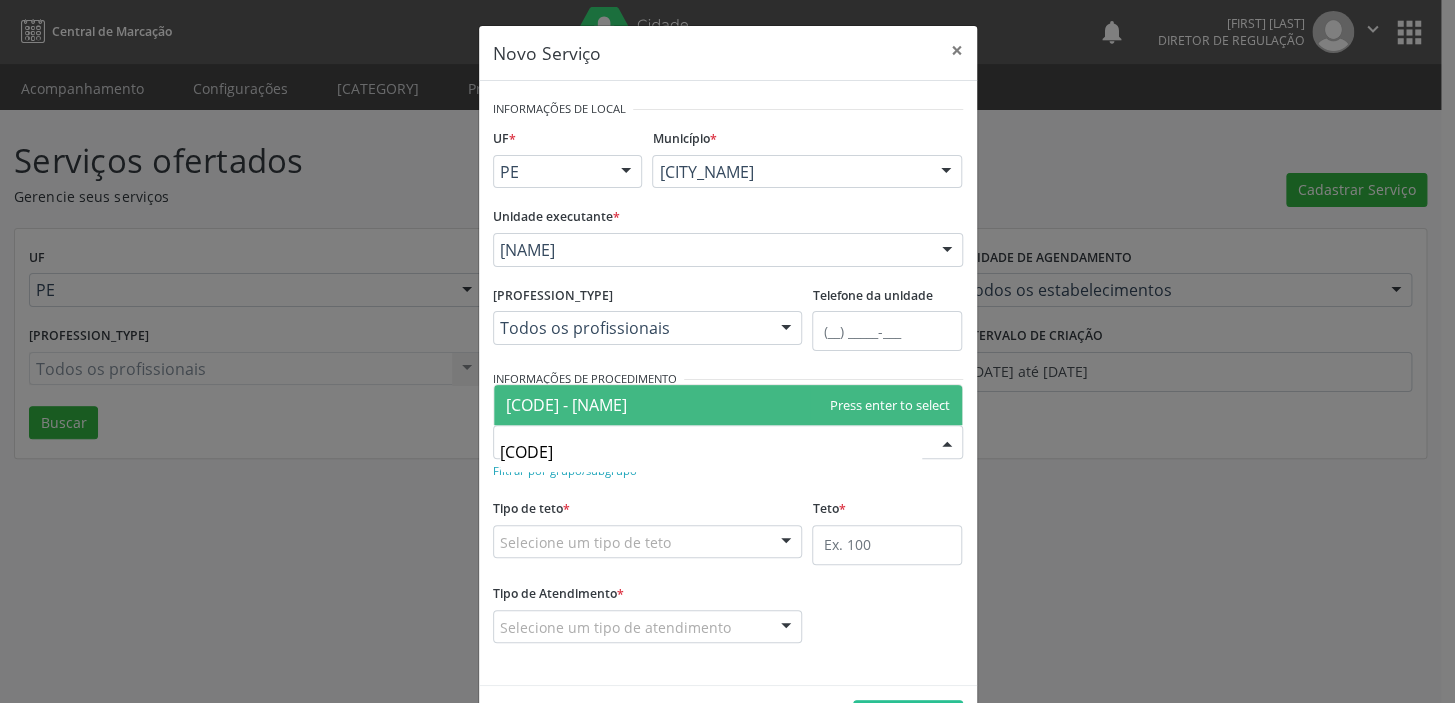 click on "[CODE] - [NAME]" at bounding box center [566, 405] 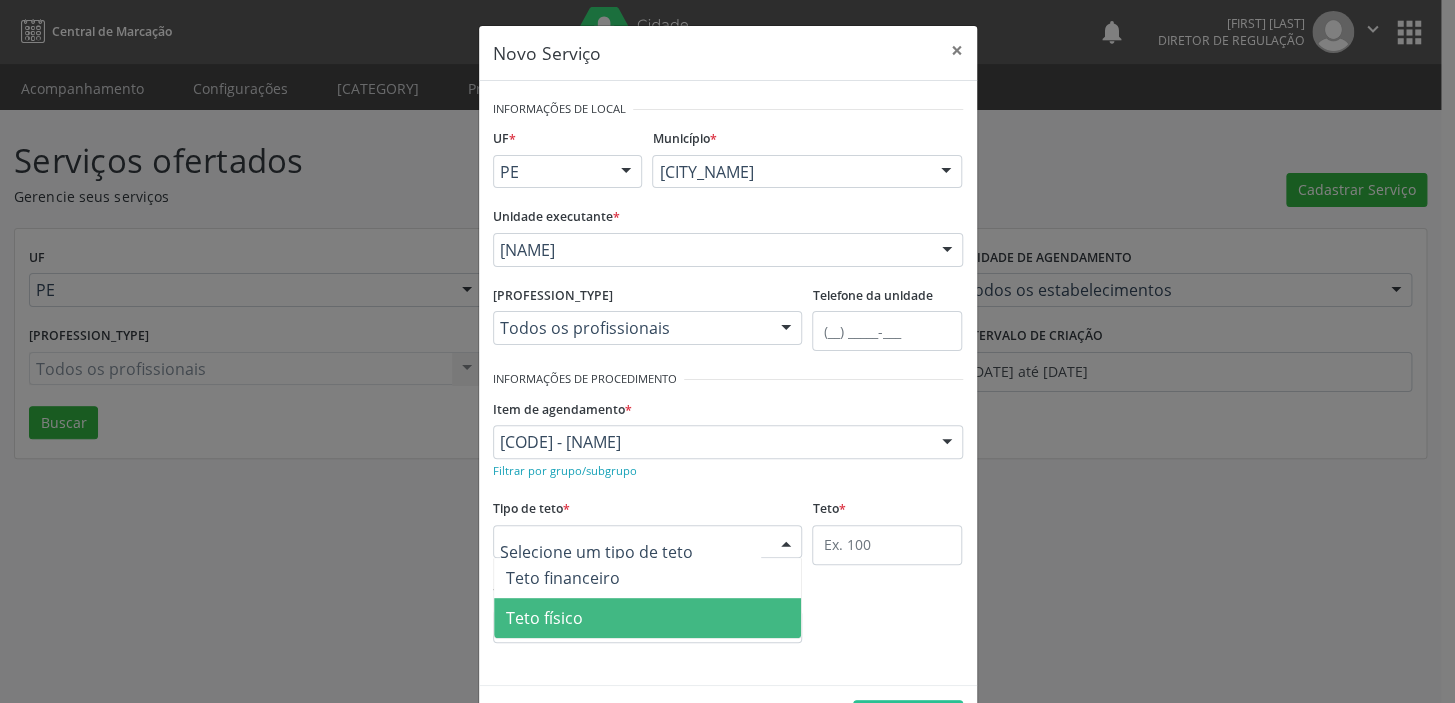 click on "Teto físico" at bounding box center (544, 618) 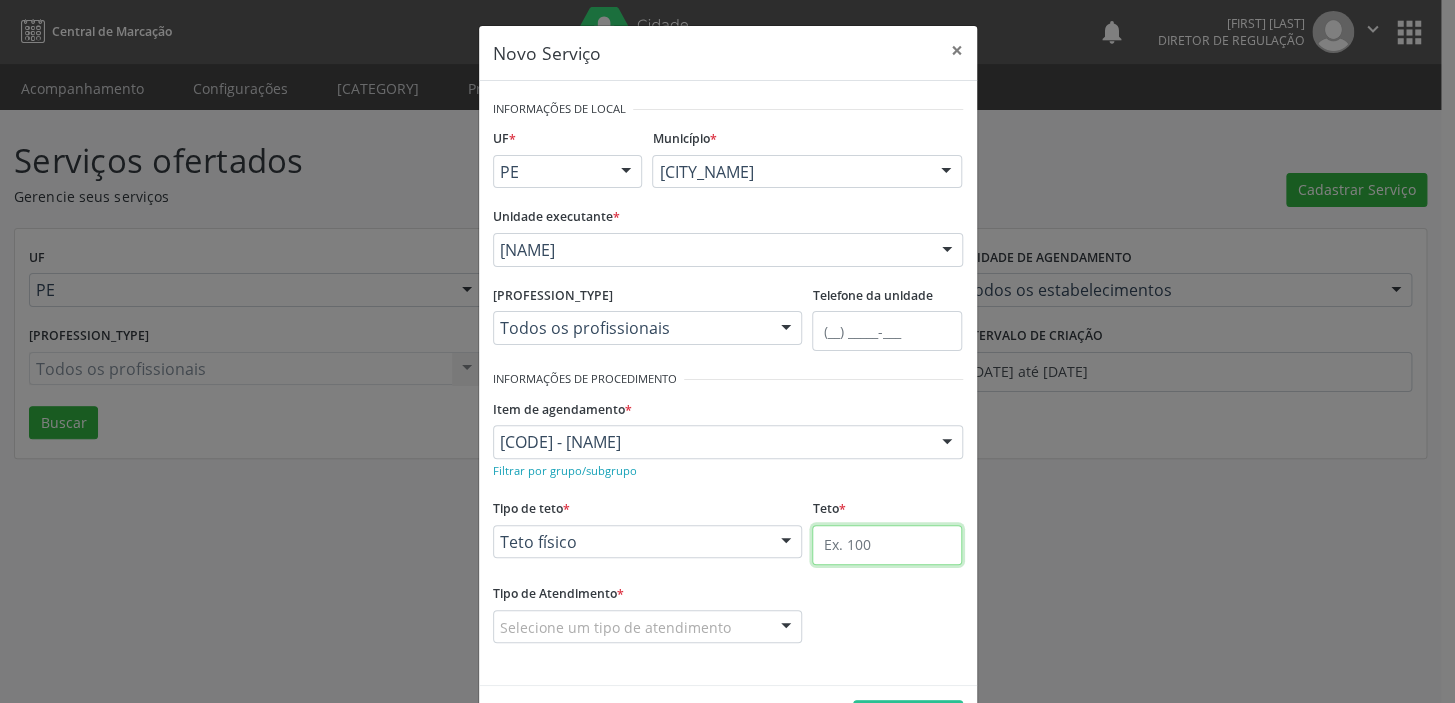 click at bounding box center (887, 545) 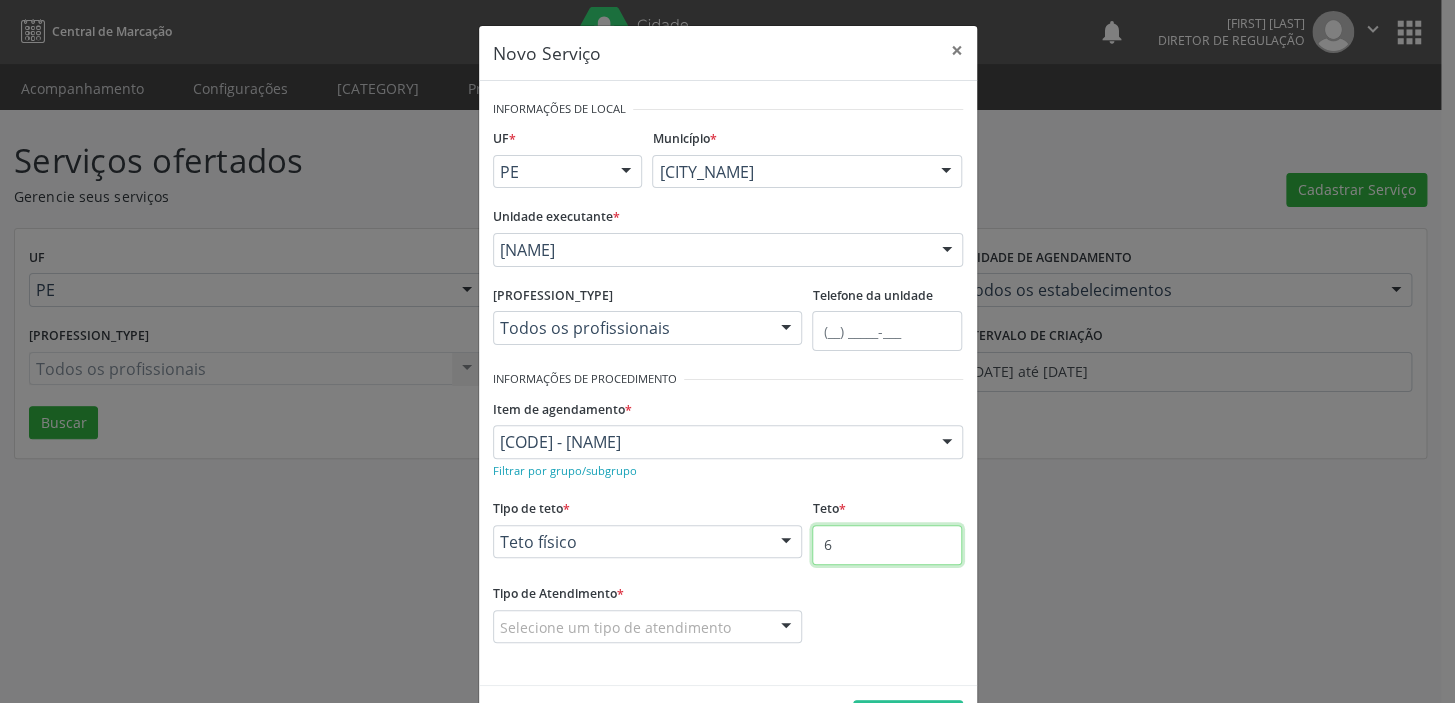 type on "6" 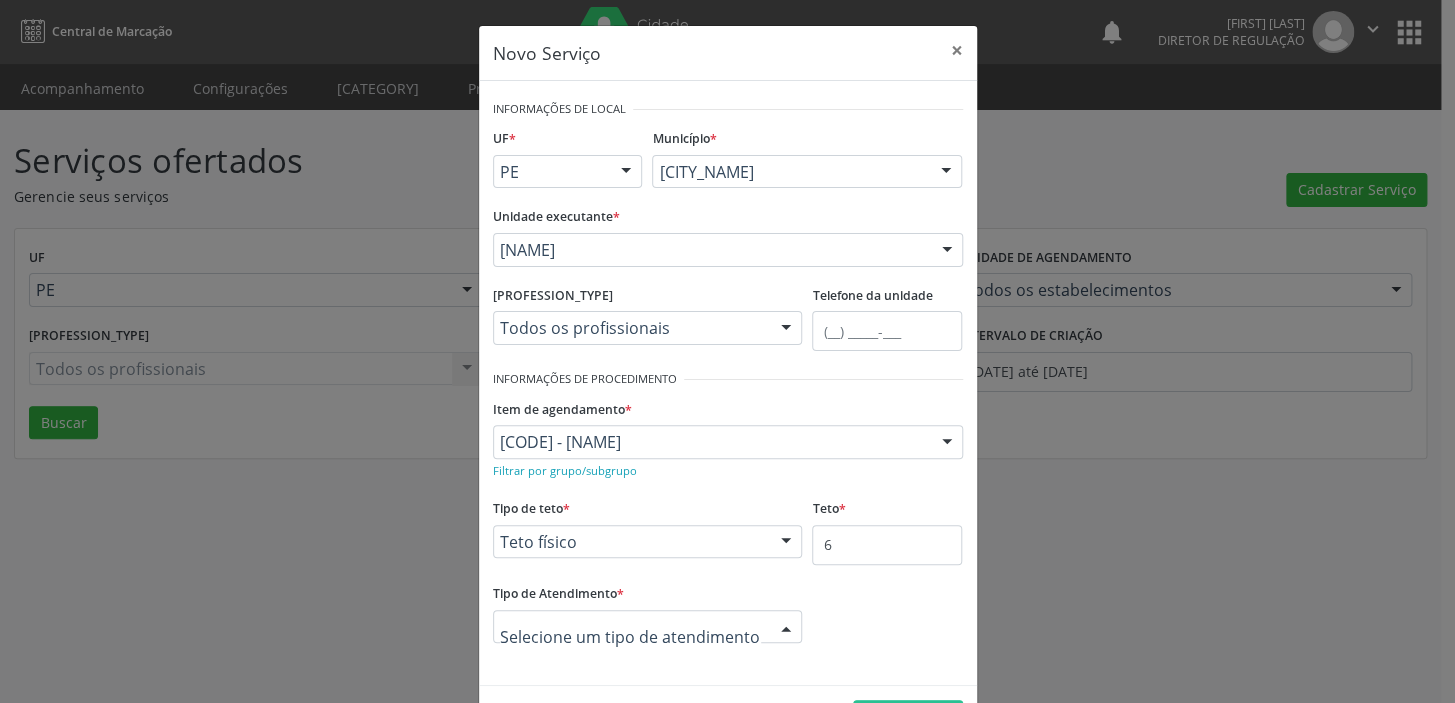 drag, startPoint x: 590, startPoint y: 615, endPoint x: 590, endPoint y: 629, distance: 14 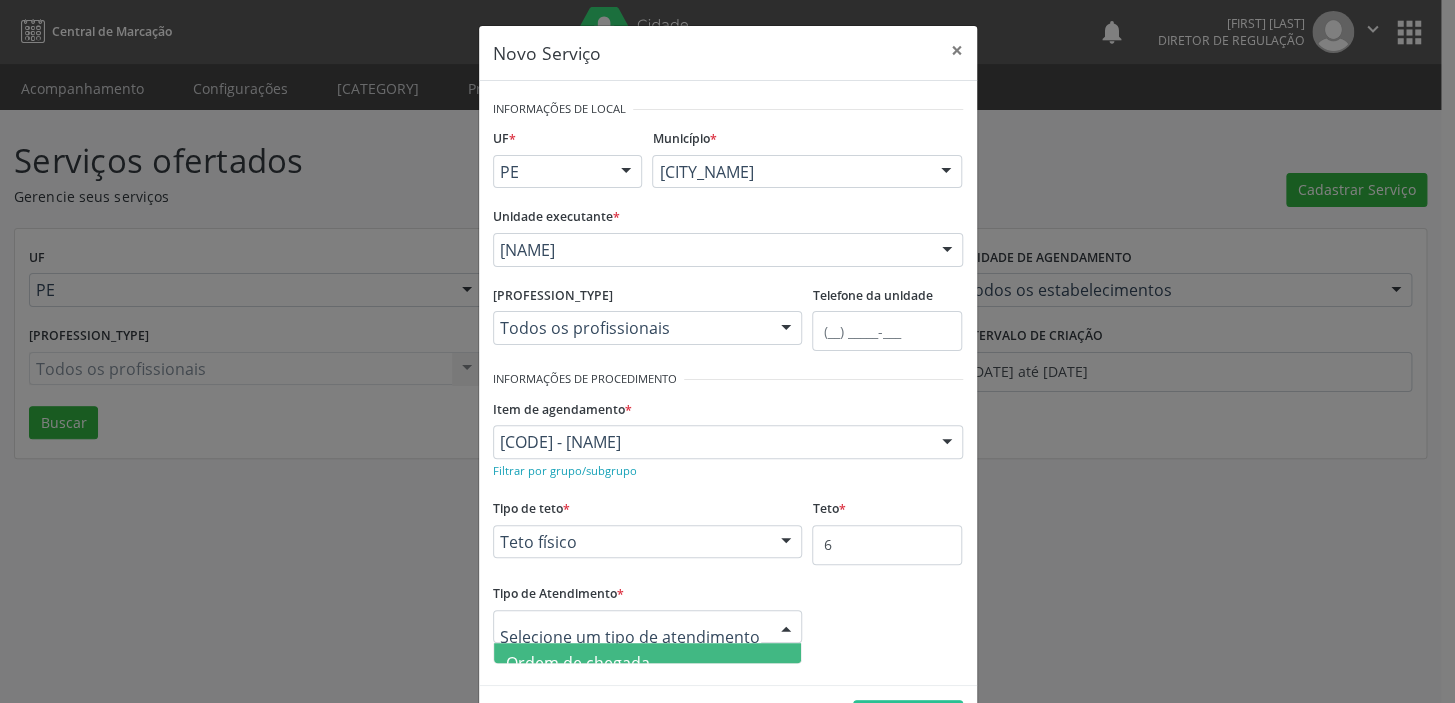 click on "Ordem de chegada" at bounding box center [578, 663] 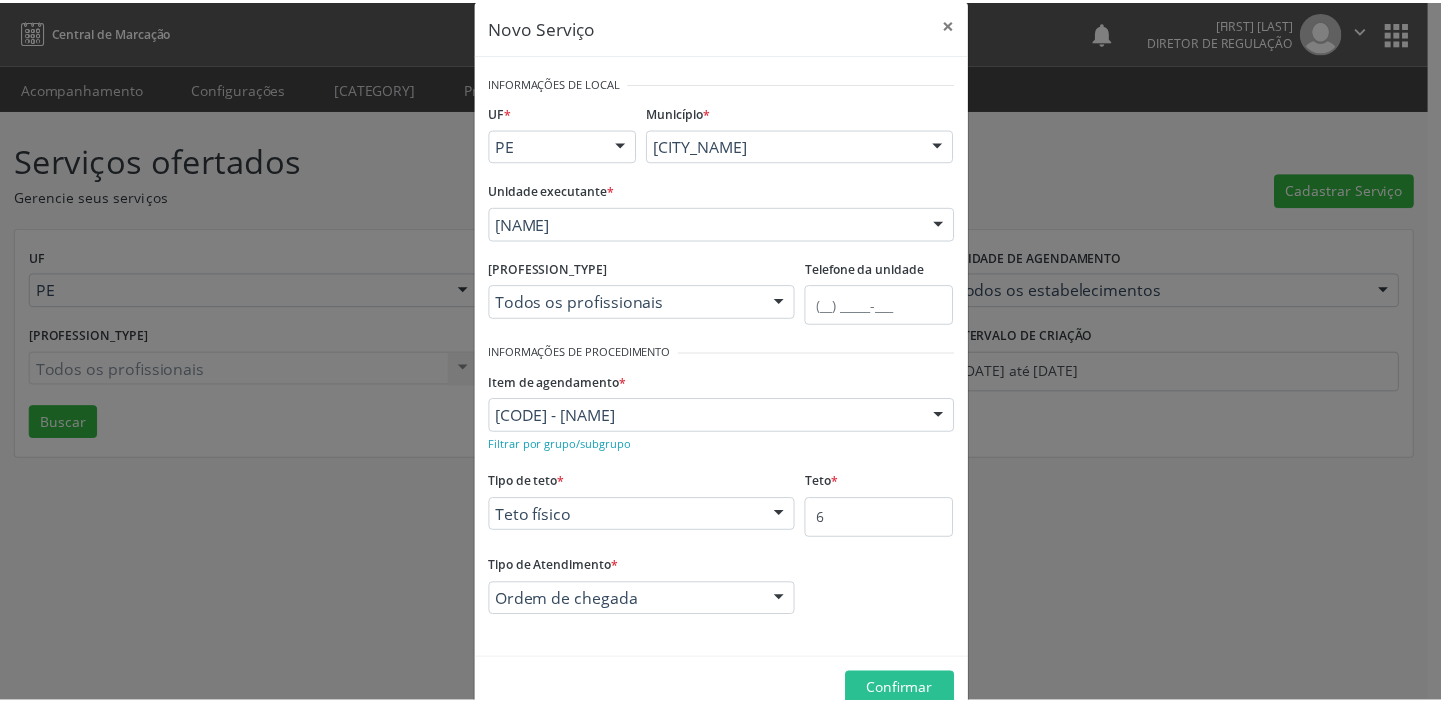 scroll, scrollTop: 69, scrollLeft: 0, axis: vertical 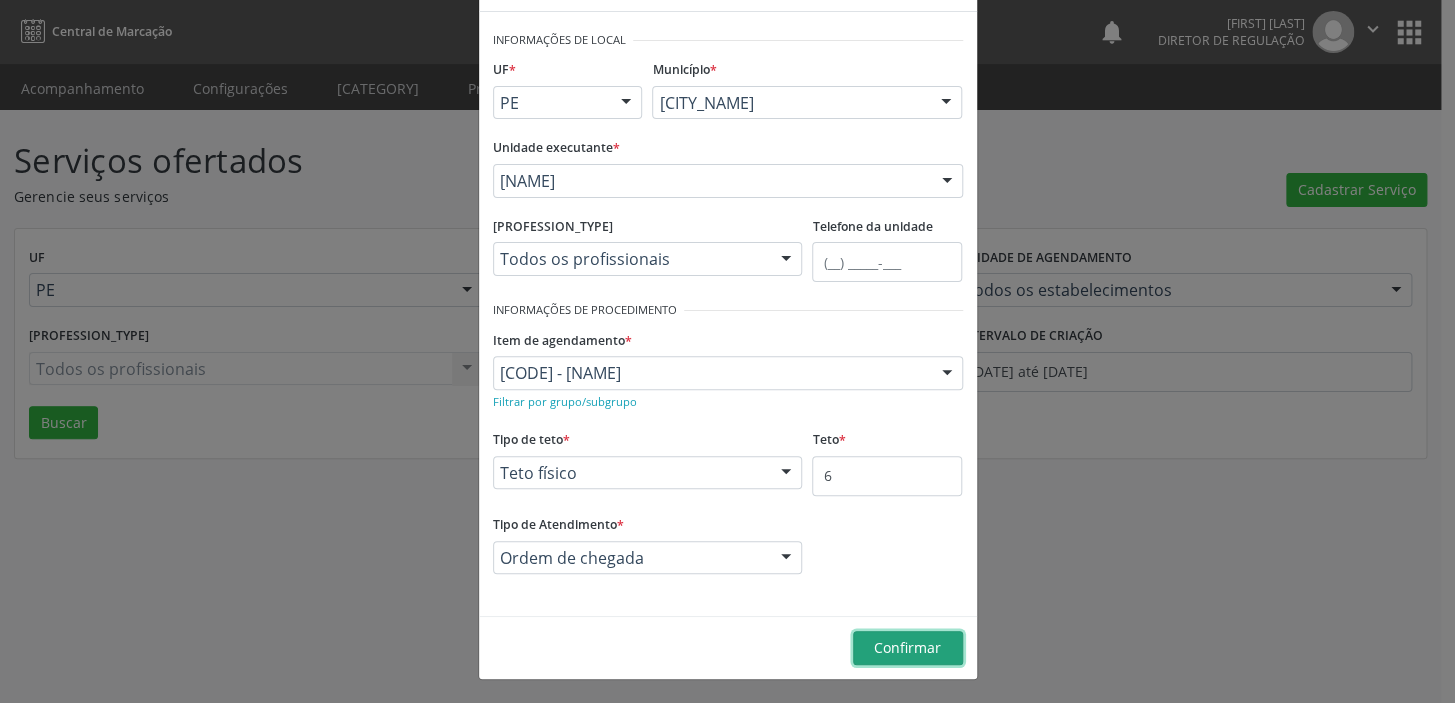click on "Confirmar" at bounding box center (907, 647) 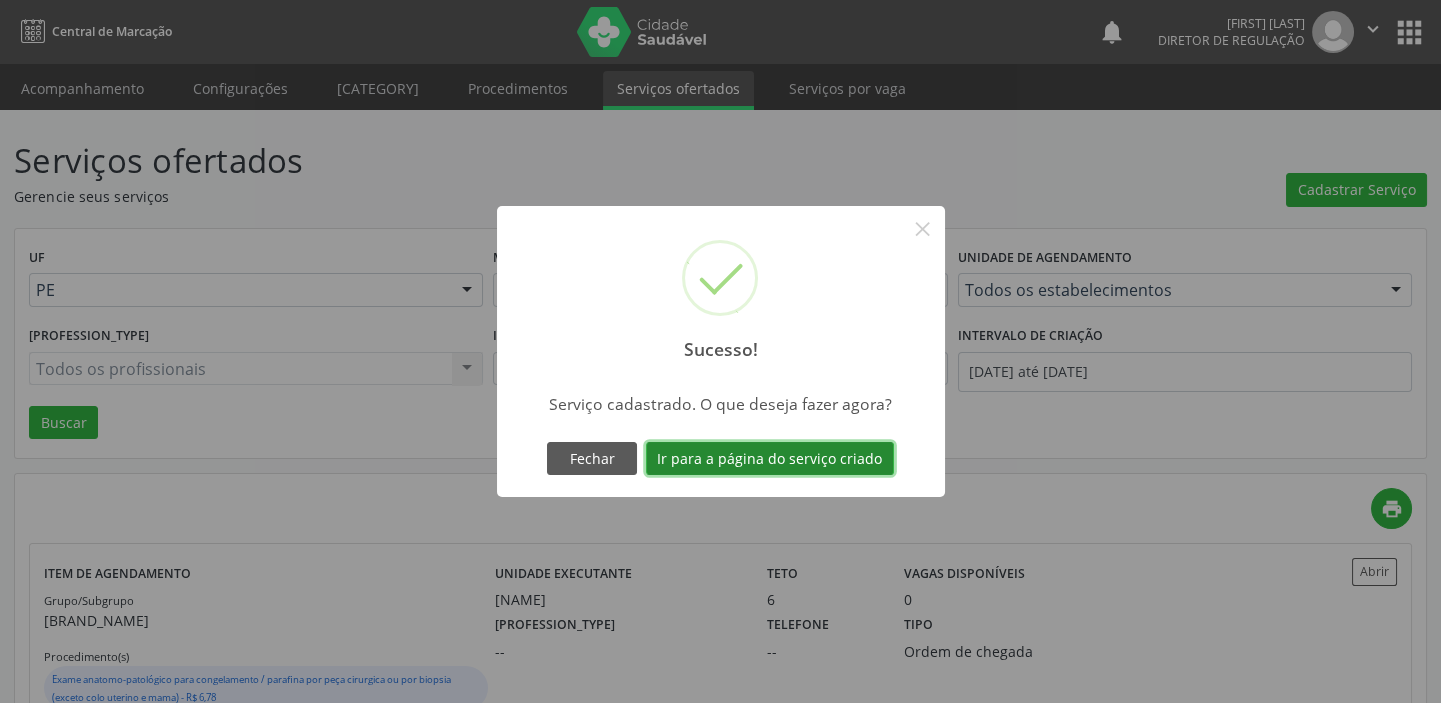 click on "Ir para a página do serviço criado" at bounding box center [770, 459] 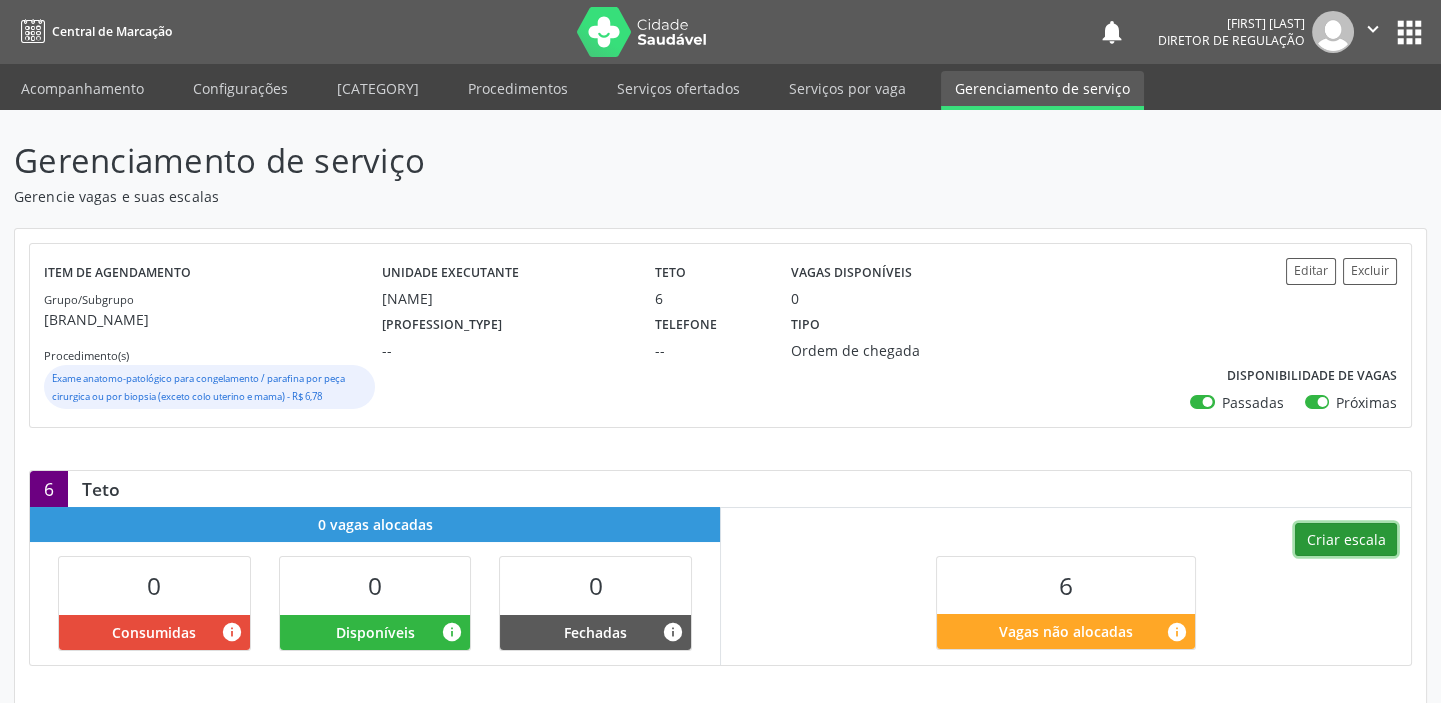 click on "Criar escala" at bounding box center (1346, 540) 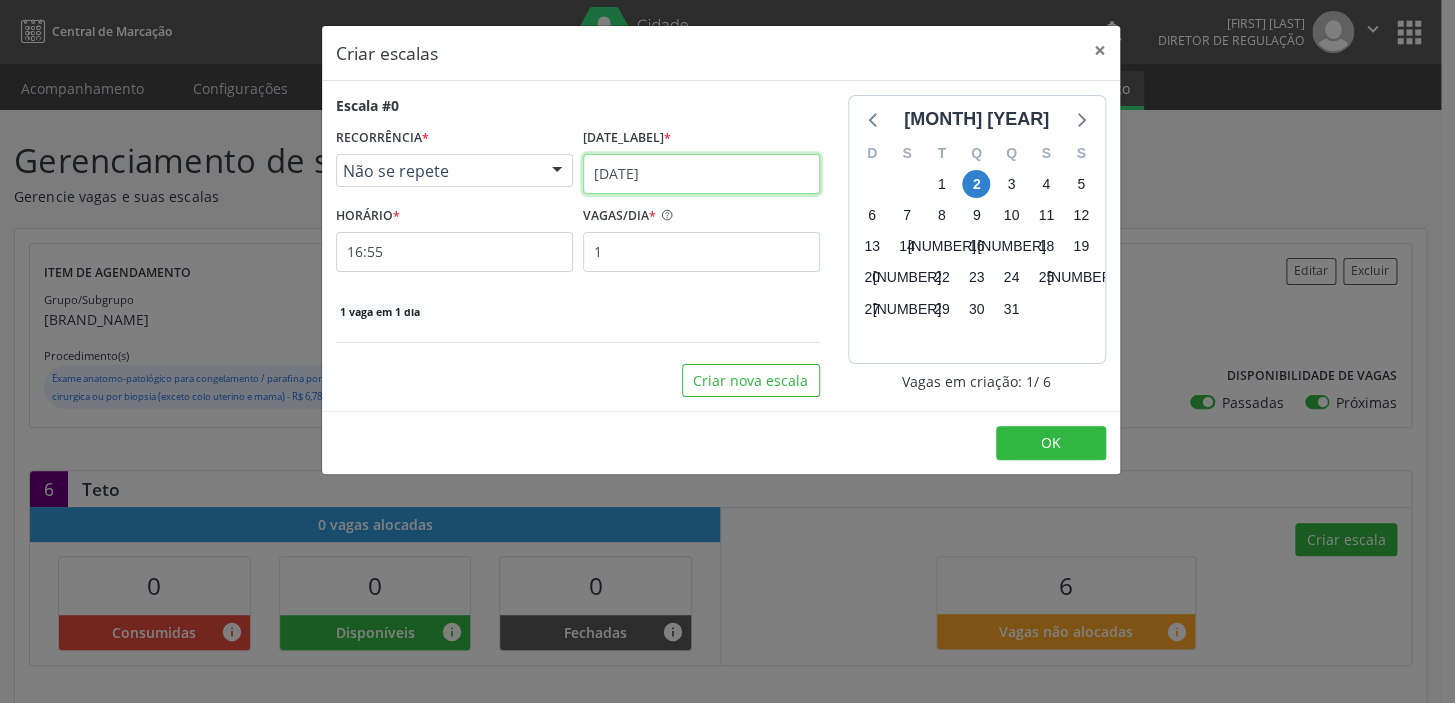 click on "[DATE]" at bounding box center [701, 174] 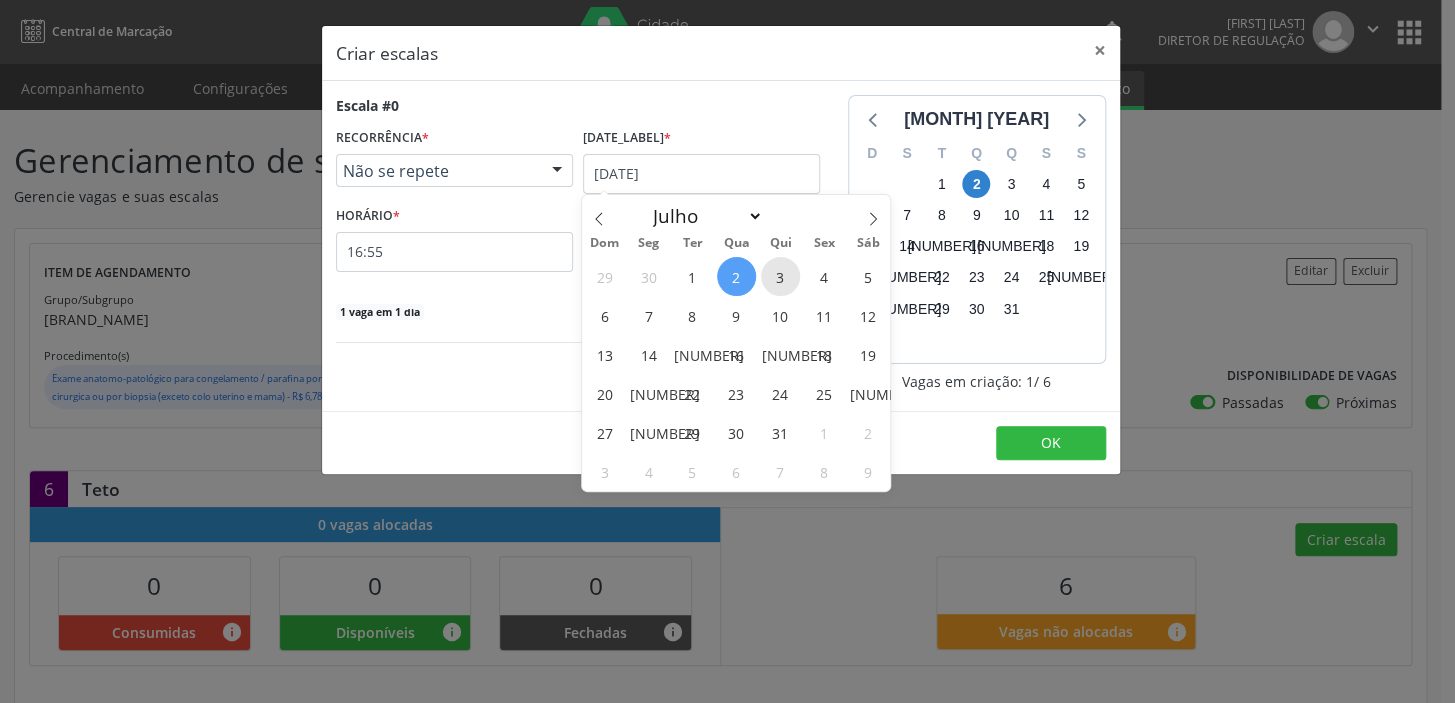 click on "3" at bounding box center (780, 276) 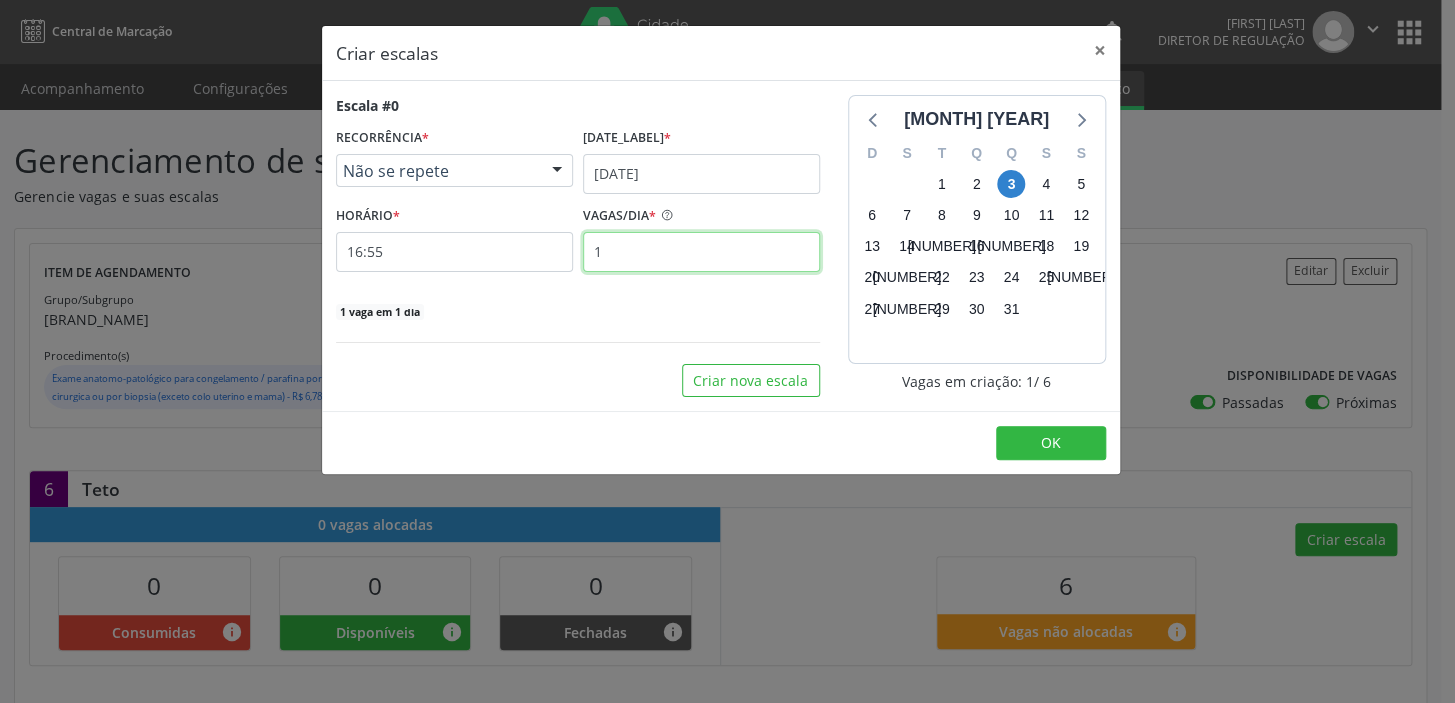 click on "1" at bounding box center [701, 252] 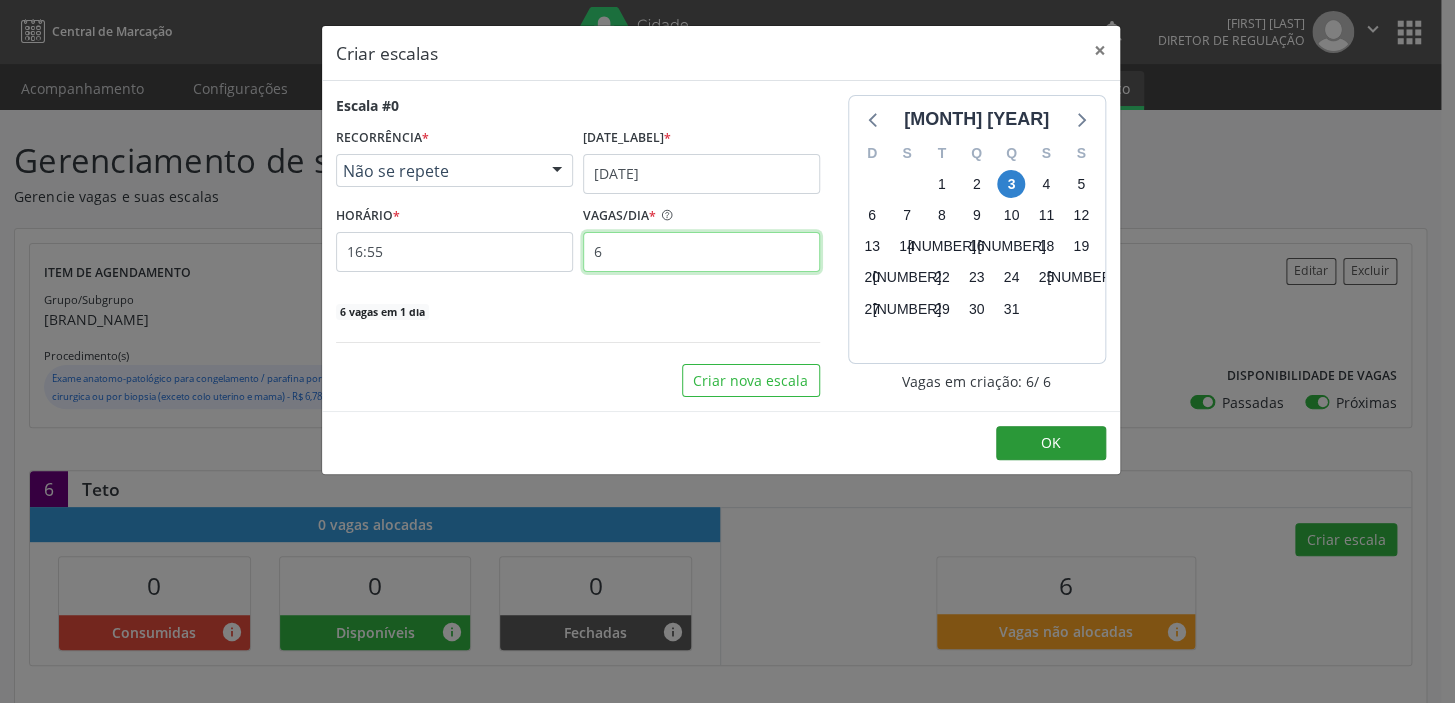 type on "6" 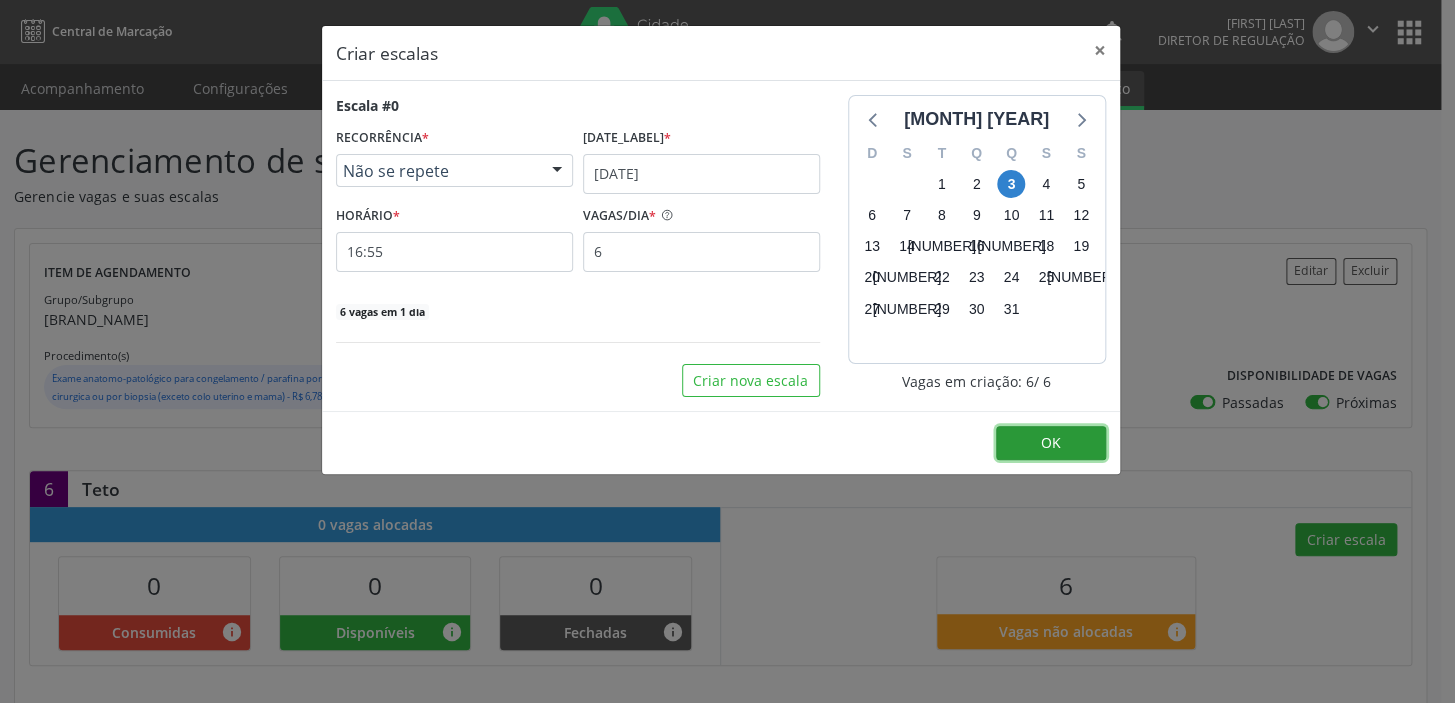 click on "OK" at bounding box center [1051, 443] 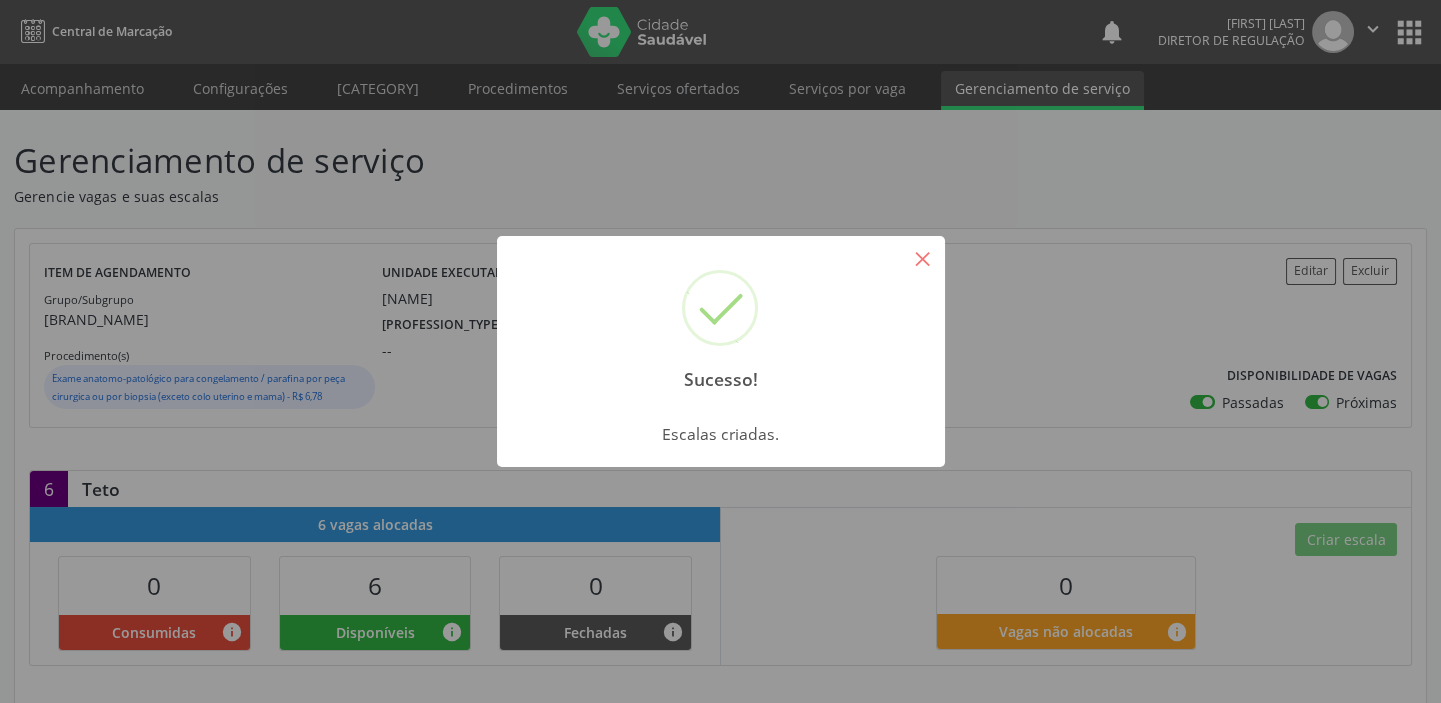 click on "×" at bounding box center (923, 258) 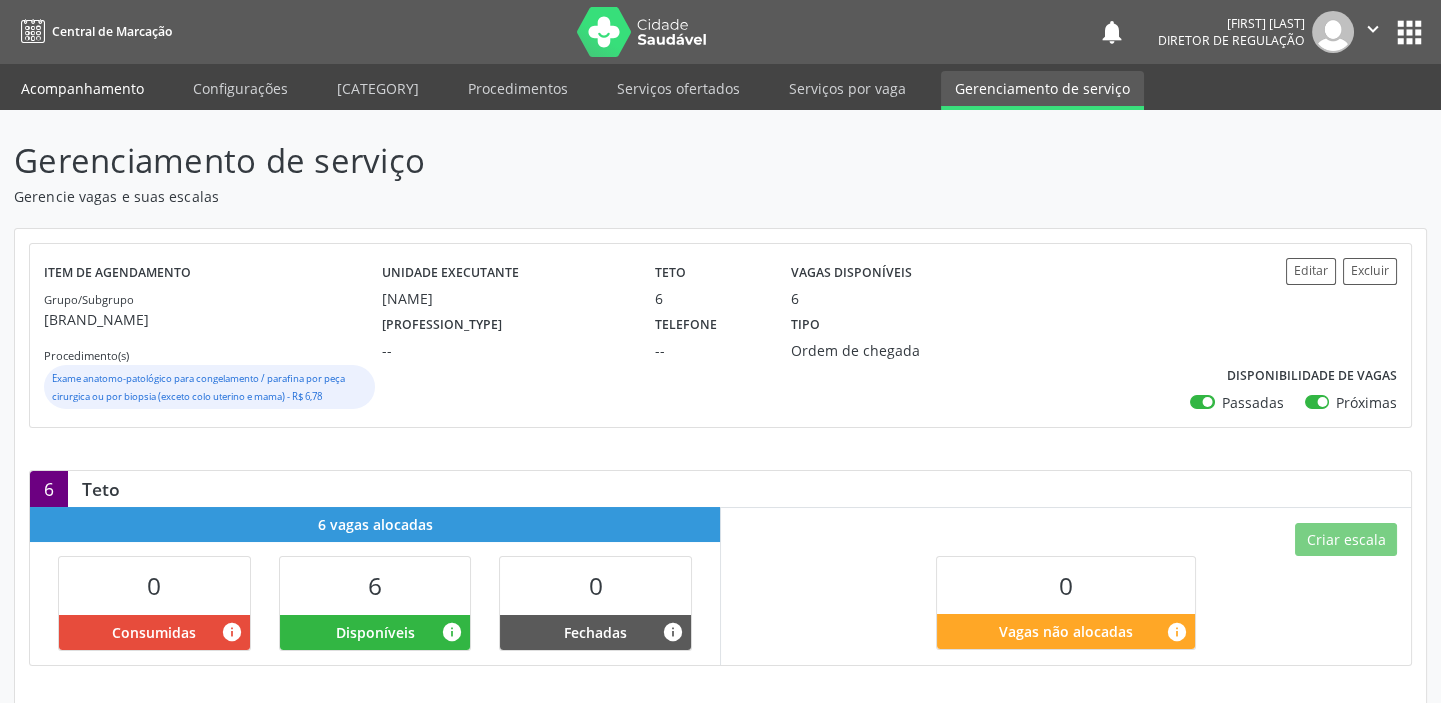 click on "Acompanhamento" at bounding box center [82, 88] 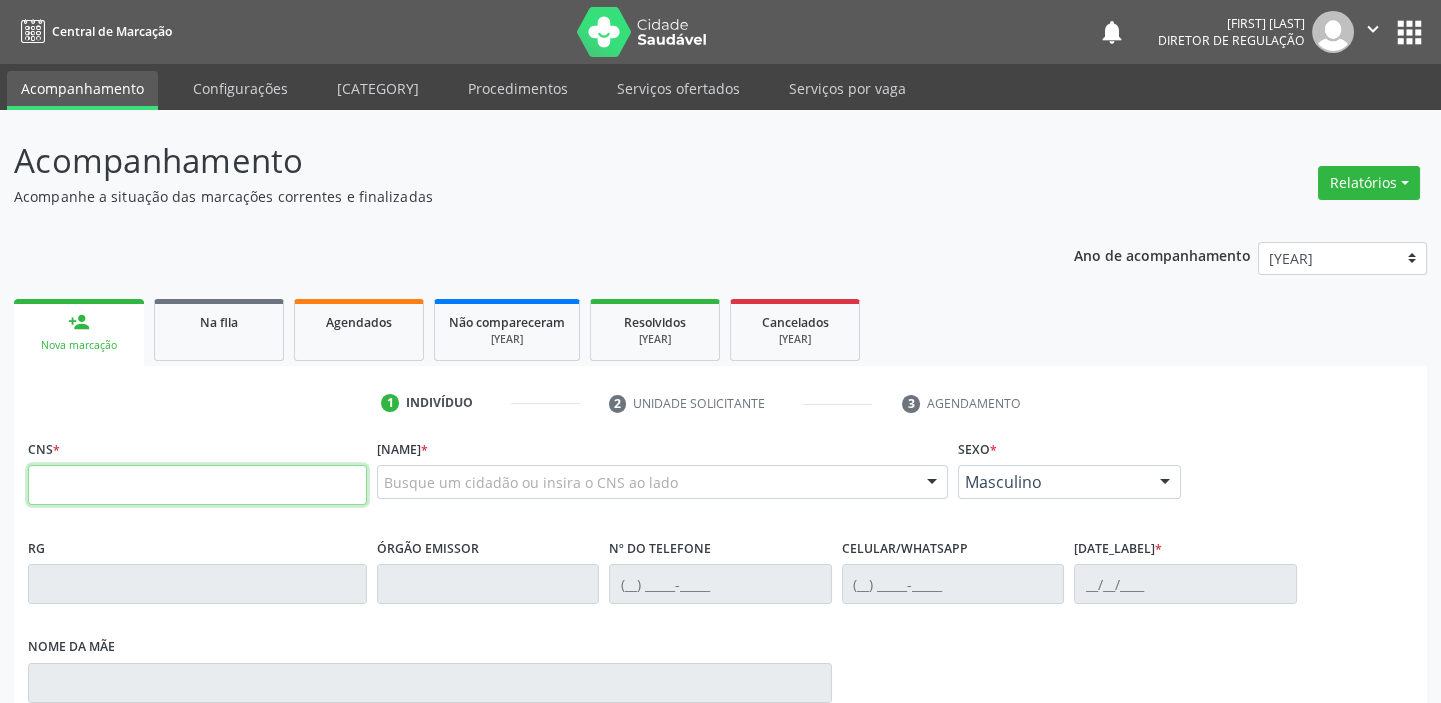 click at bounding box center (197, 485) 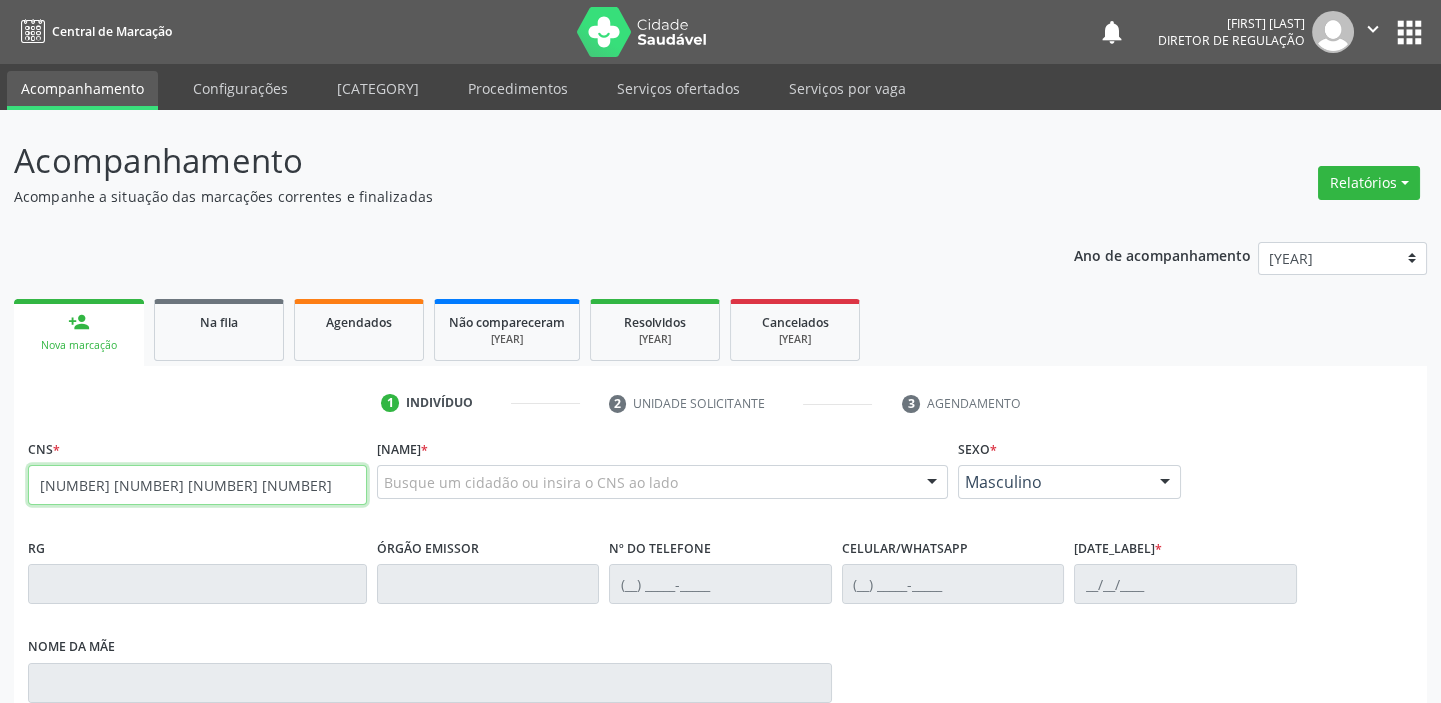 type on "[NUMBER] [NUMBER] [NUMBER] [NUMBER]" 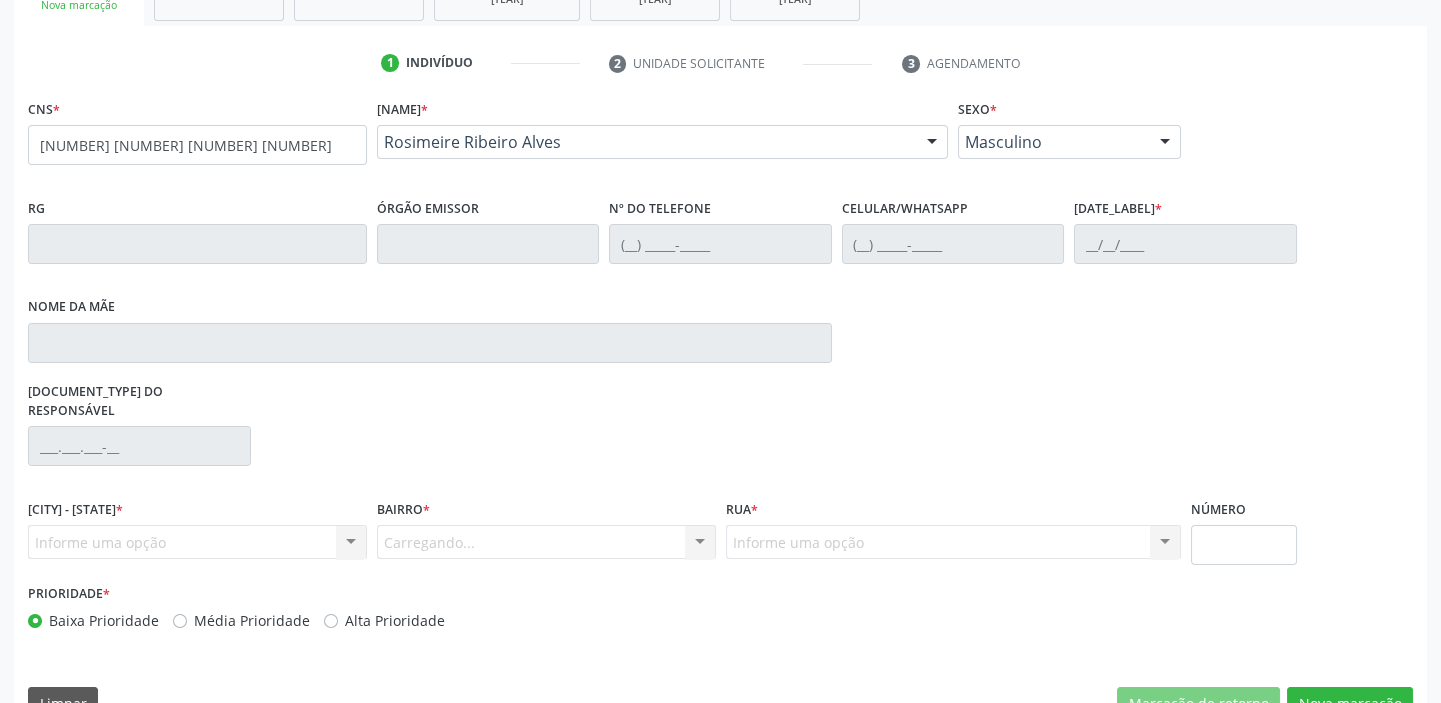 scroll, scrollTop: 363, scrollLeft: 0, axis: vertical 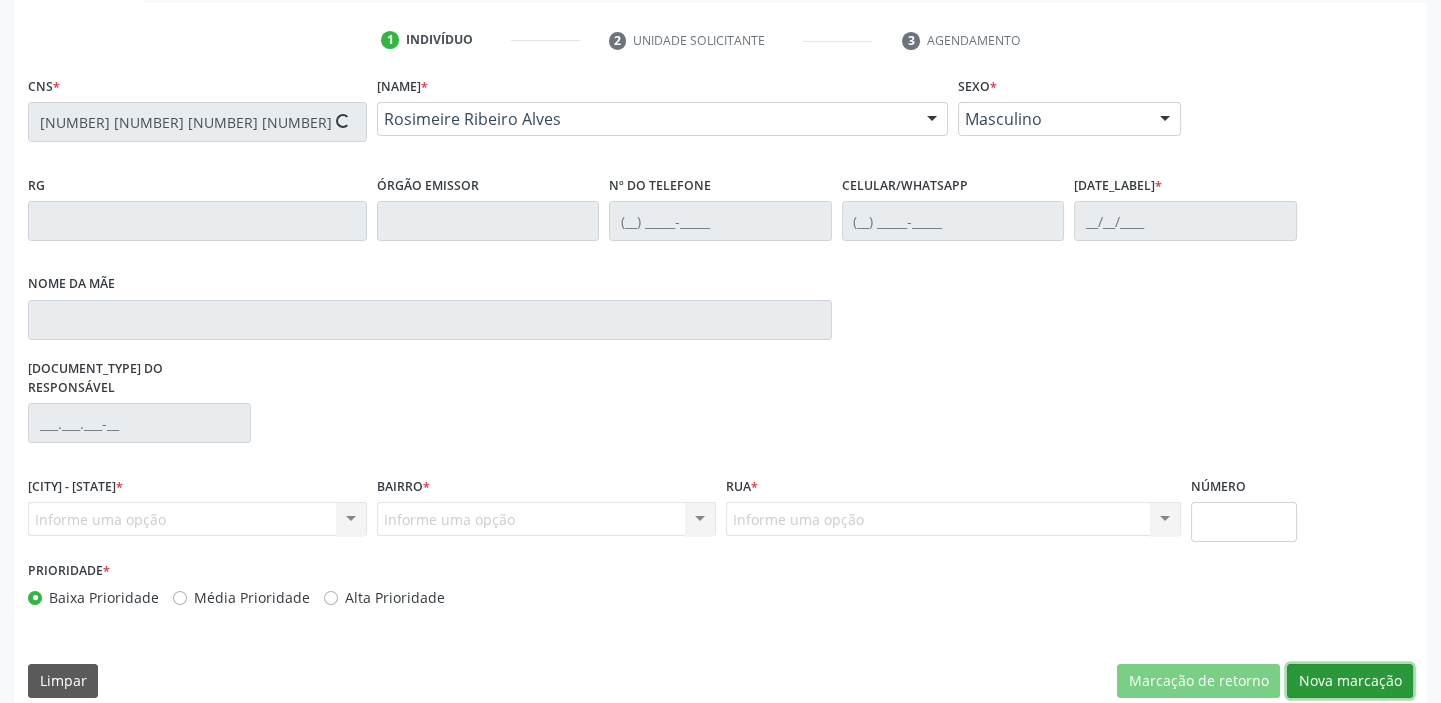 click on "Nova marcação" at bounding box center (1198, 681) 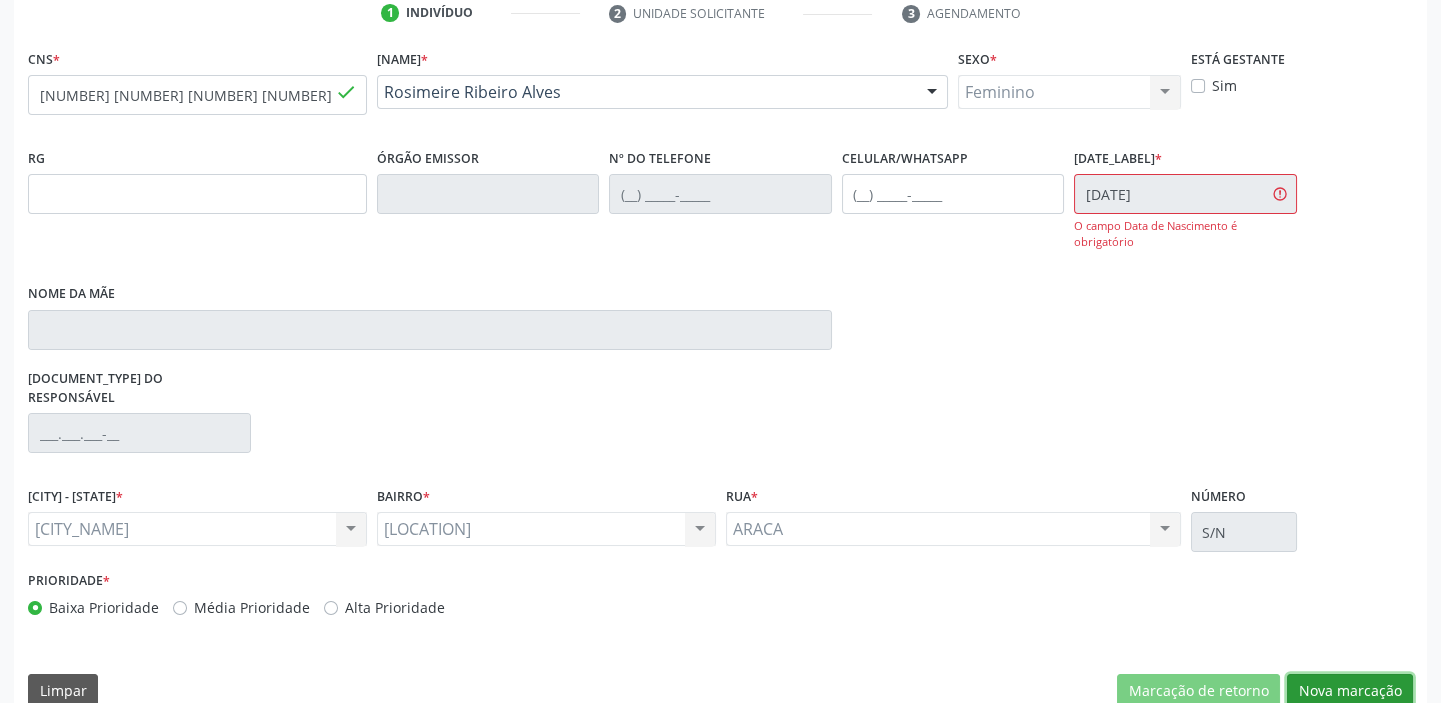 scroll, scrollTop: 403, scrollLeft: 0, axis: vertical 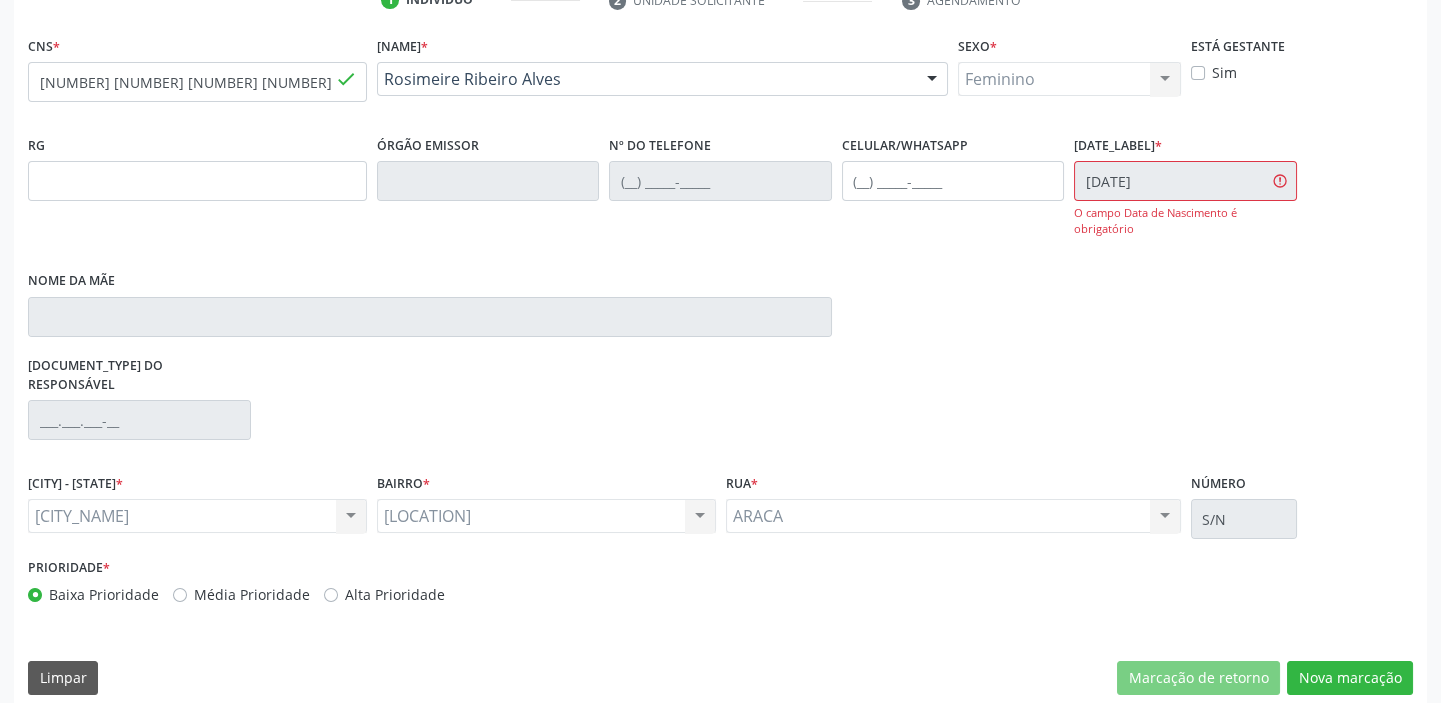 click on "CNS
*
[NUMBER]       done
Nome
*
[FULL_NAME]
[FULL_NAME]
CNS:
[NUMBER]
CPF:    --   Nascimento:
[DATE]
Nenhum resultado encontrado para: "   "
Digite o nome ou CNS para buscar um indivíduo
Sexo
*
Feminino         Masculino   Feminino
Nenhum resultado encontrado para: "   "
Não há nenhuma opção para ser exibida.
Está gestante
Sim
RG
Órgão emissor
Nº do Telefone
Celular/WhatsApp
Data de nascimento
*
[DATE]
O campo Data de Nascimento é obrigatório
Nome da mãe
CPF do responsável
CIDADE - UF
*
Afrânio         Afrânio" at bounding box center [720, 369] 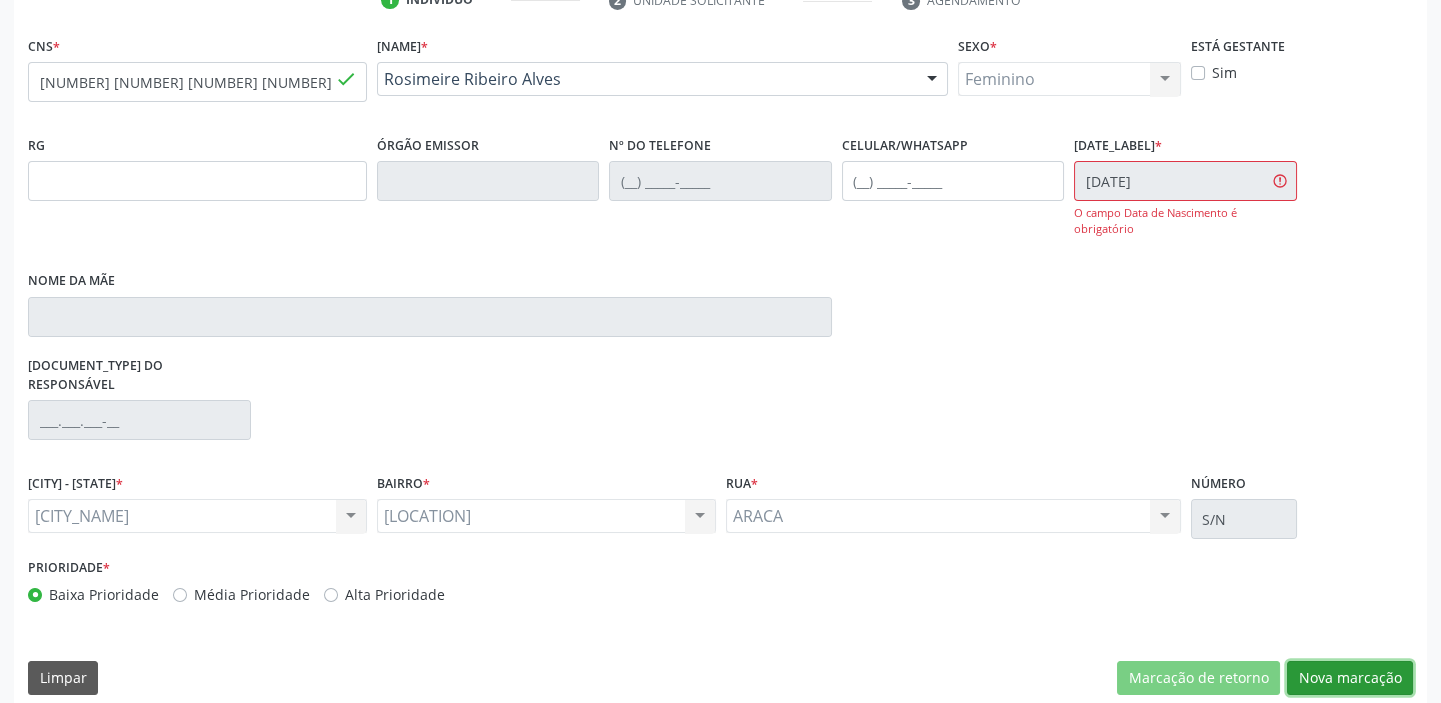 click on "Nova marcação" at bounding box center [1198, 678] 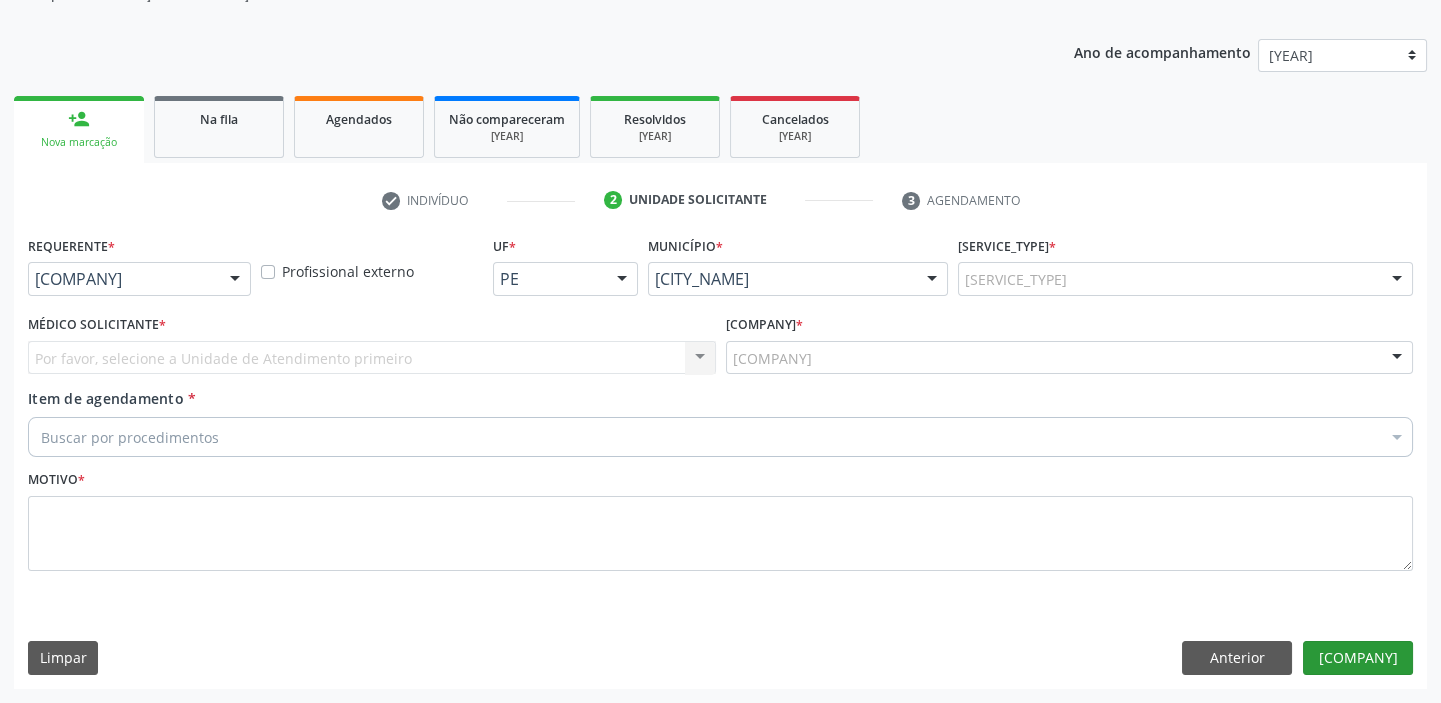scroll, scrollTop: 201, scrollLeft: 0, axis: vertical 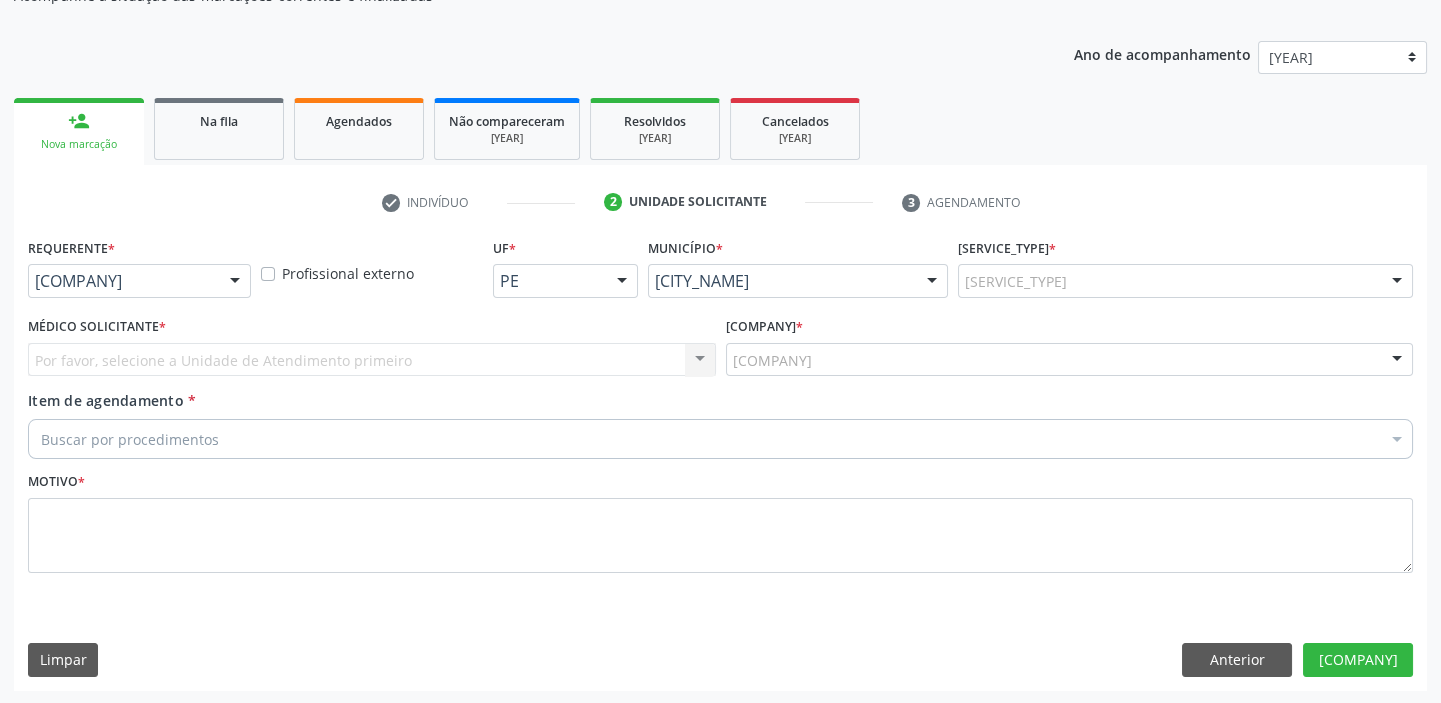 click on "[SERVICE_TYPE]" at bounding box center [1185, 281] 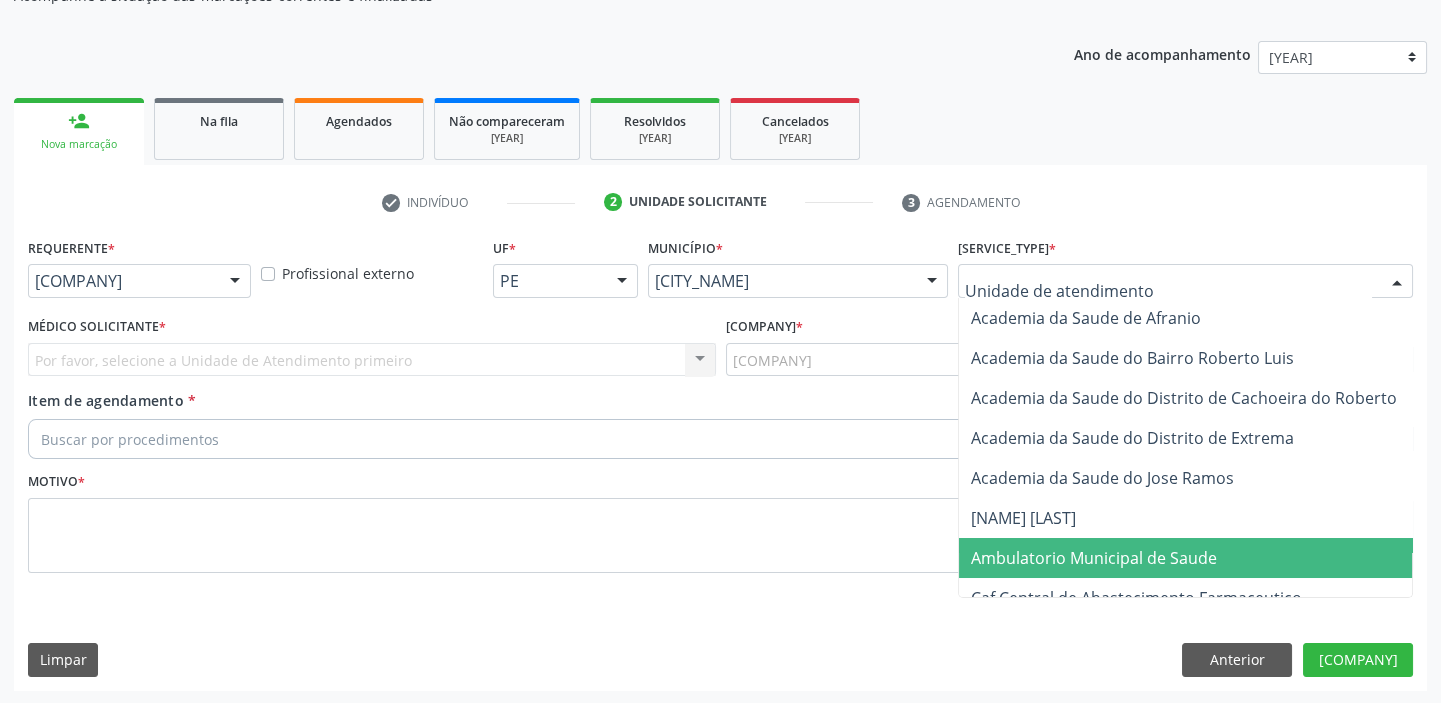 drag, startPoint x: 1008, startPoint y: 550, endPoint x: 919, endPoint y: 491, distance: 106.78015 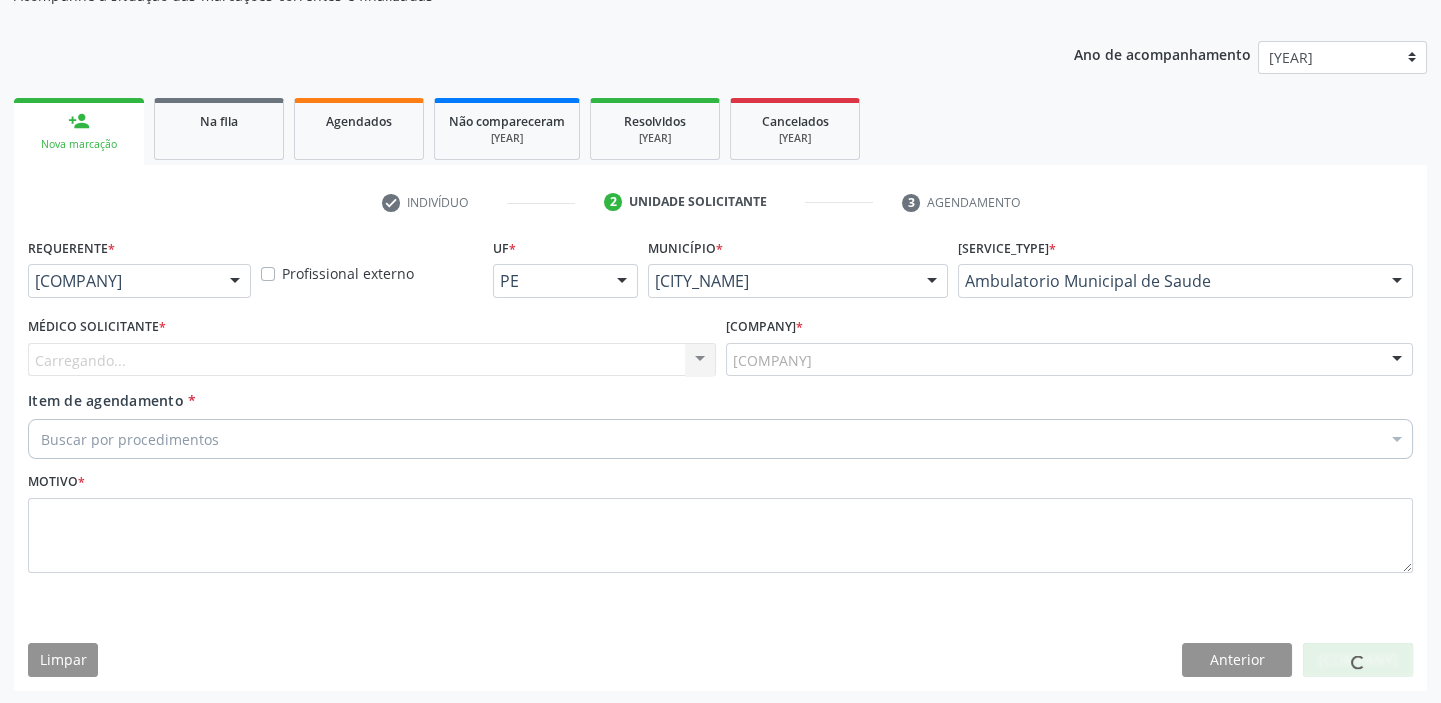 click on "[COMPANY]" at bounding box center (1070, 360) 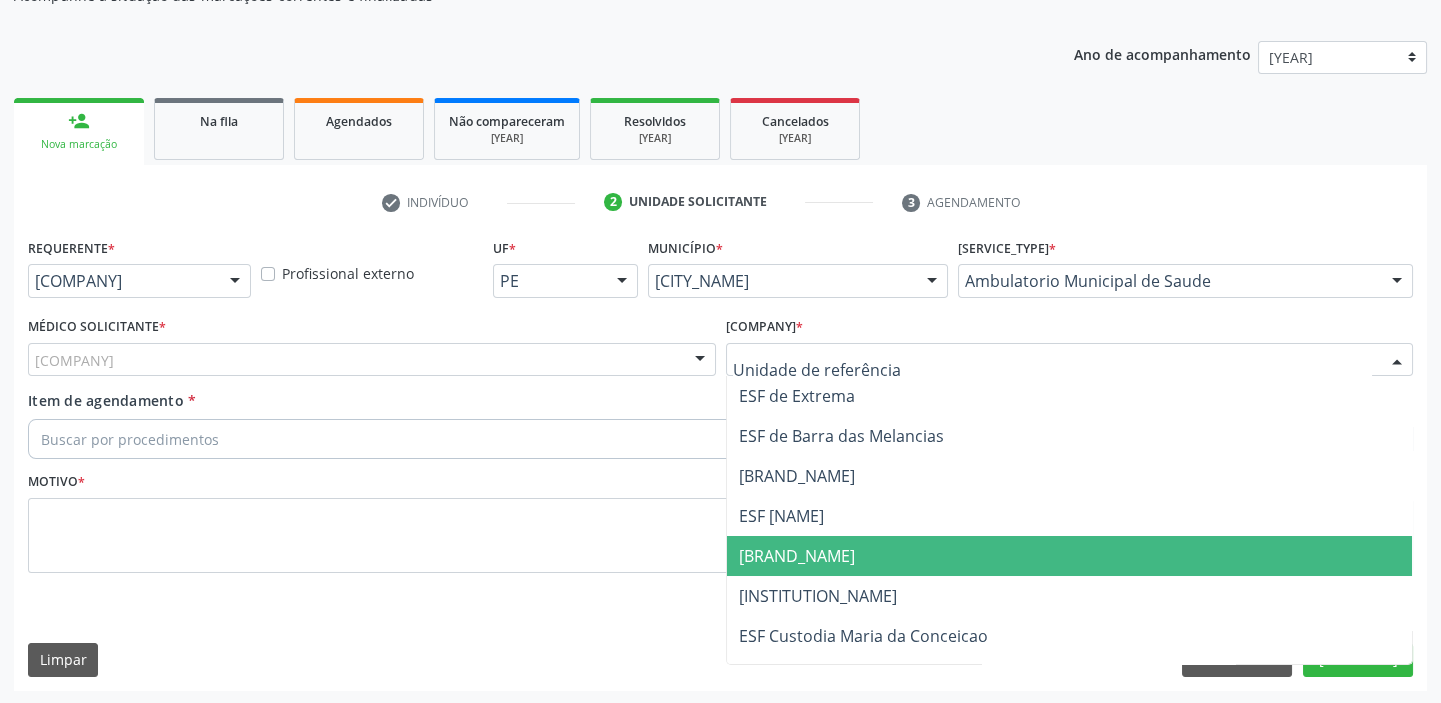 click on "[BRAND_NAME]" at bounding box center [797, 556] 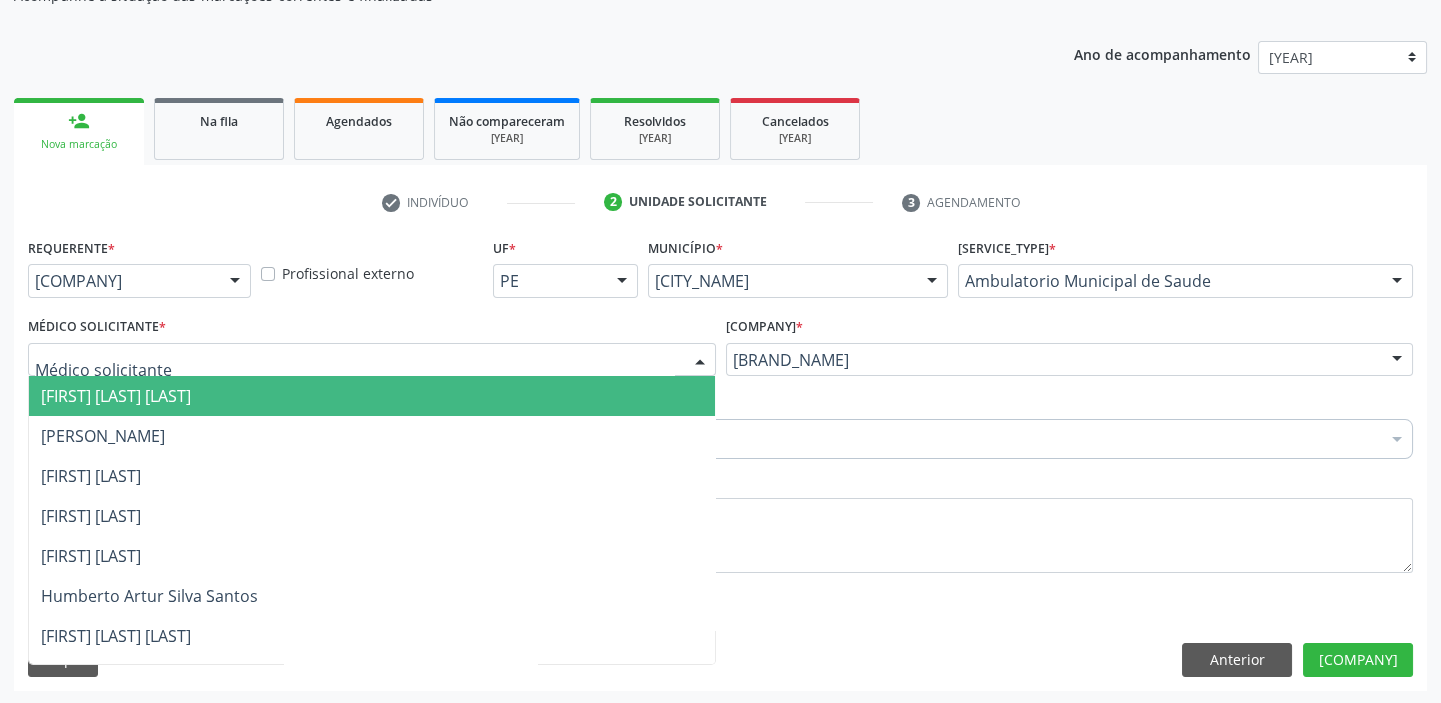 drag, startPoint x: 275, startPoint y: 360, endPoint x: 270, endPoint y: 391, distance: 31.400637 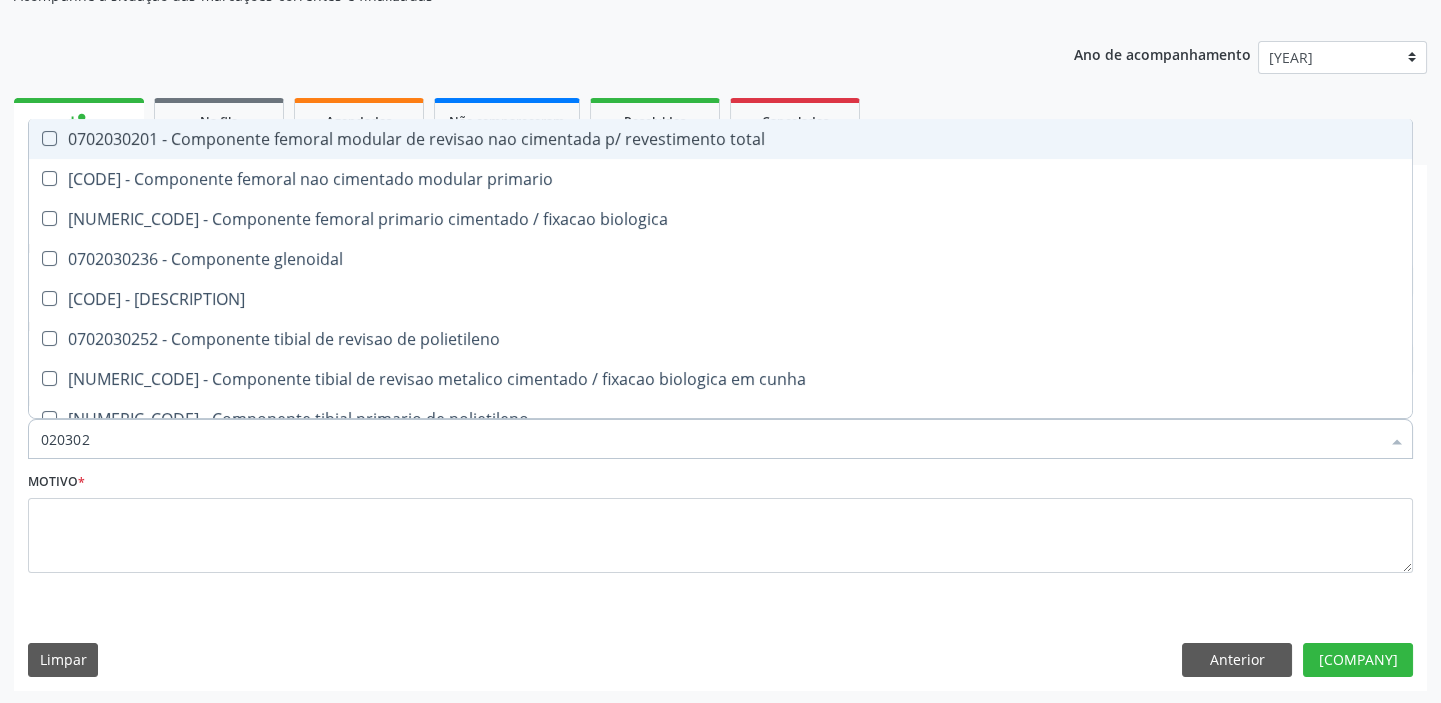 type on "0202030" 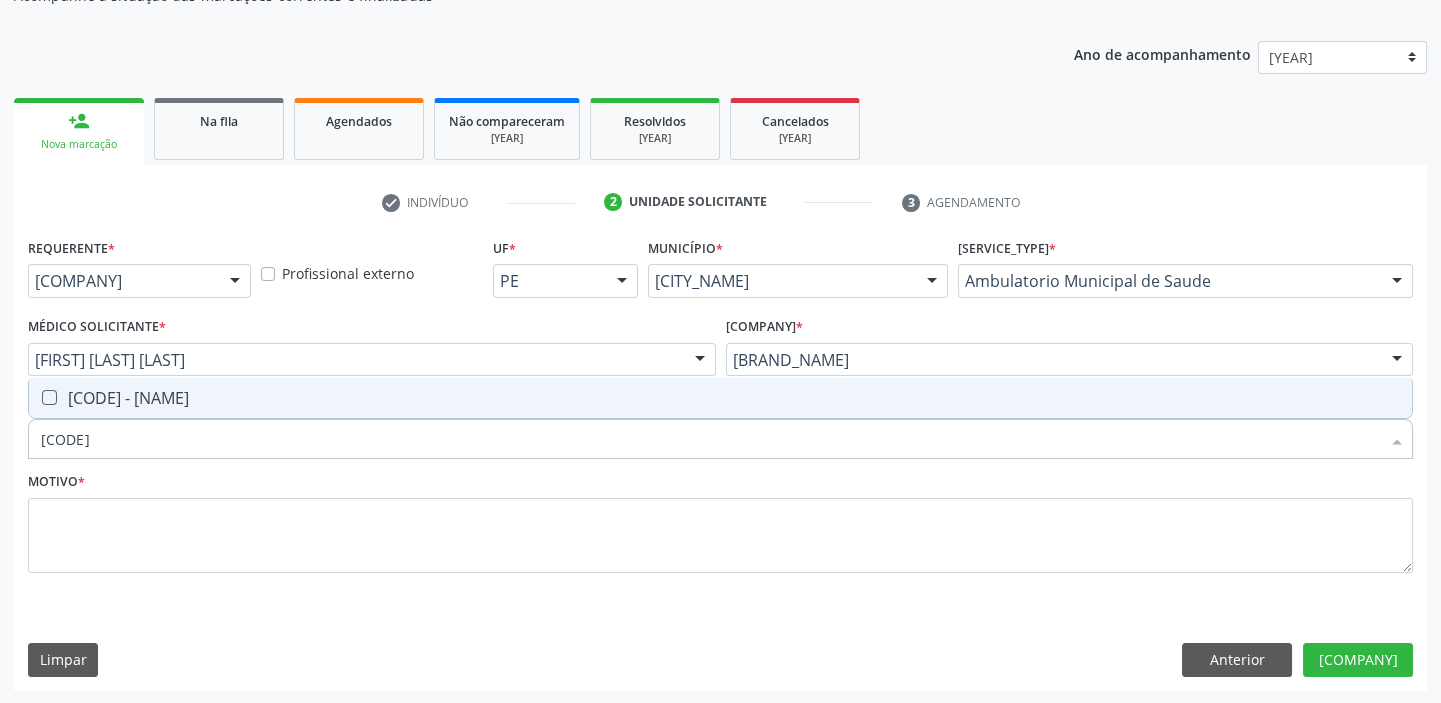 click on "[CODE] - [NAME]" at bounding box center [720, 398] 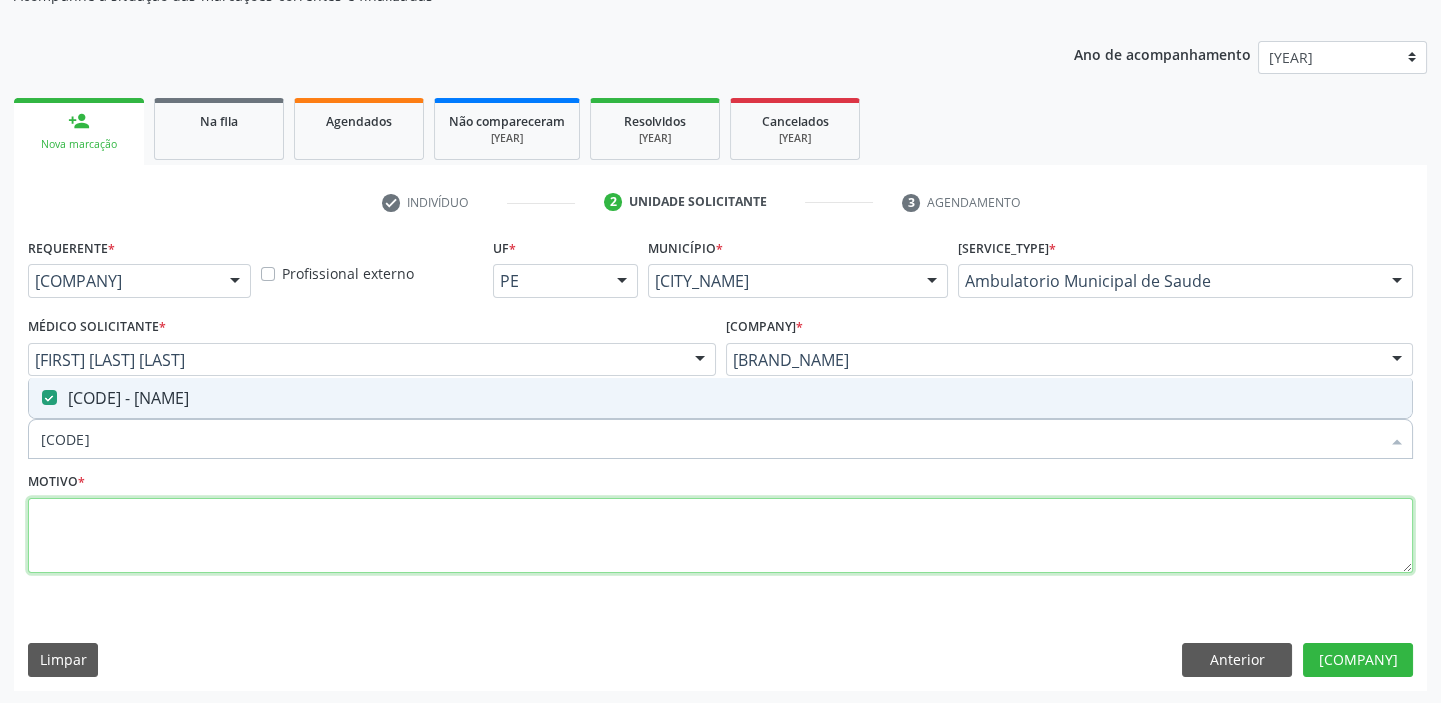 drag, startPoint x: 119, startPoint y: 519, endPoint x: 123, endPoint y: 535, distance: 16.492422 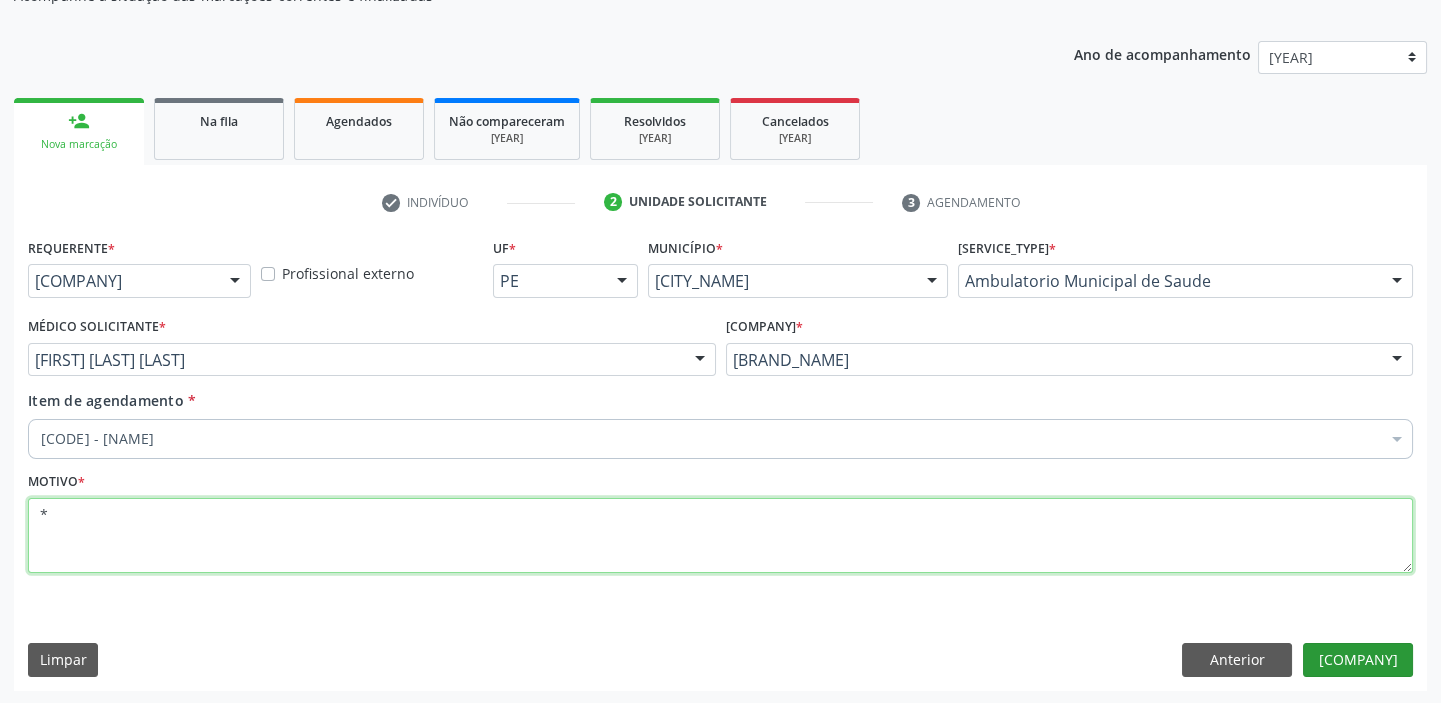 type on "*" 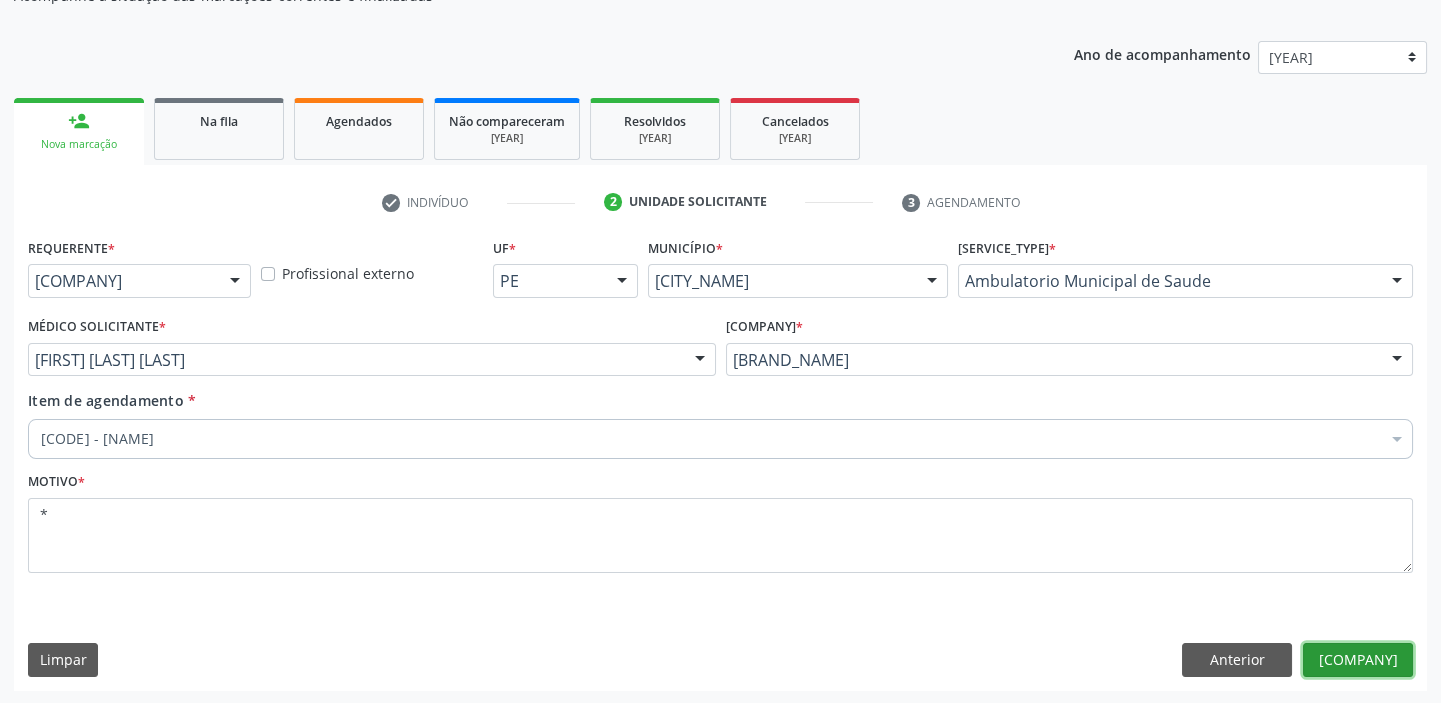 click on "[COMPANY]" at bounding box center (1358, 660) 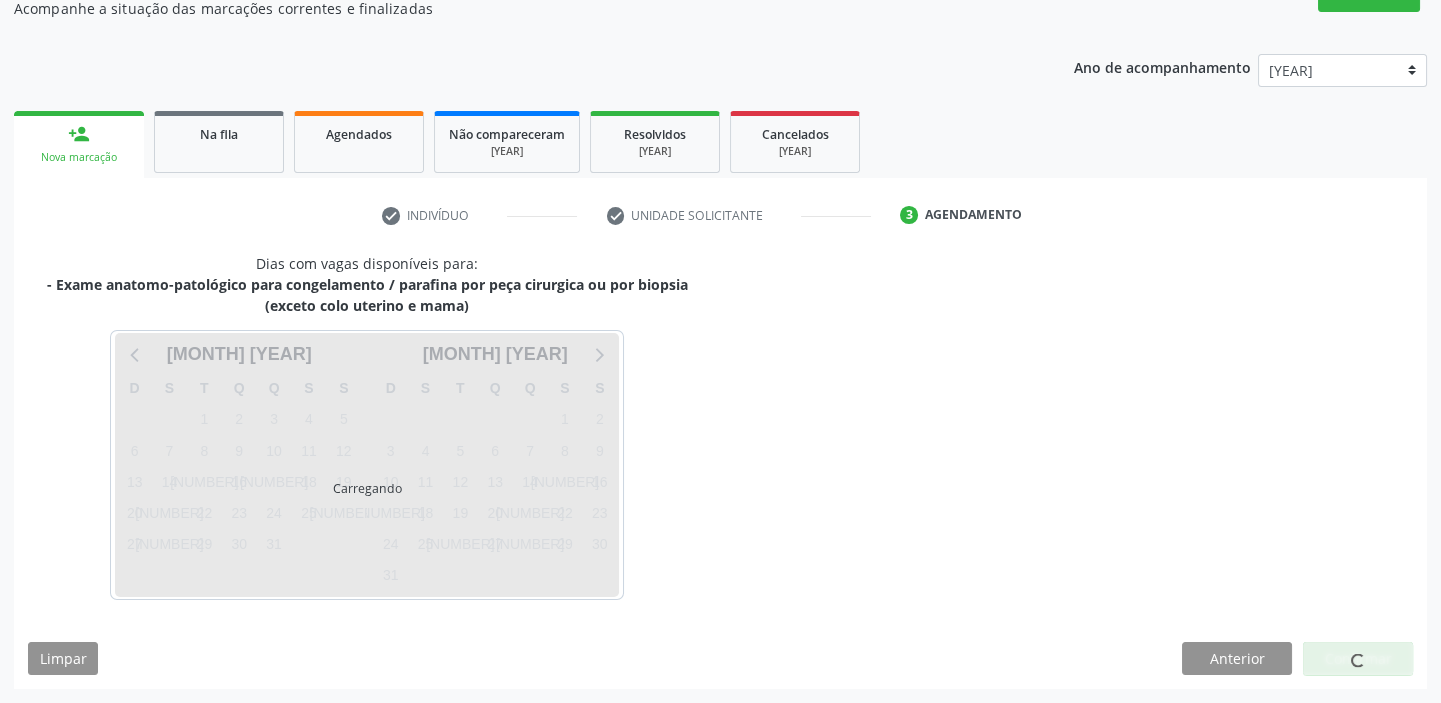 scroll, scrollTop: 187, scrollLeft: 0, axis: vertical 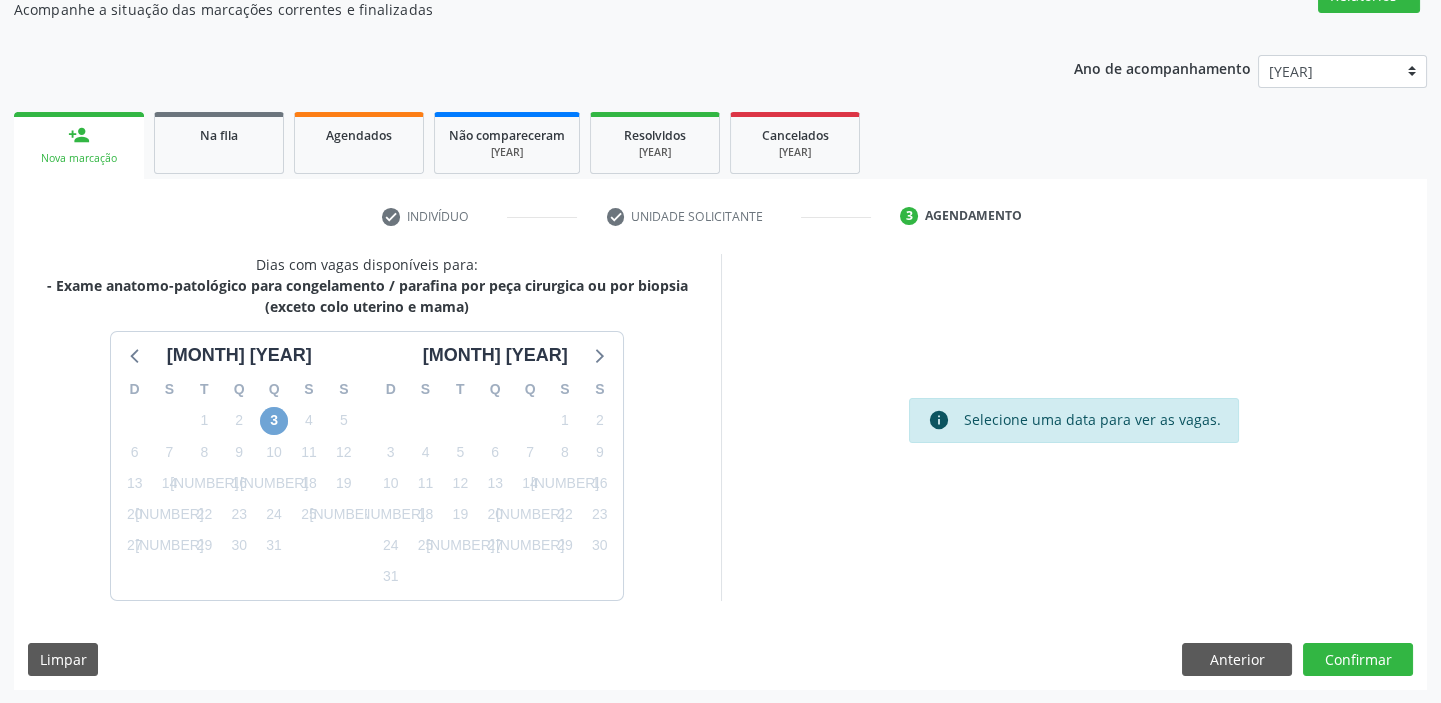 click on "3" at bounding box center [274, 421] 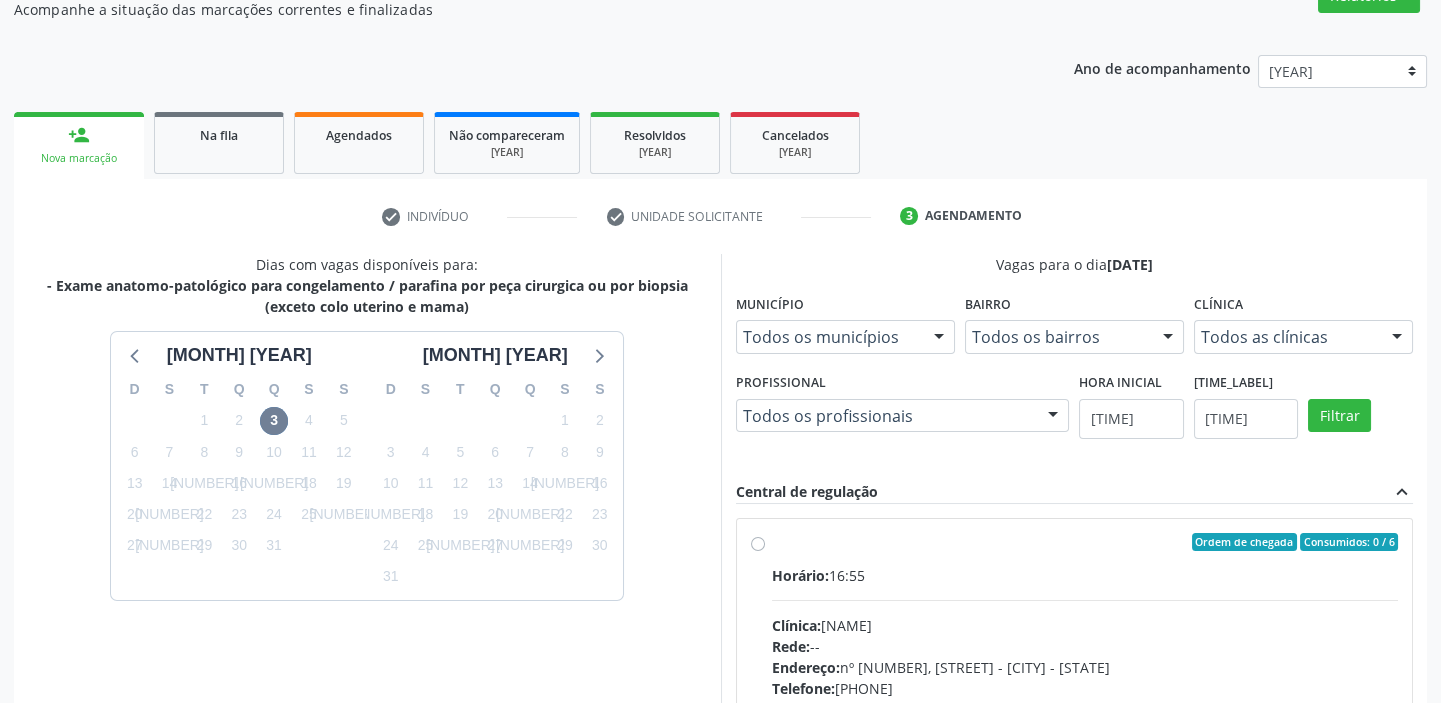 click on "Horário:   [TIME]
Clínica:  [CLINIC_NAME]
Rede:
--
Endereço:   nº [NUMBER], [NEIGHBORHOOD], [CITY] - [STATE]
Telefone:   ([PHONE_AREA]) [PHONE_NUMBER]
Profissional:
--
Informações adicionais sobre o atendimento
Idade de atendimento:
Sem restrição
Gênero(s) atendido(s):
Sem restrição
Informações adicionais:
--" at bounding box center (1085, 702) 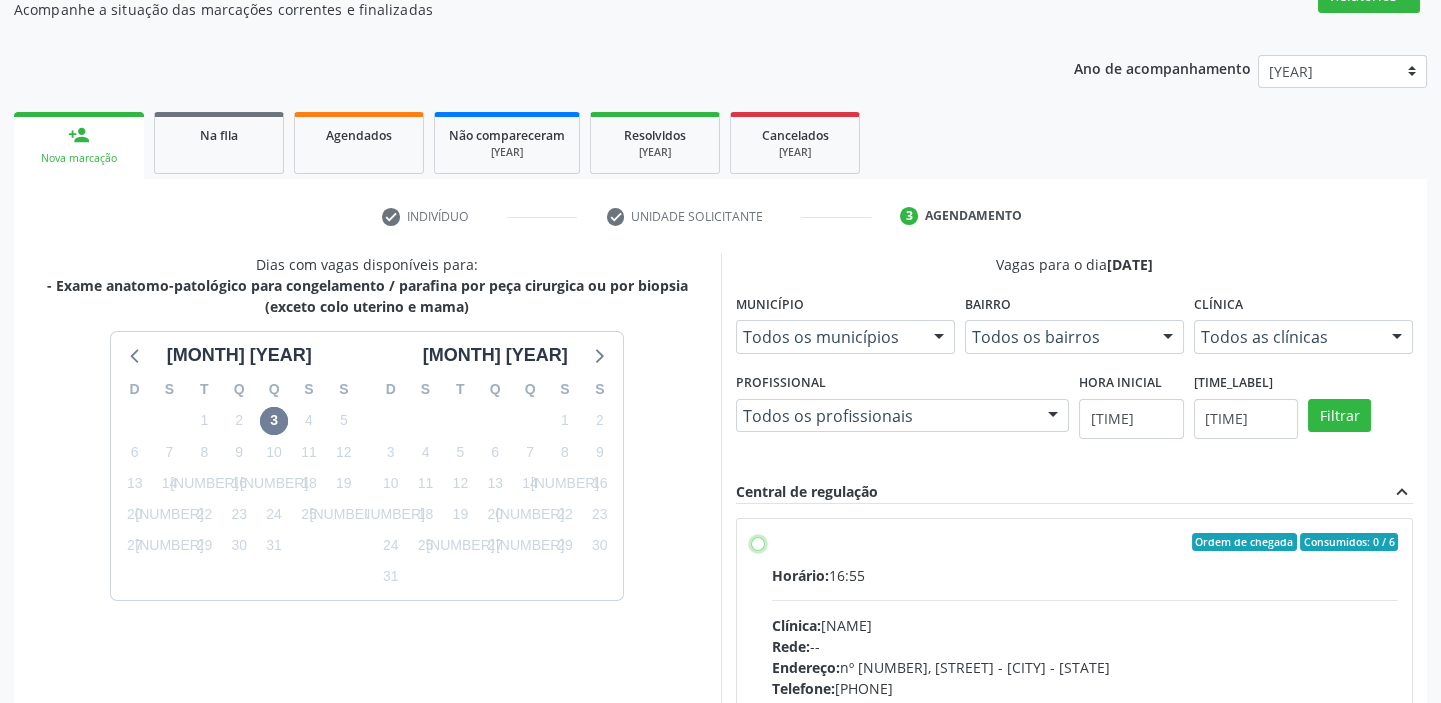 click on "Ordem de chegada
Consumidos: 0 / 6
Horário:   [TIME]
Clínica:  Cime
Rede:
--
Endereço:   nº 70, Centro, [CITY], [STATE]
Telefone:   [PHONE]
Profissional:
--
Informações adicionais sobre o atendimento
Idade de atendimento:
Sem restrição
Gênero(s) atendido(s):
Sem restrição
Informações adicionais:
--" at bounding box center [758, 542] 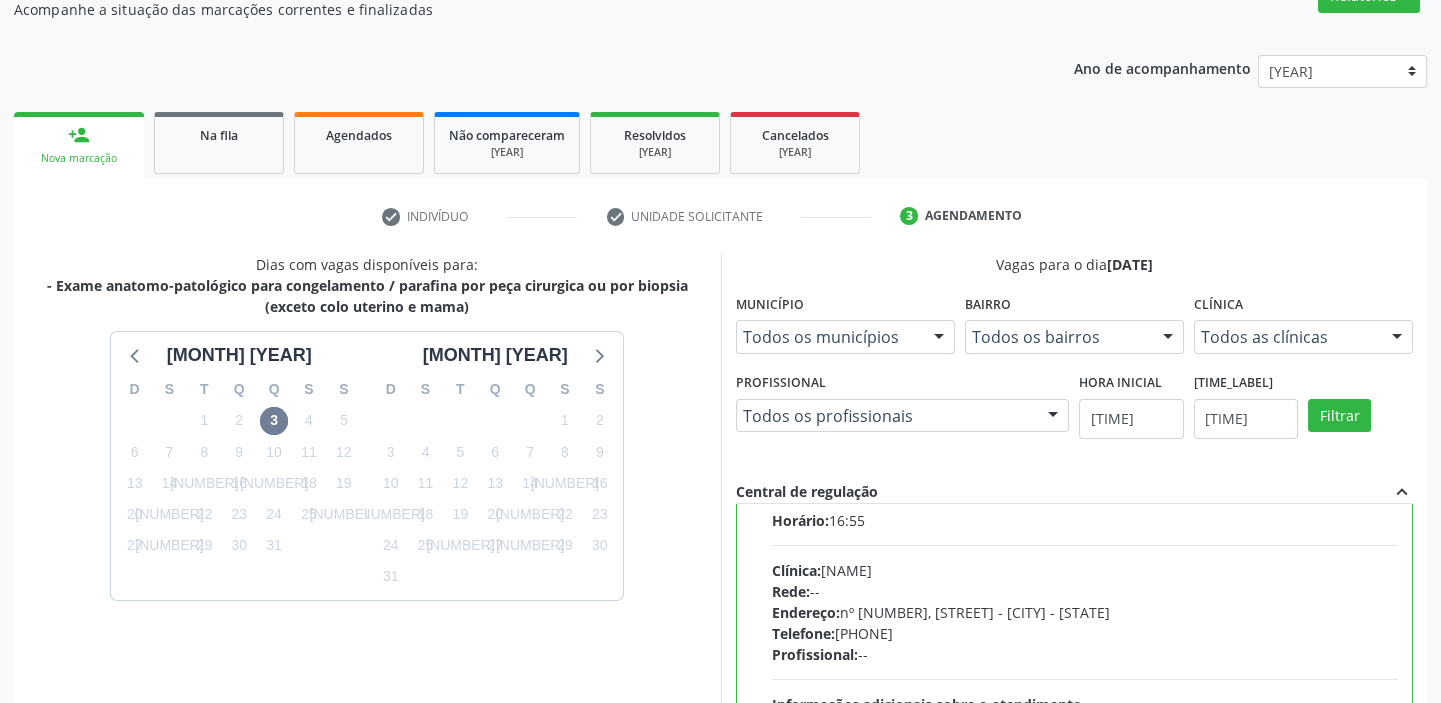scroll, scrollTop: 99, scrollLeft: 0, axis: vertical 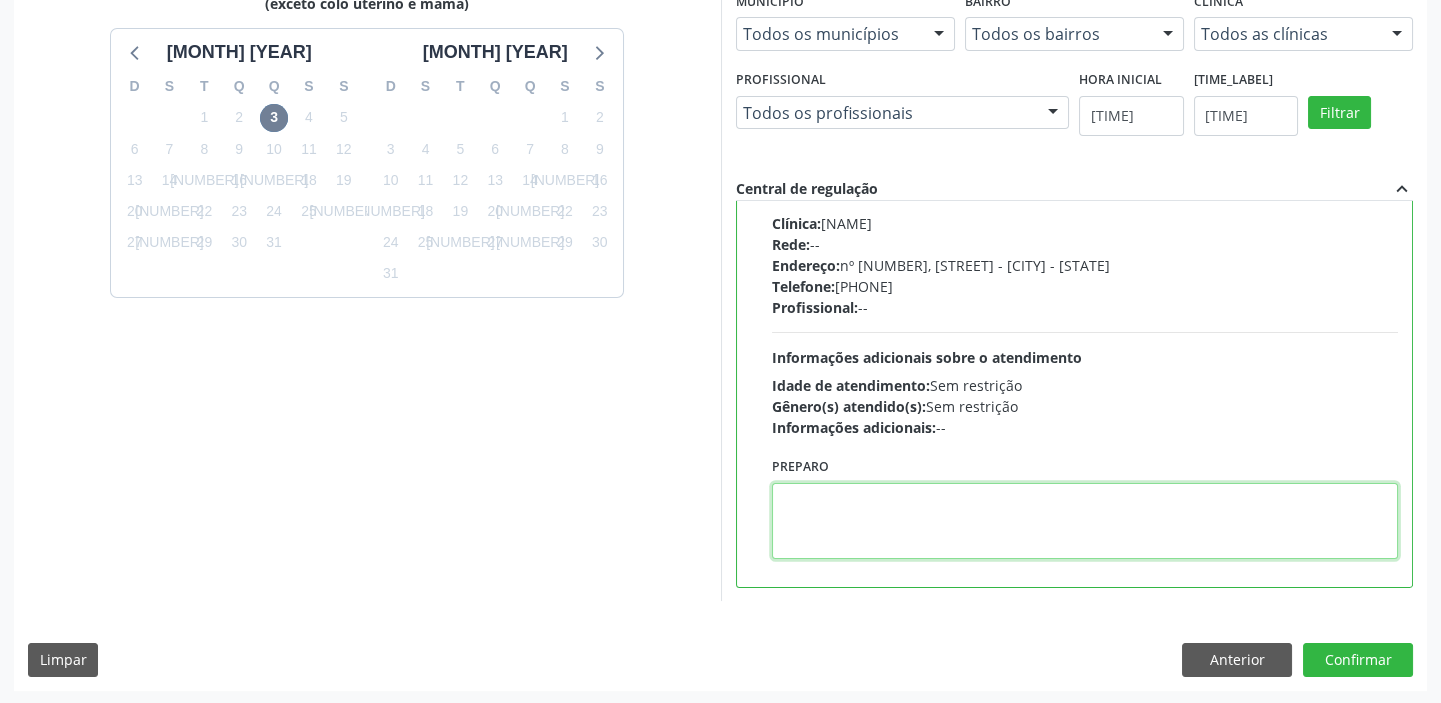 drag, startPoint x: 977, startPoint y: 535, endPoint x: 1069, endPoint y: 537, distance: 92.021736 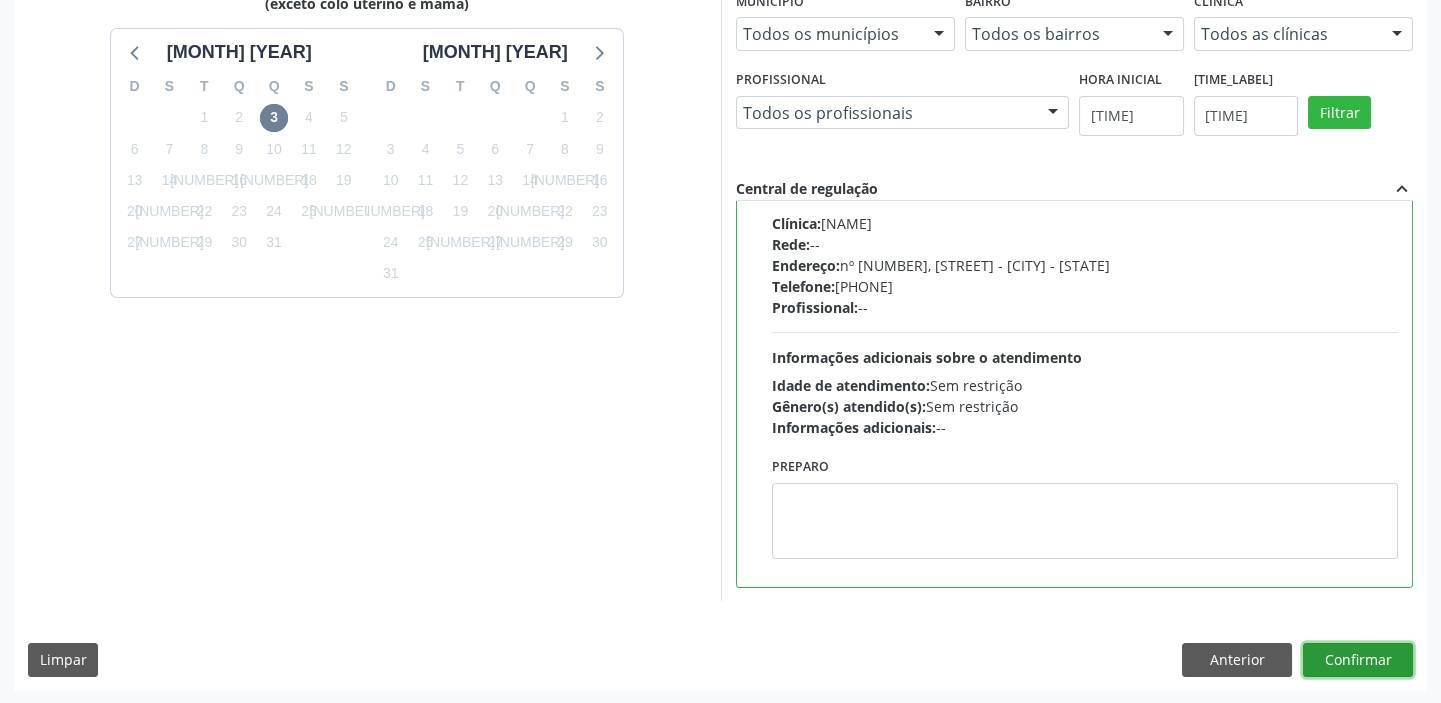 click on "Confirmar" at bounding box center (1358, 660) 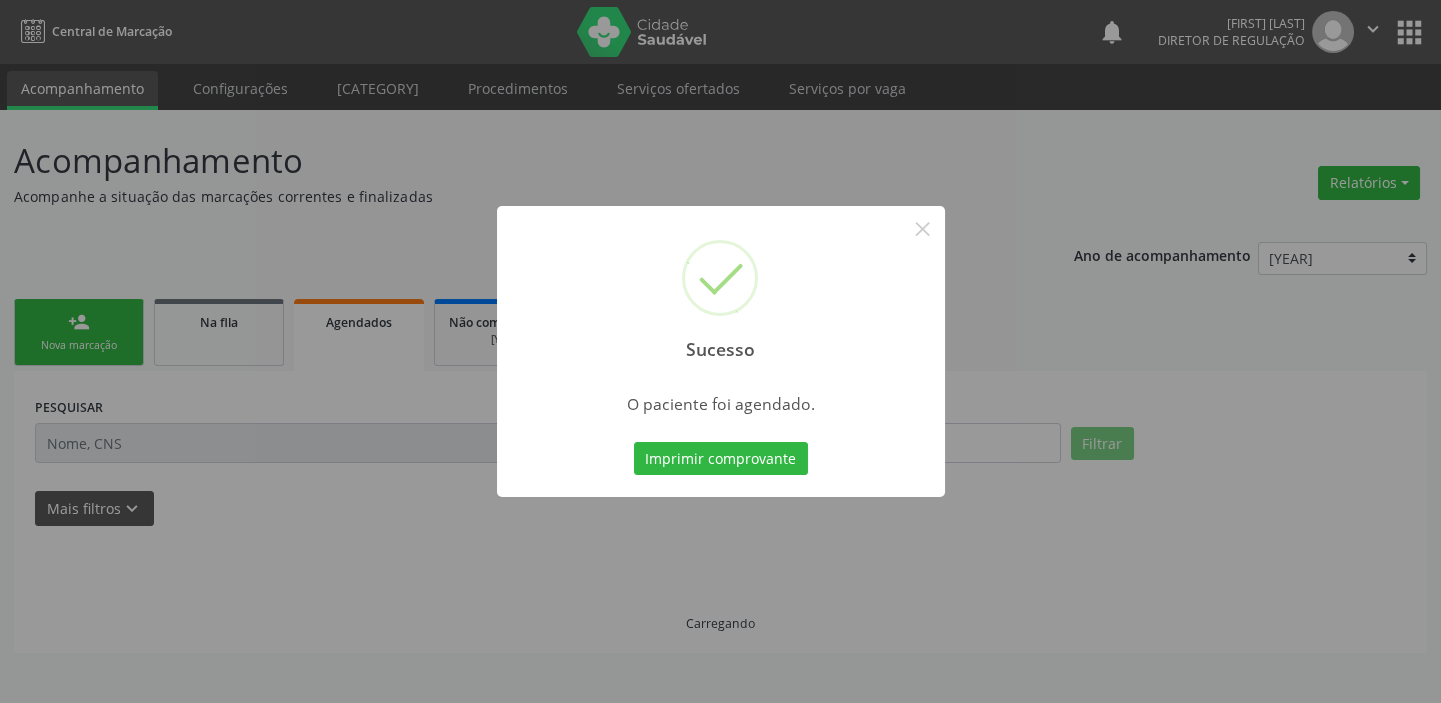 scroll, scrollTop: 0, scrollLeft: 0, axis: both 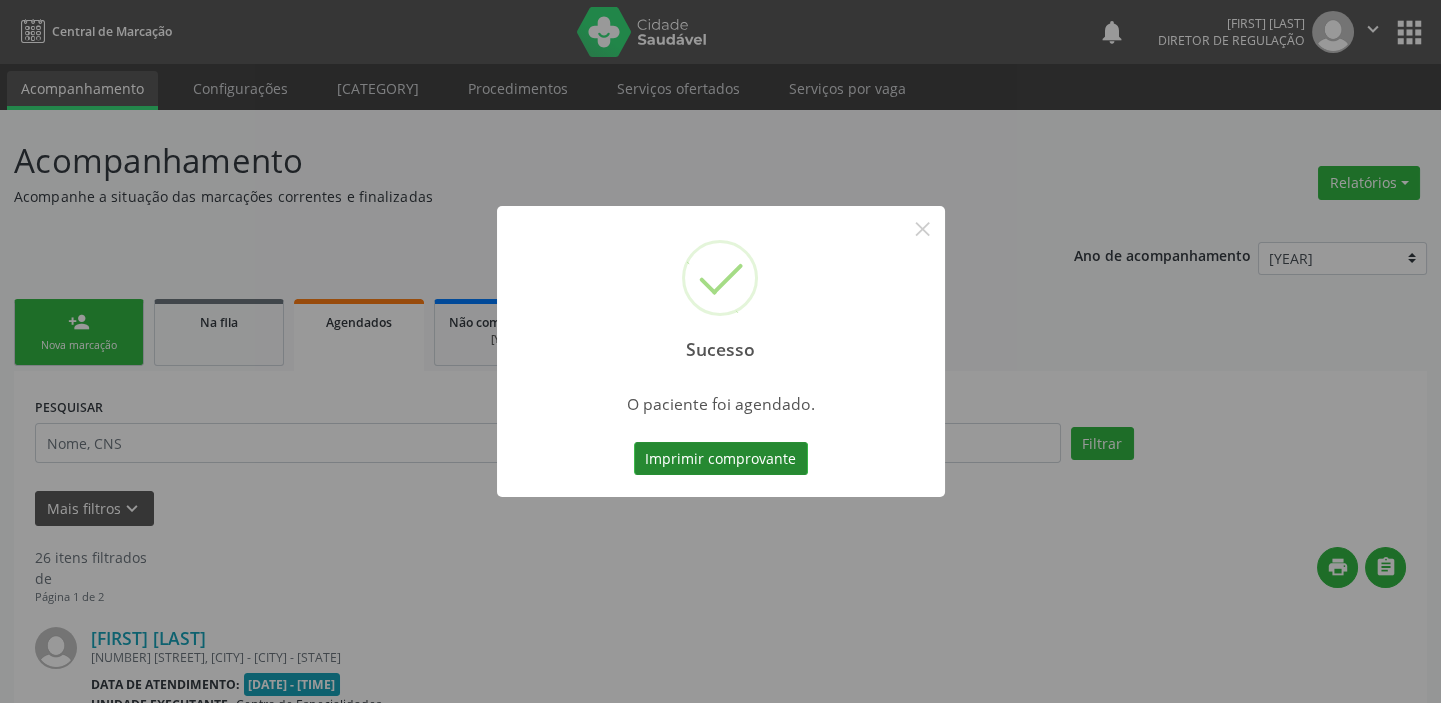 click on "Imprimir comprovante" at bounding box center [721, 459] 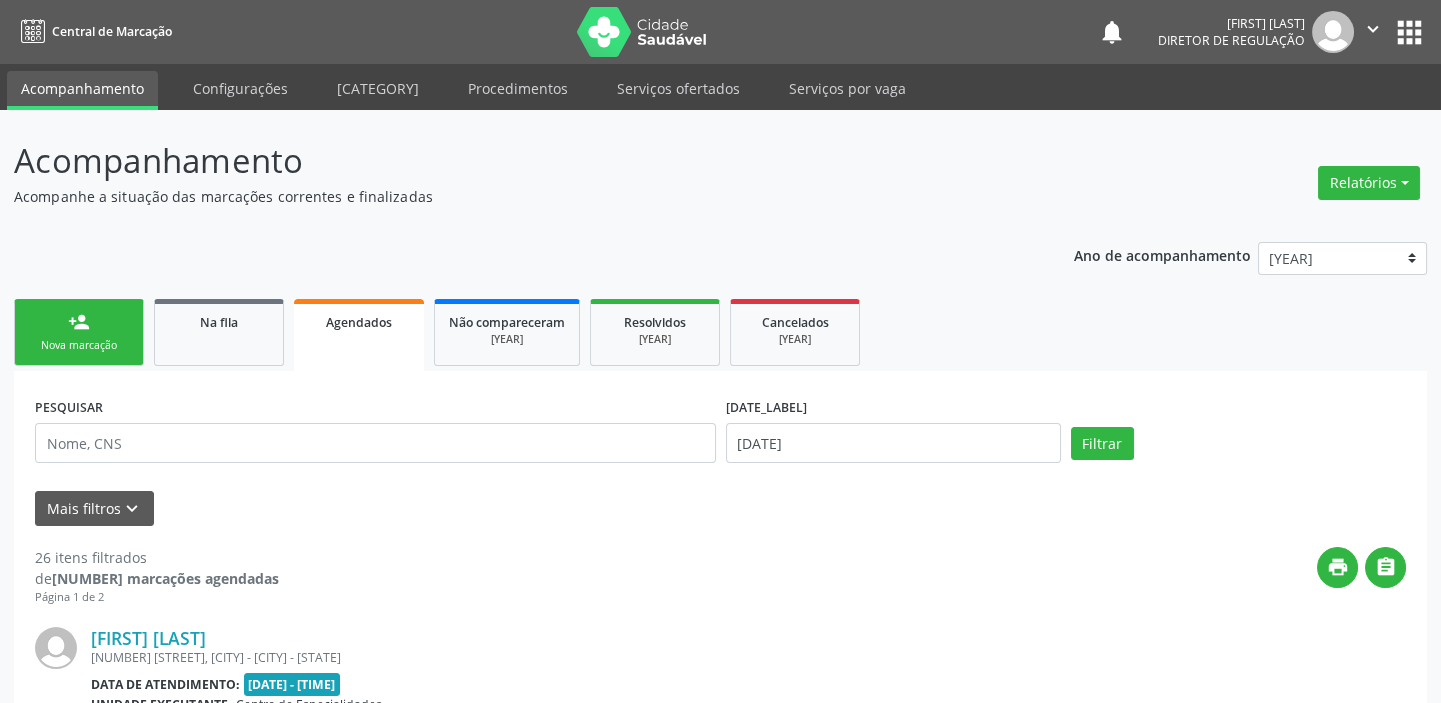 click on "person_add" at bounding box center (79, 322) 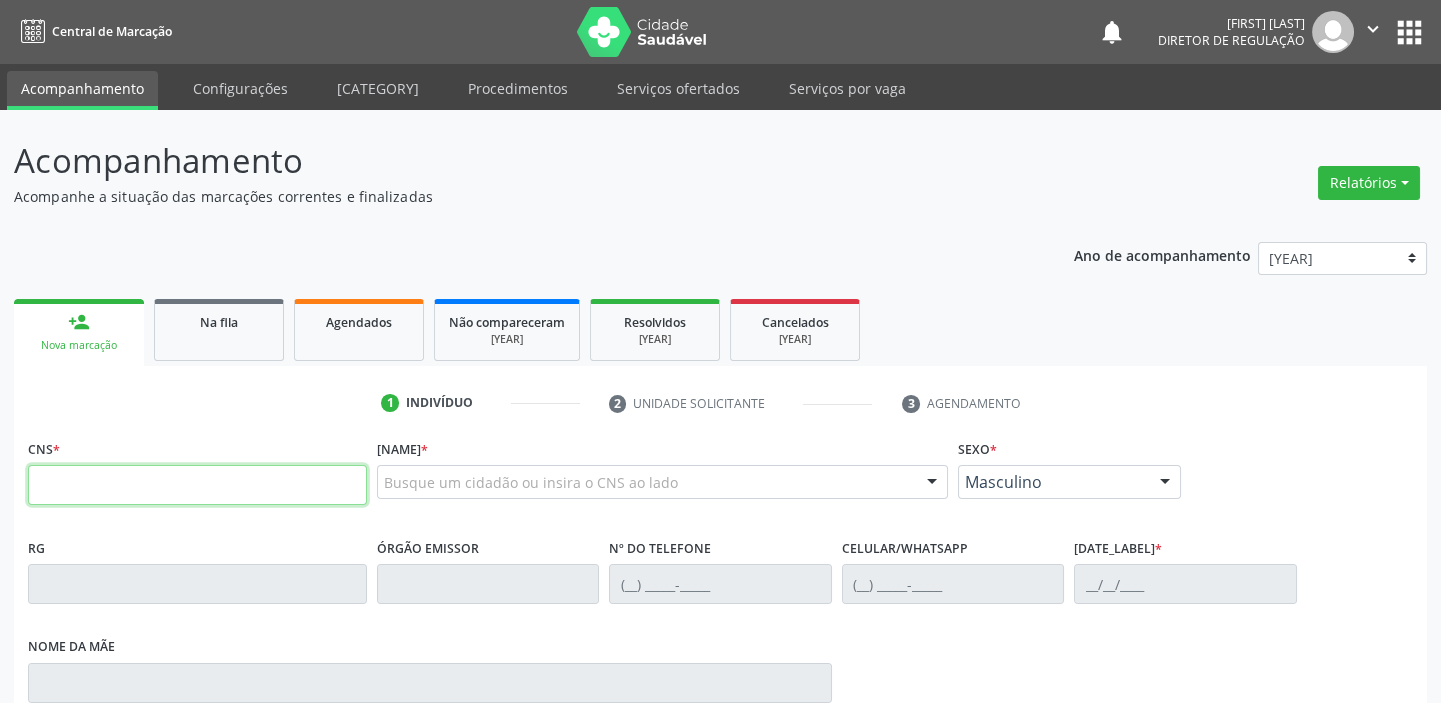 click at bounding box center (197, 485) 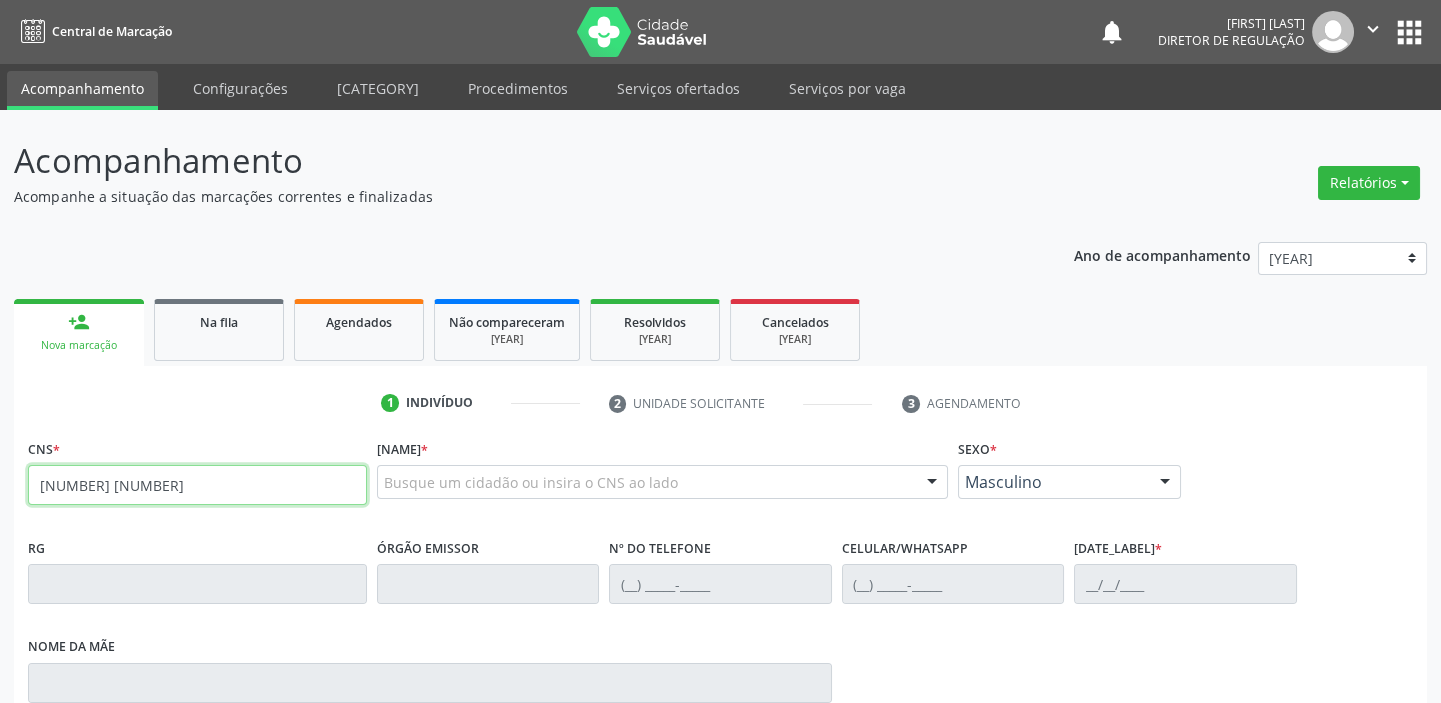 type on "[NUMBER] [NUMBER]" 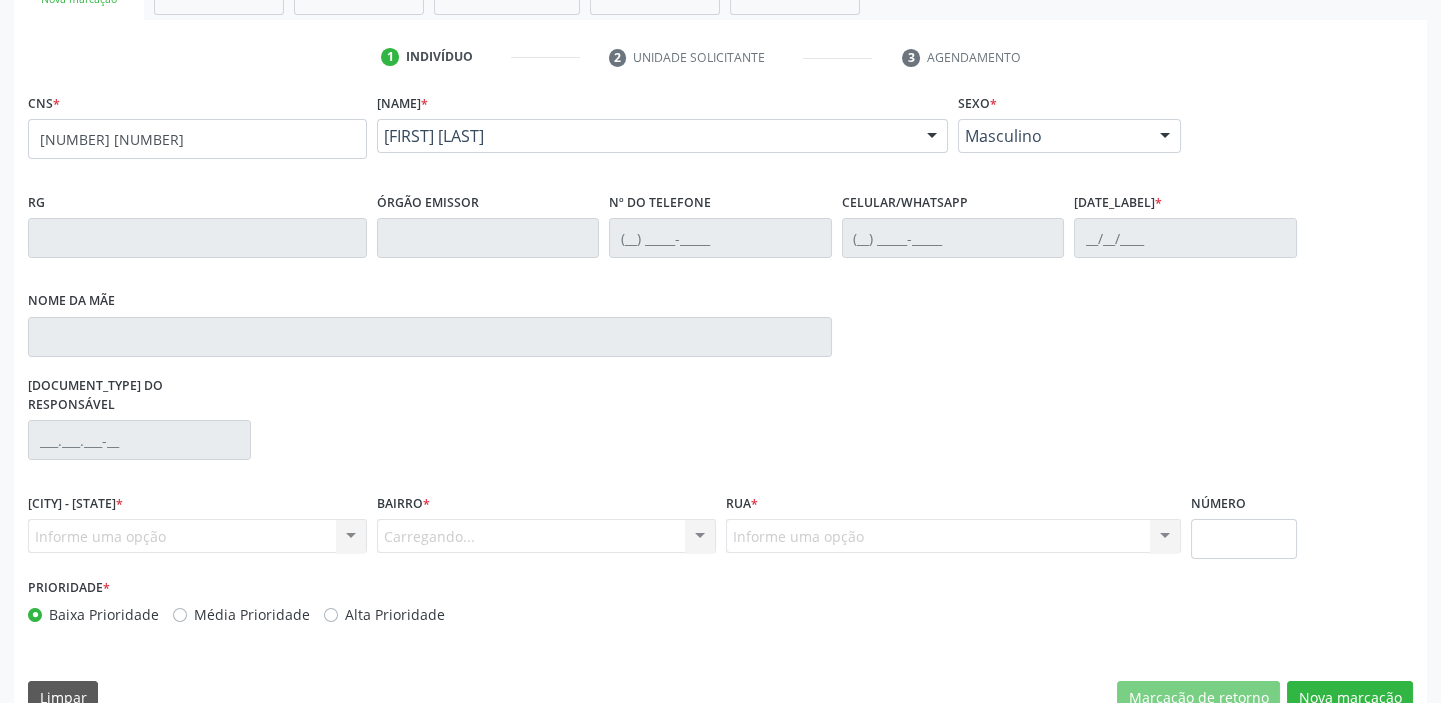scroll, scrollTop: 366, scrollLeft: 0, axis: vertical 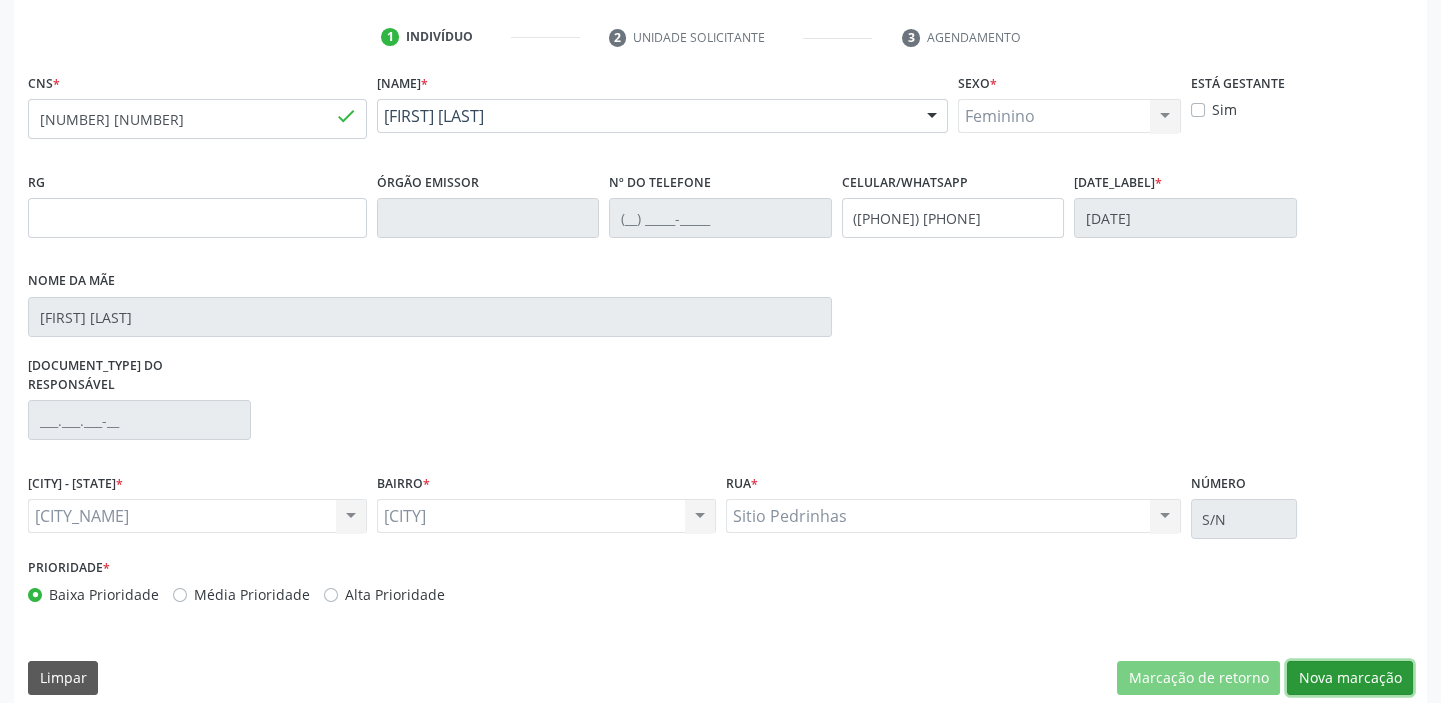 click on "Nova marcação" at bounding box center [1198, 678] 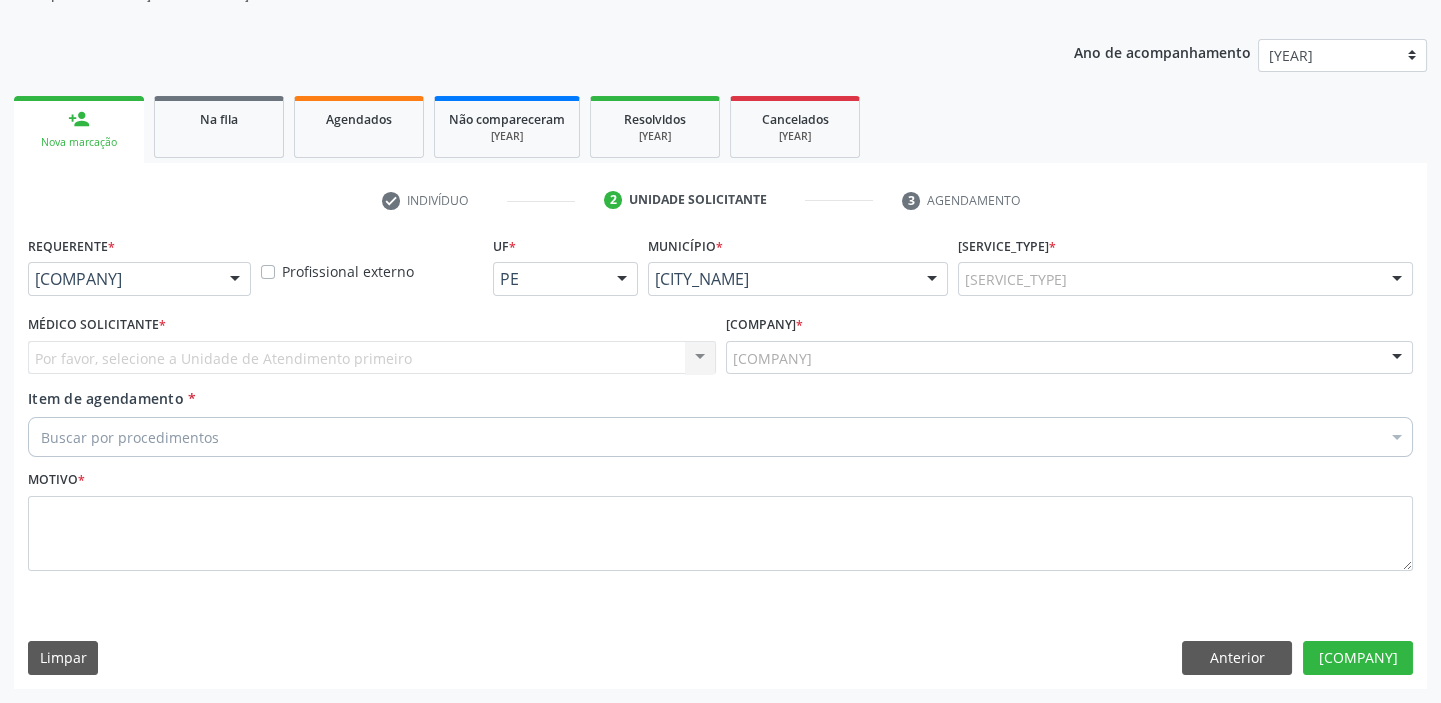 scroll, scrollTop: 201, scrollLeft: 0, axis: vertical 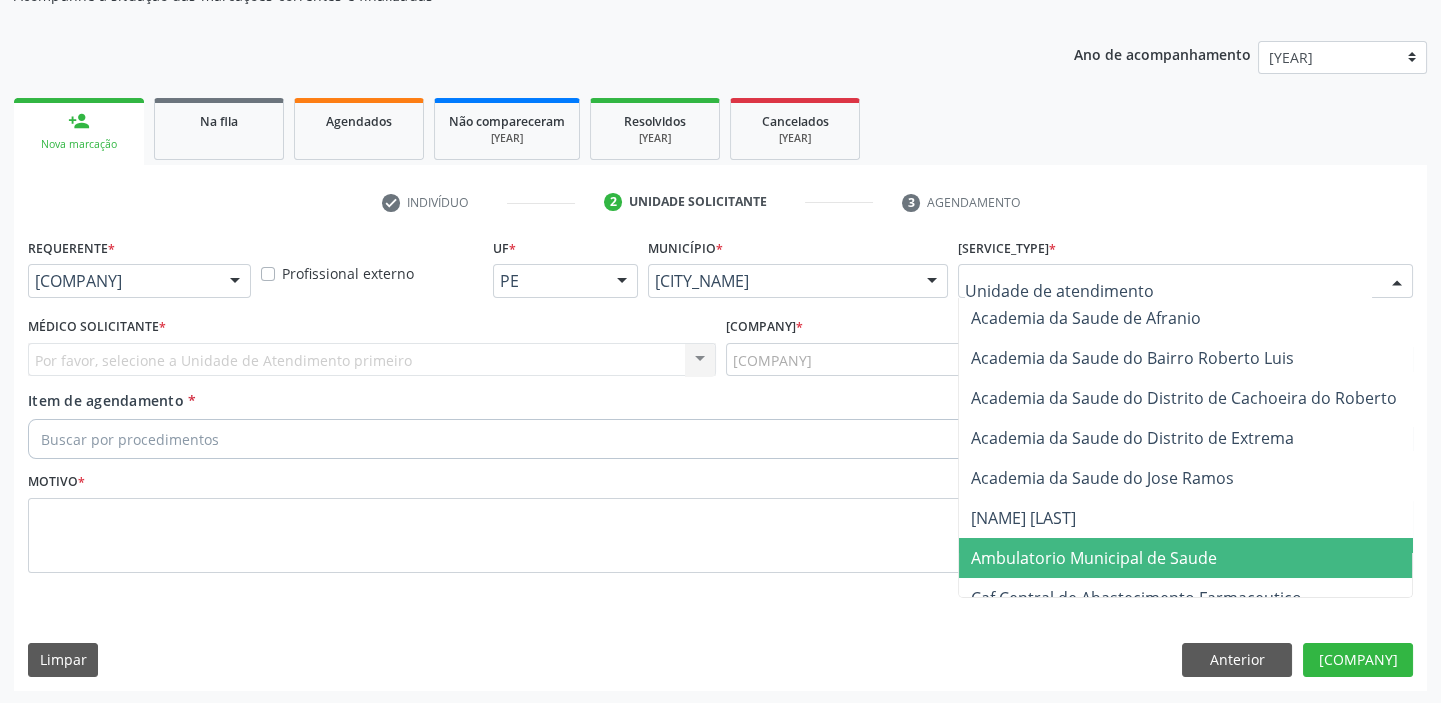 click on "Ambulatorio Municipal de Saude" at bounding box center [1094, 558] 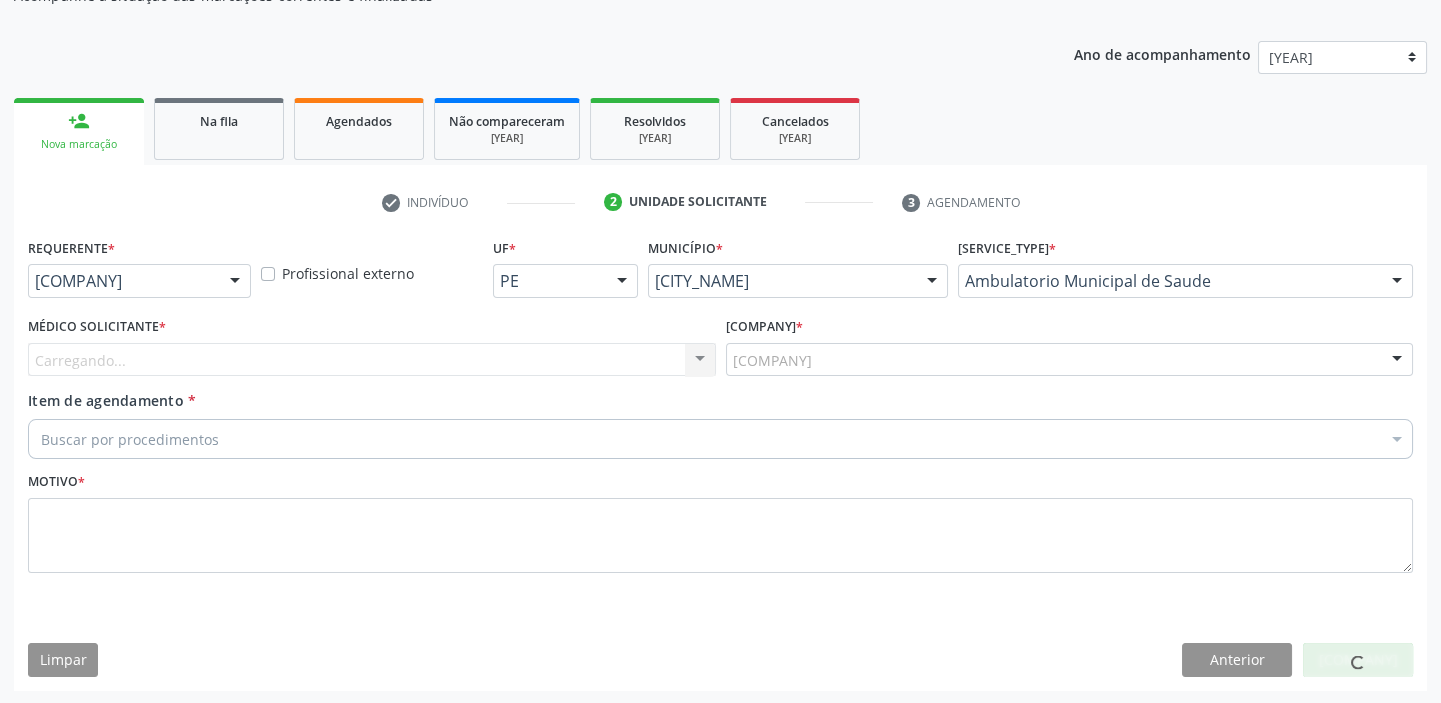 drag, startPoint x: 766, startPoint y: 355, endPoint x: 779, endPoint y: 389, distance: 36.40055 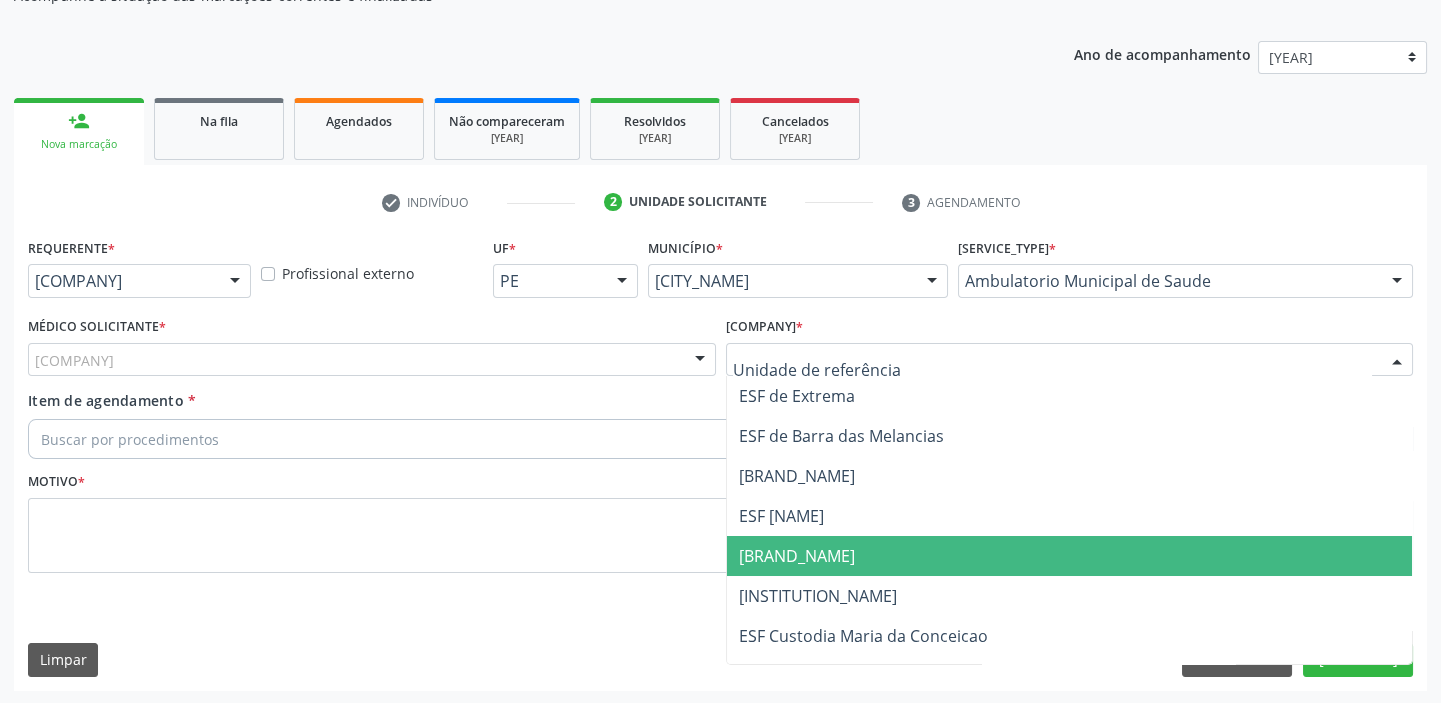 click on "[BRAND_NAME]" at bounding box center [1070, 556] 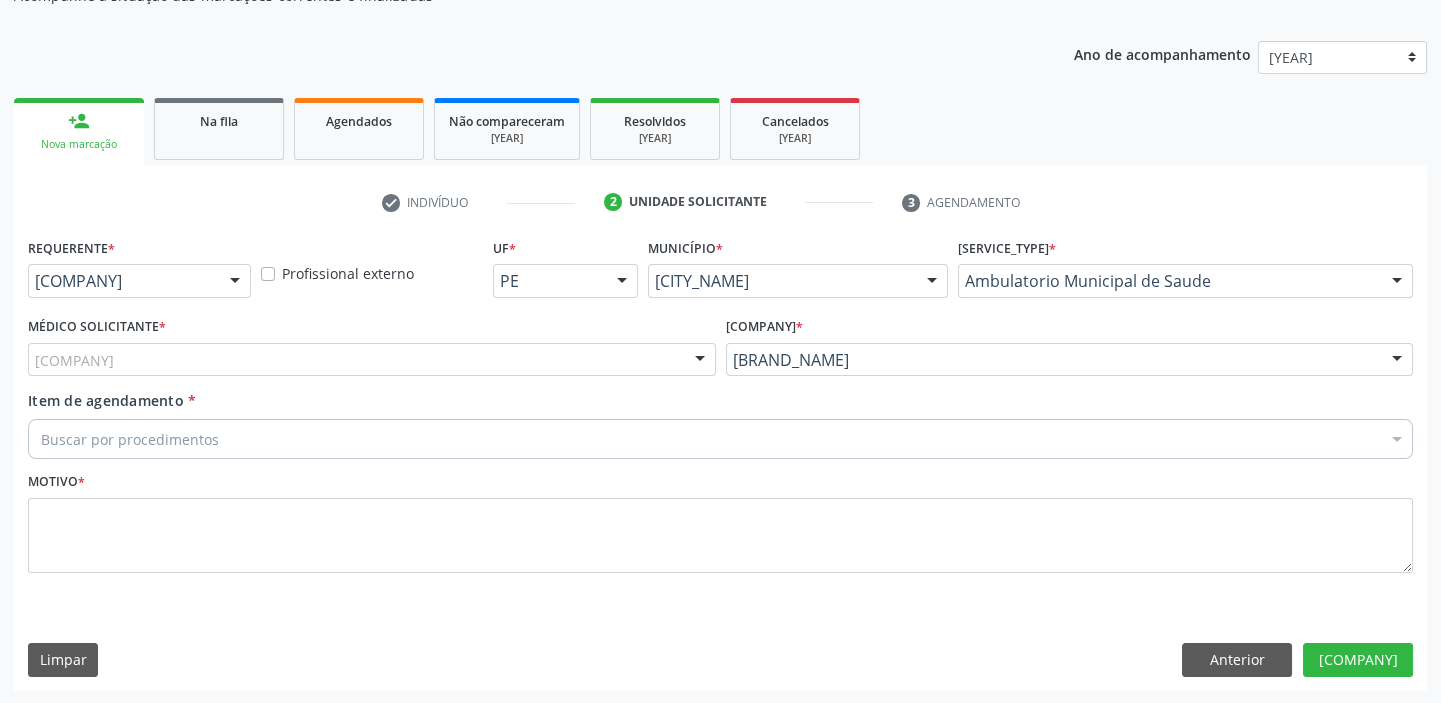 drag, startPoint x: 30, startPoint y: 349, endPoint x: 49, endPoint y: 350, distance: 19.026299 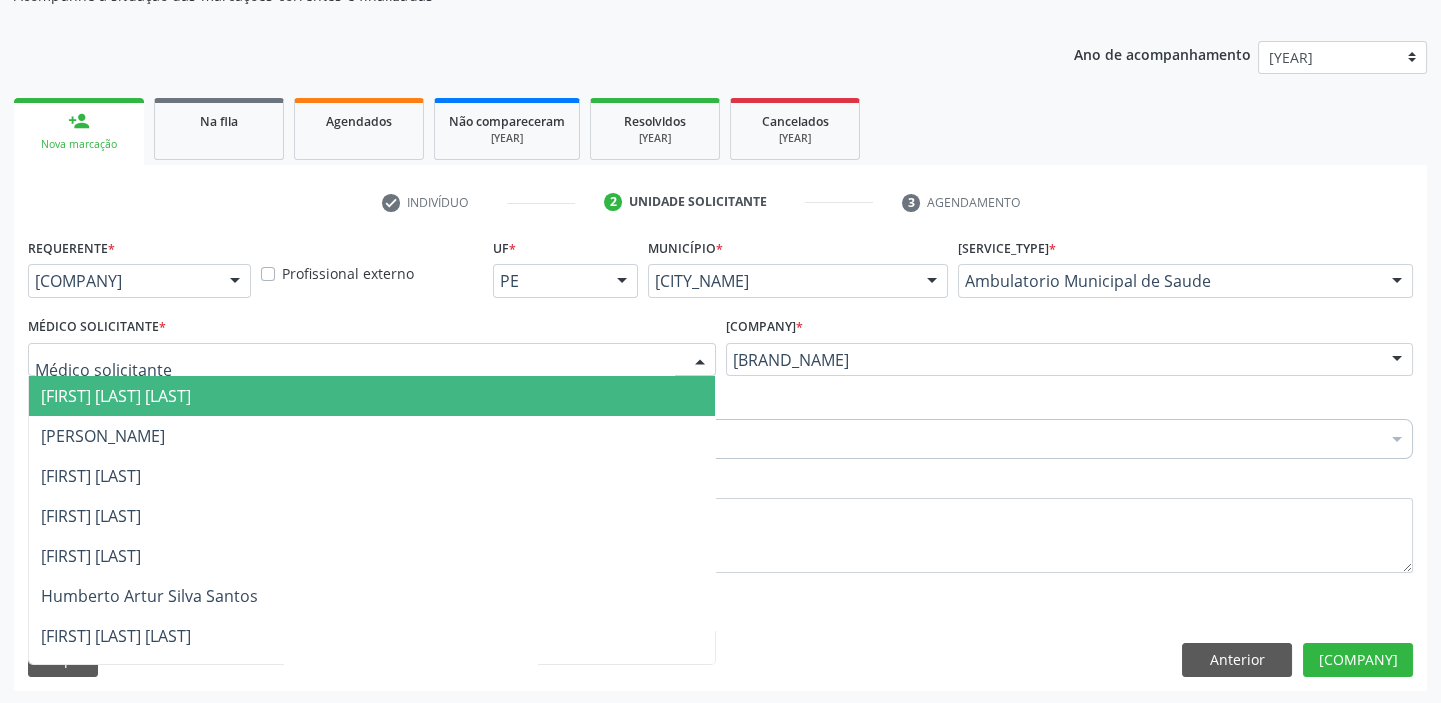 click on "[FIRST] [LAST] [LAST]" at bounding box center [116, 396] 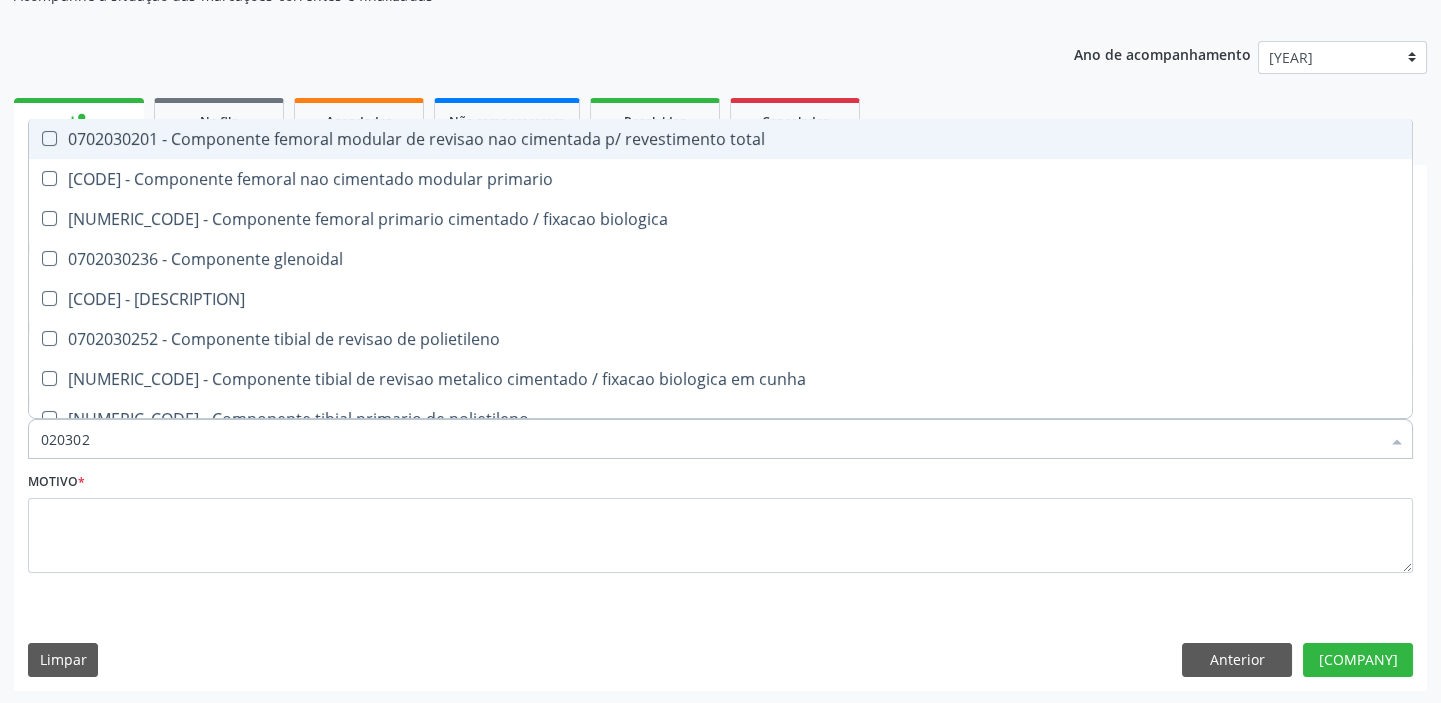 type on "0202030" 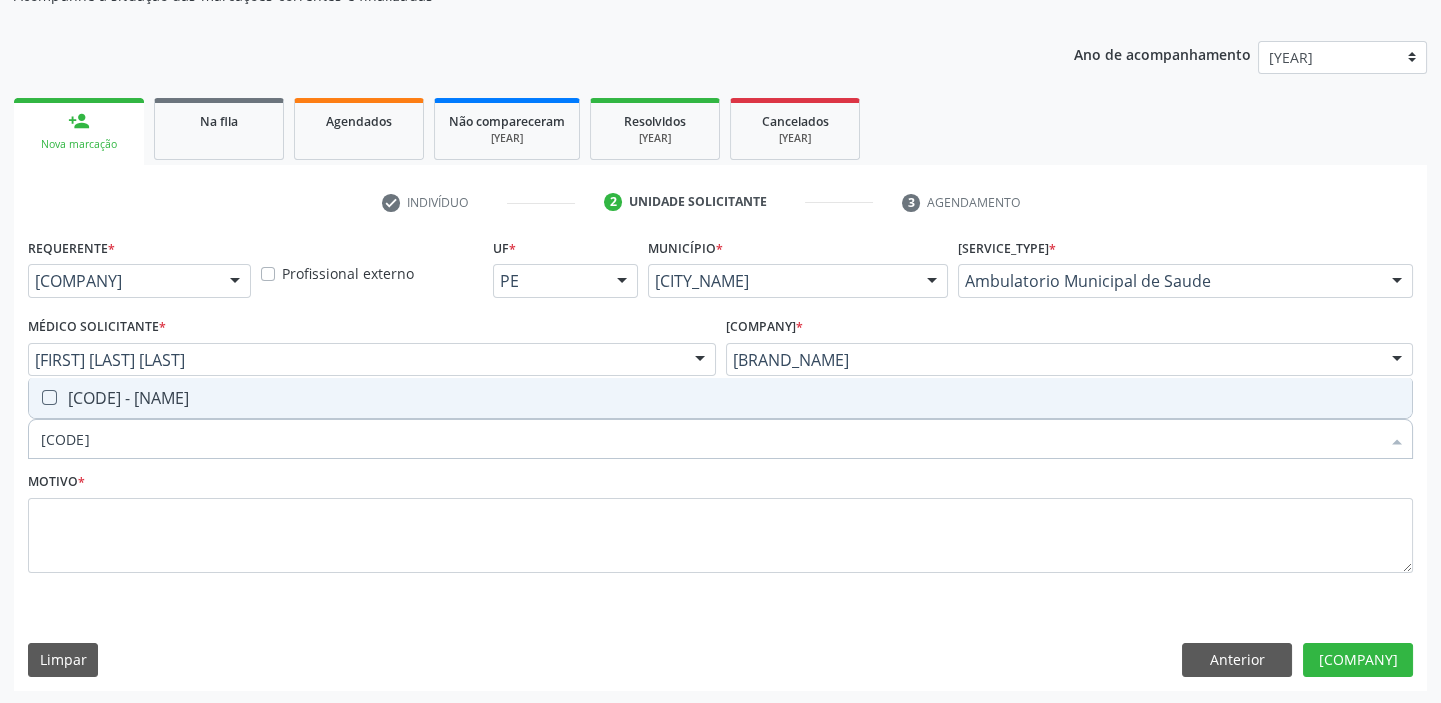 click on "[CODE] - [NAME]" at bounding box center (720, 398) 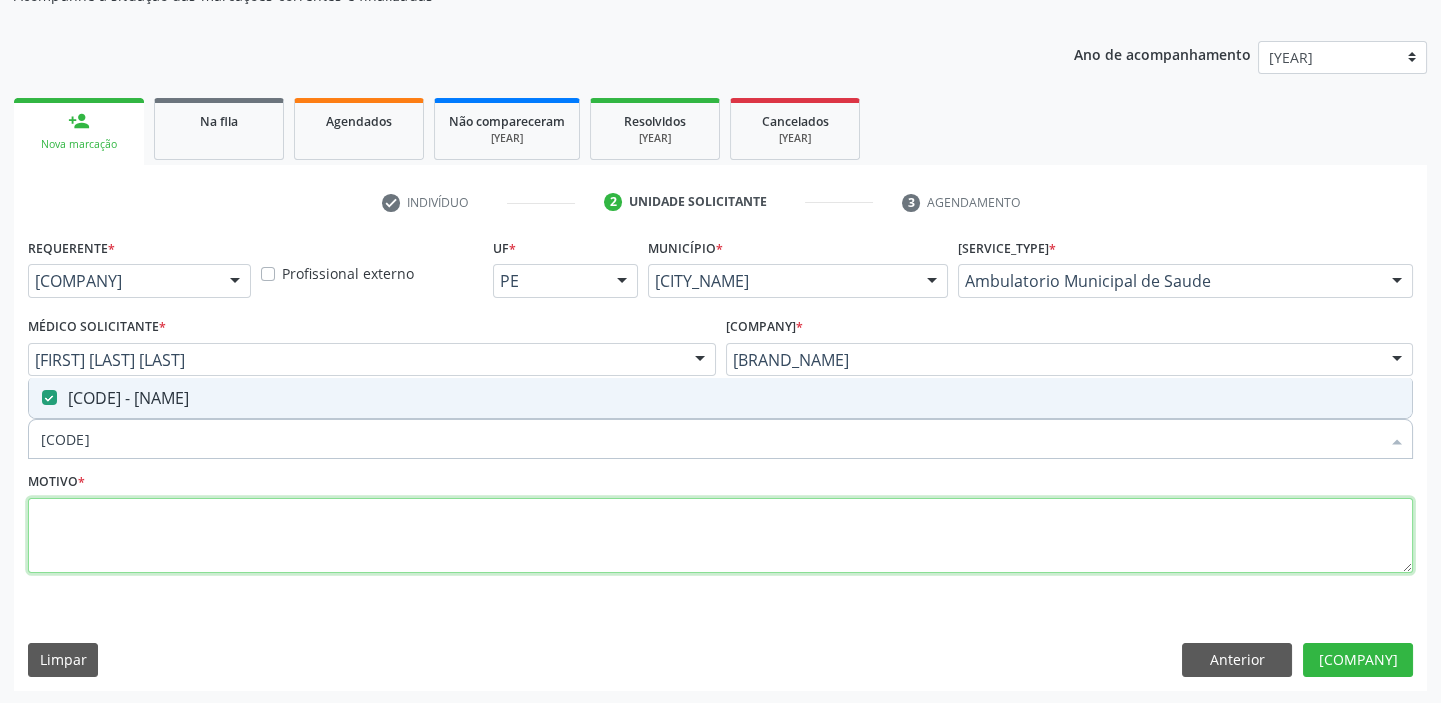 click at bounding box center (720, 536) 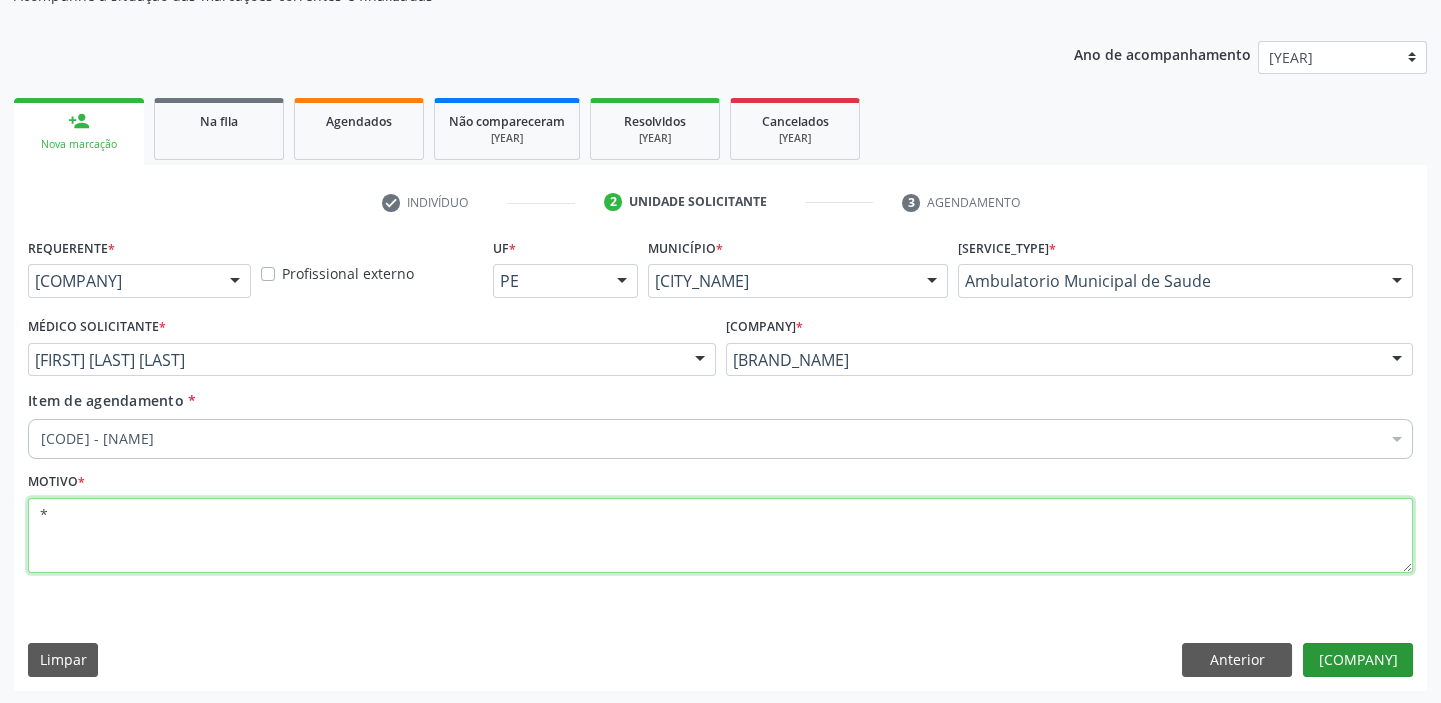 type on "*" 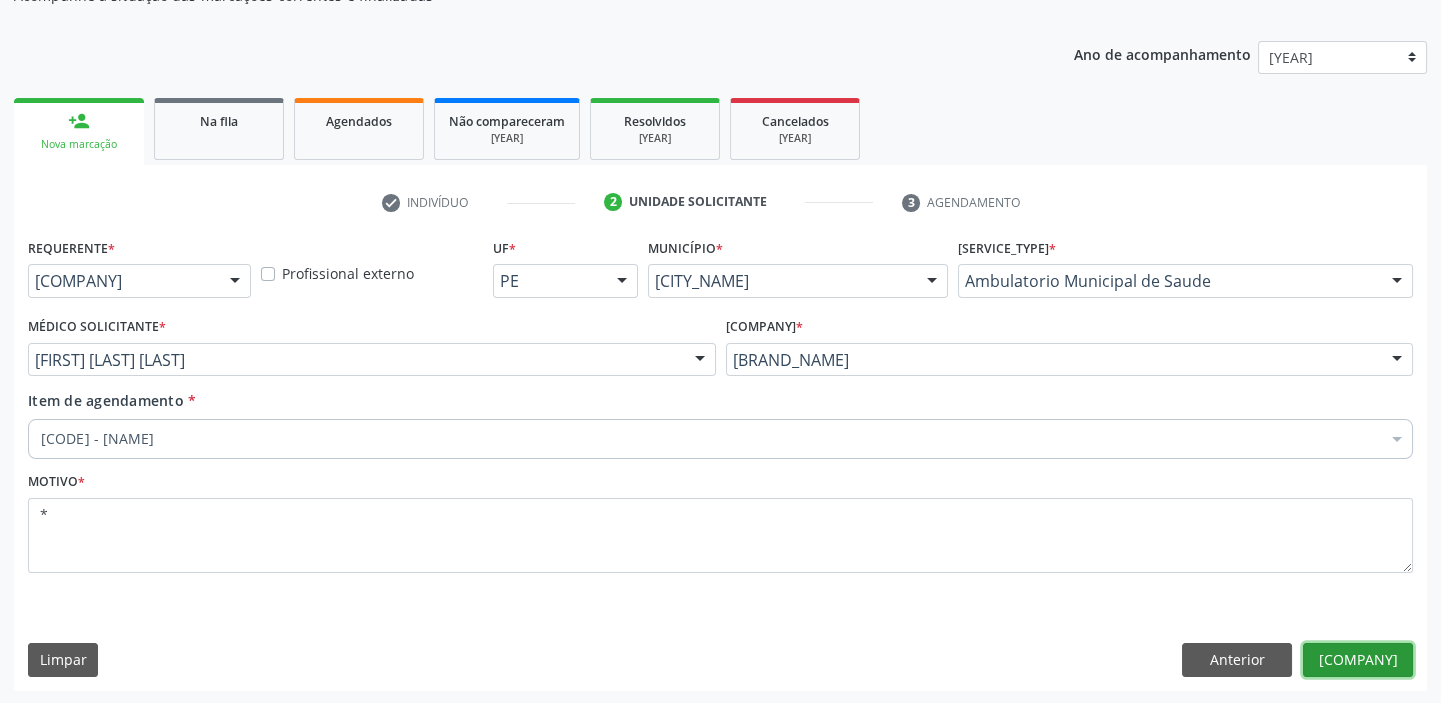 click on "[COMPANY]" at bounding box center (1358, 660) 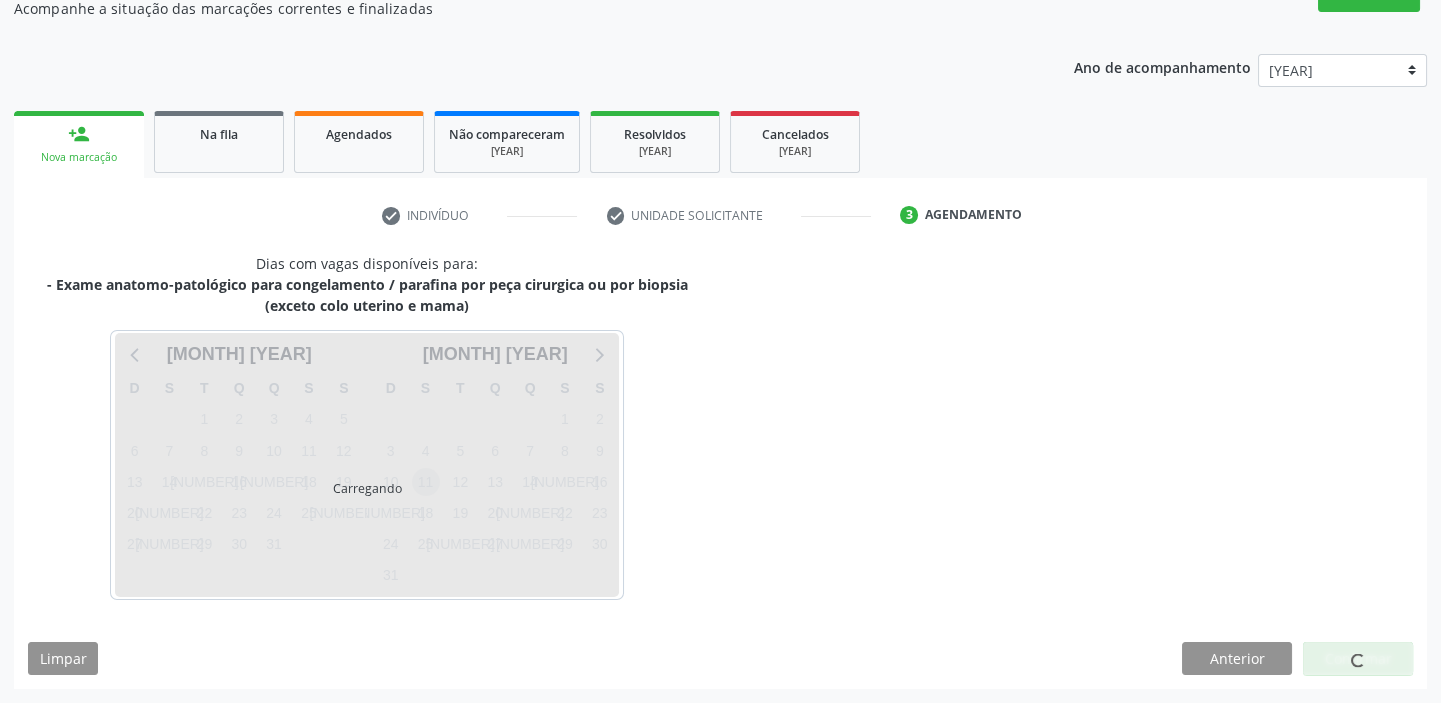 scroll, scrollTop: 187, scrollLeft: 0, axis: vertical 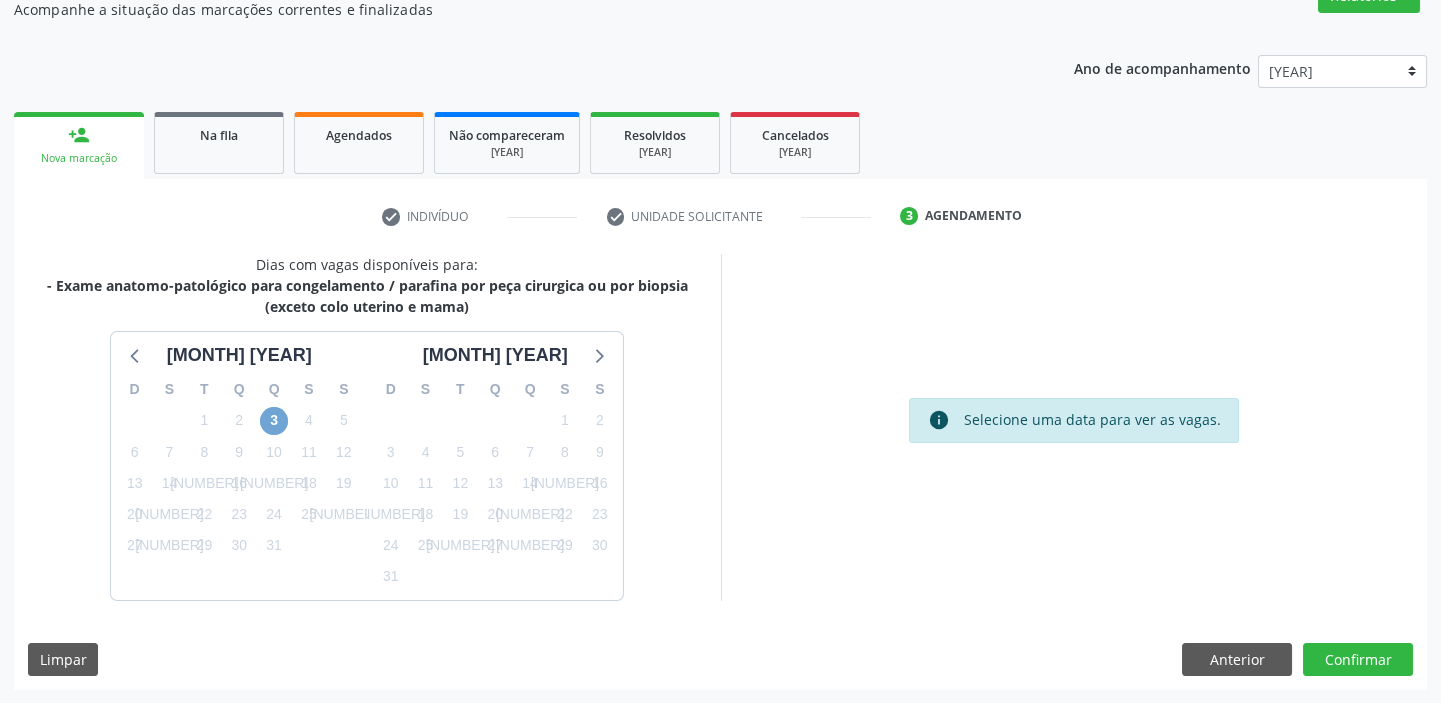 click on "3" at bounding box center (274, 421) 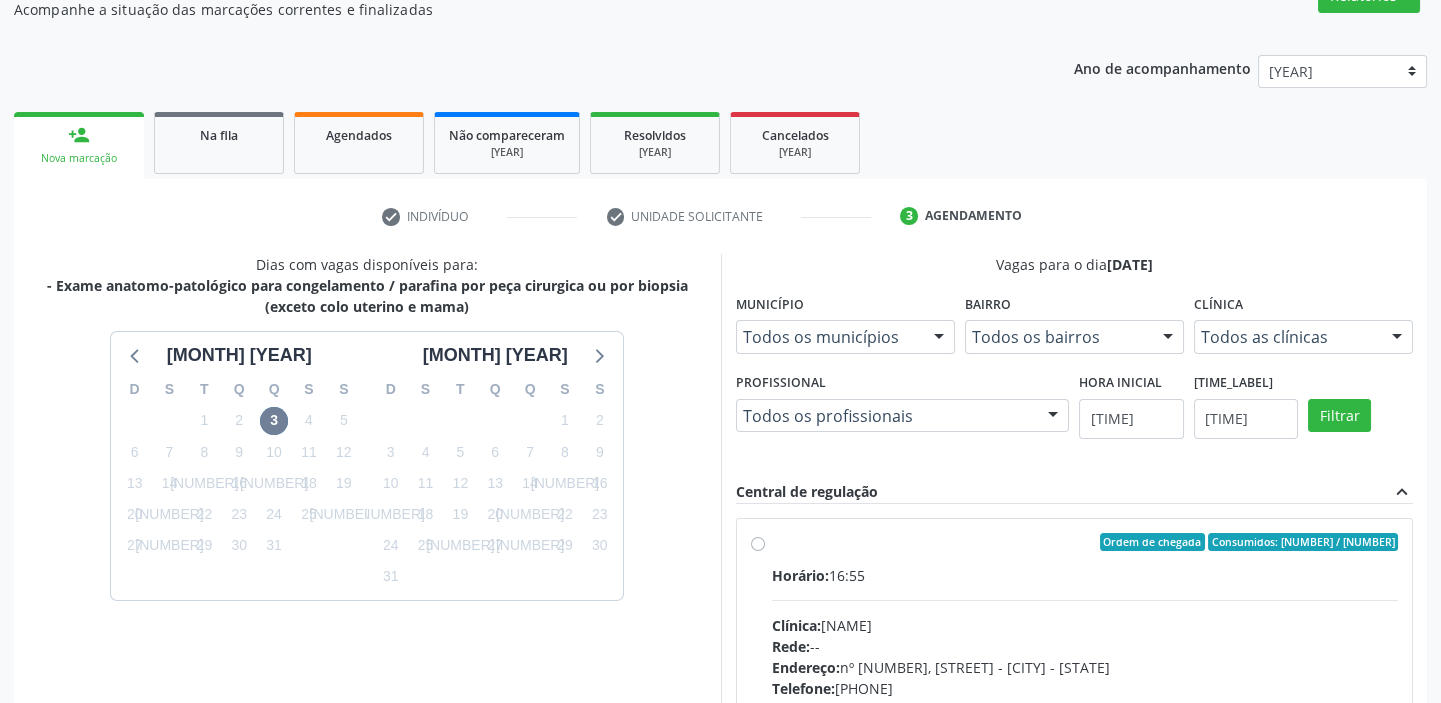 click at bounding box center (1085, 600) 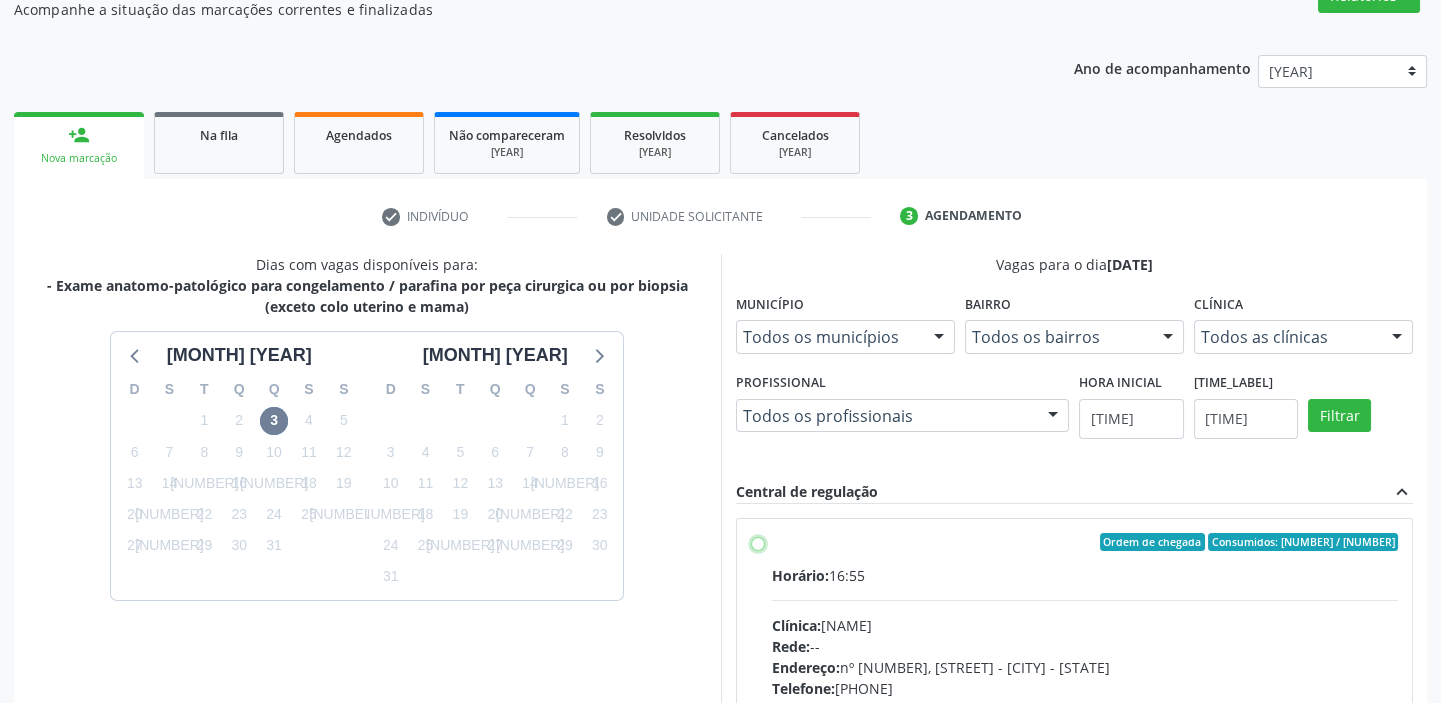 click on "Ordem de chegada
Consumidos: 1 / 6
Horário:   [TIME]
Clínica:  [COMPANY]
Rede:
--
Endereço:   nº 70, Centro, [CITY] - [STATE]
Telefone:   [PHONE]
Profissional:
--
Informações adicionais sobre o atendimento
Idade de atendimento:
Sem restrição
Gênero(s) atendido(s):
Sem restrição
Informações adicionais:
--" at bounding box center [758, 542] 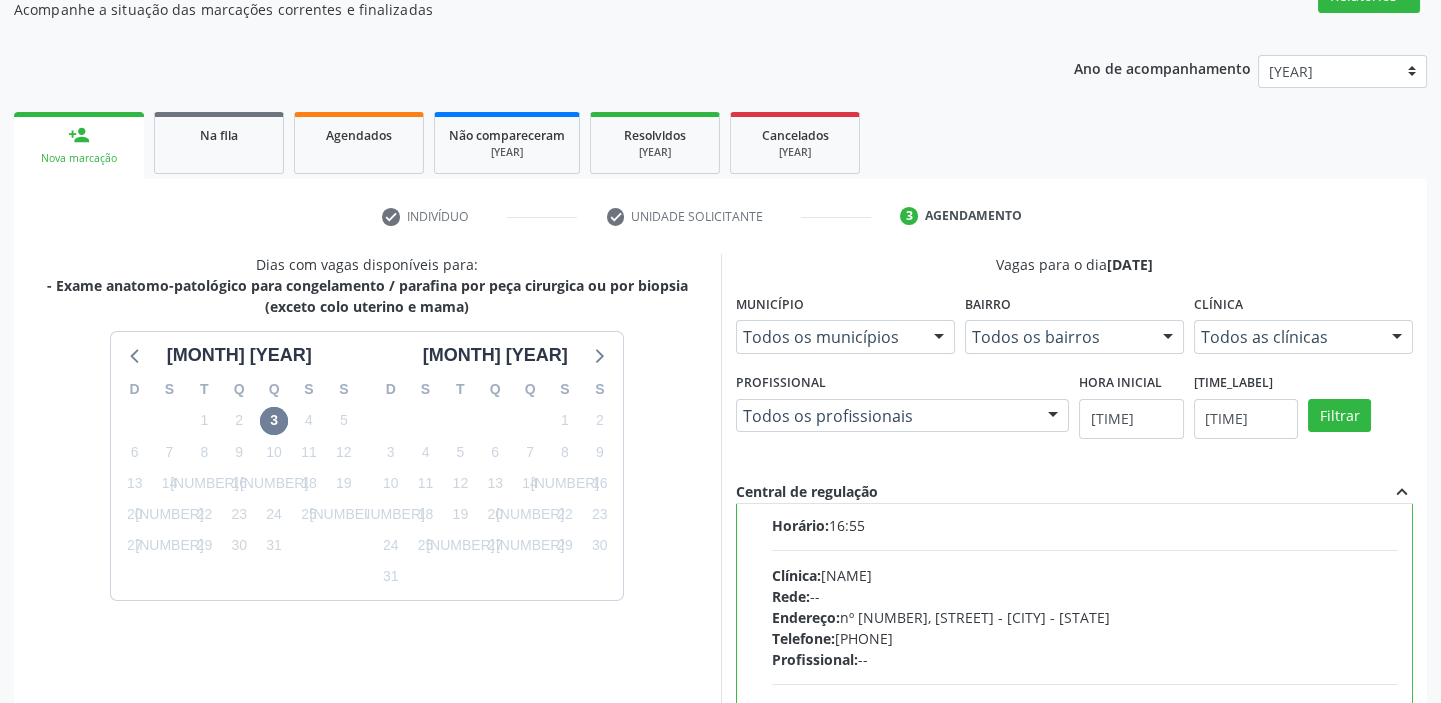 scroll, scrollTop: 99, scrollLeft: 0, axis: vertical 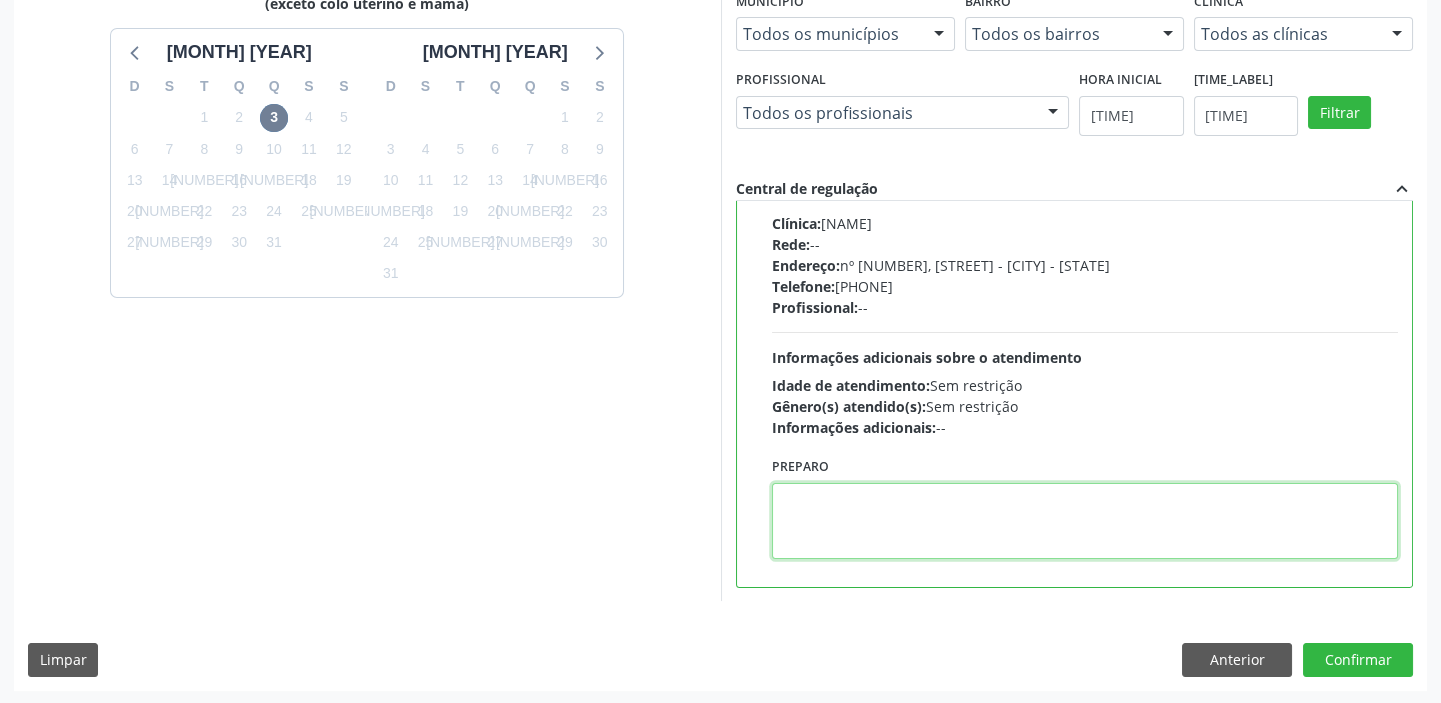 click at bounding box center (1085, 521) 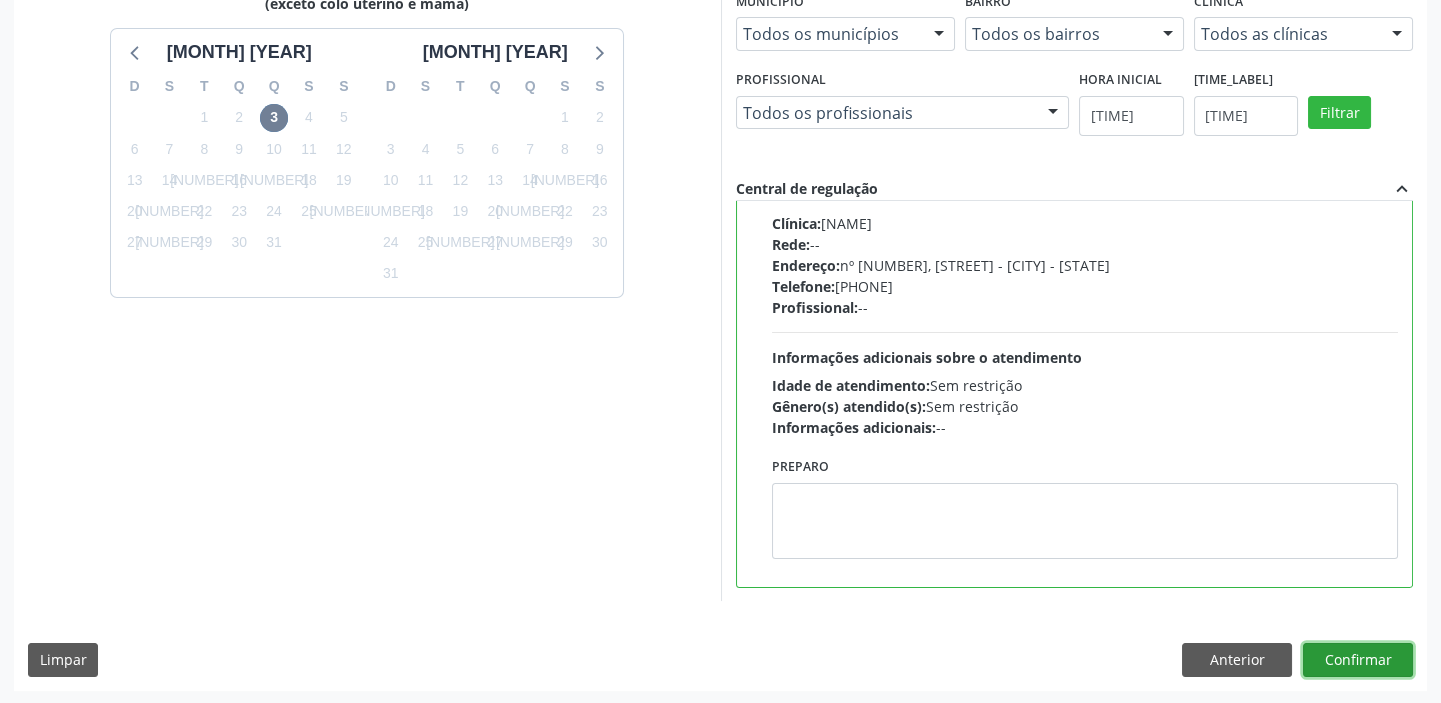 click on "Confirmar" at bounding box center [1358, 660] 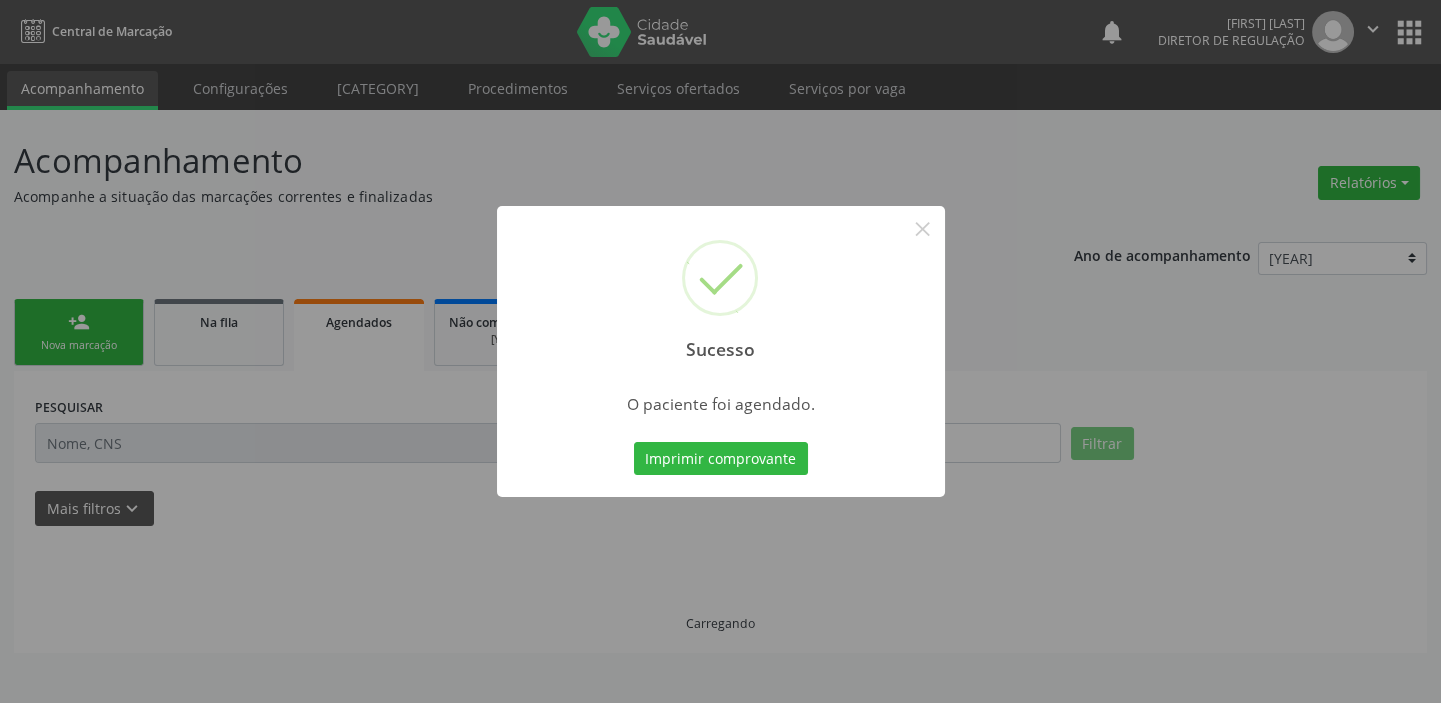 scroll, scrollTop: 0, scrollLeft: 0, axis: both 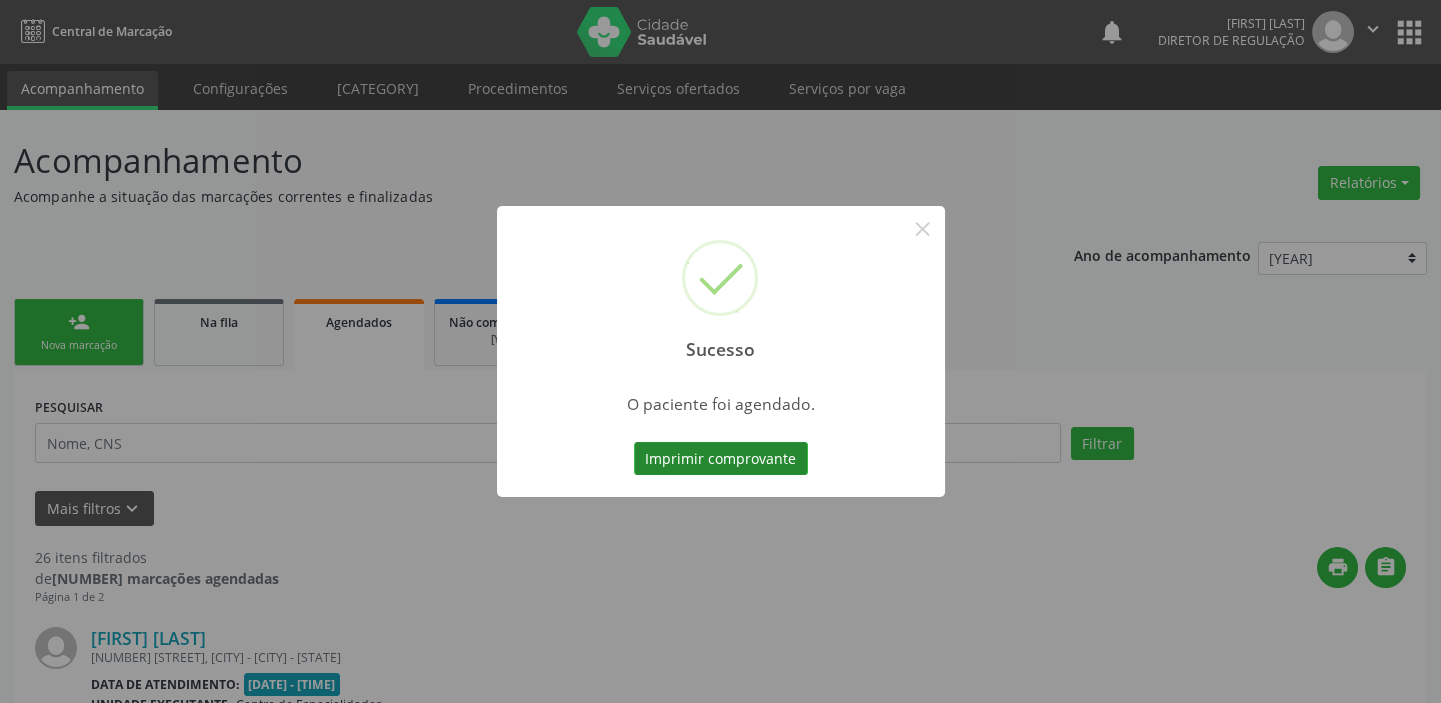 click on "Imprimir comprovante" at bounding box center (721, 459) 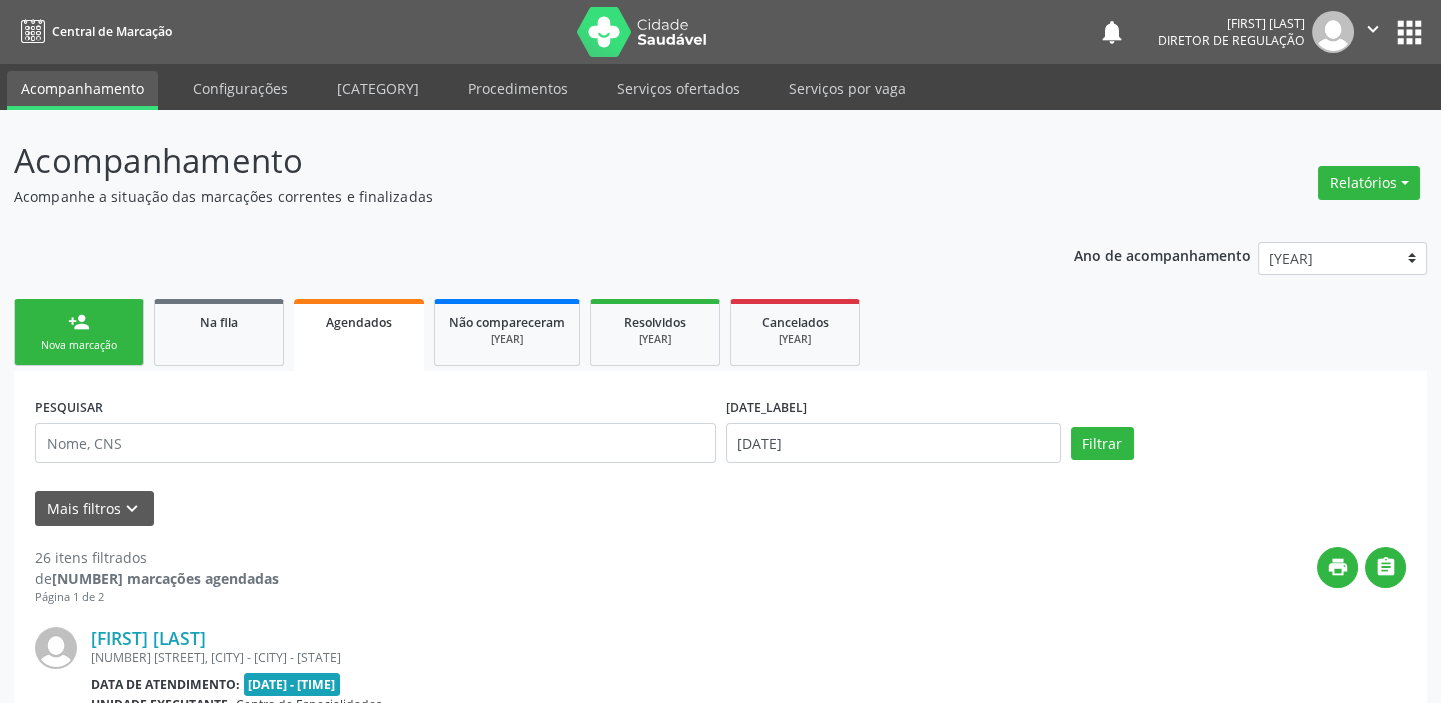 click on "person_add
Nova marcação" at bounding box center (79, 332) 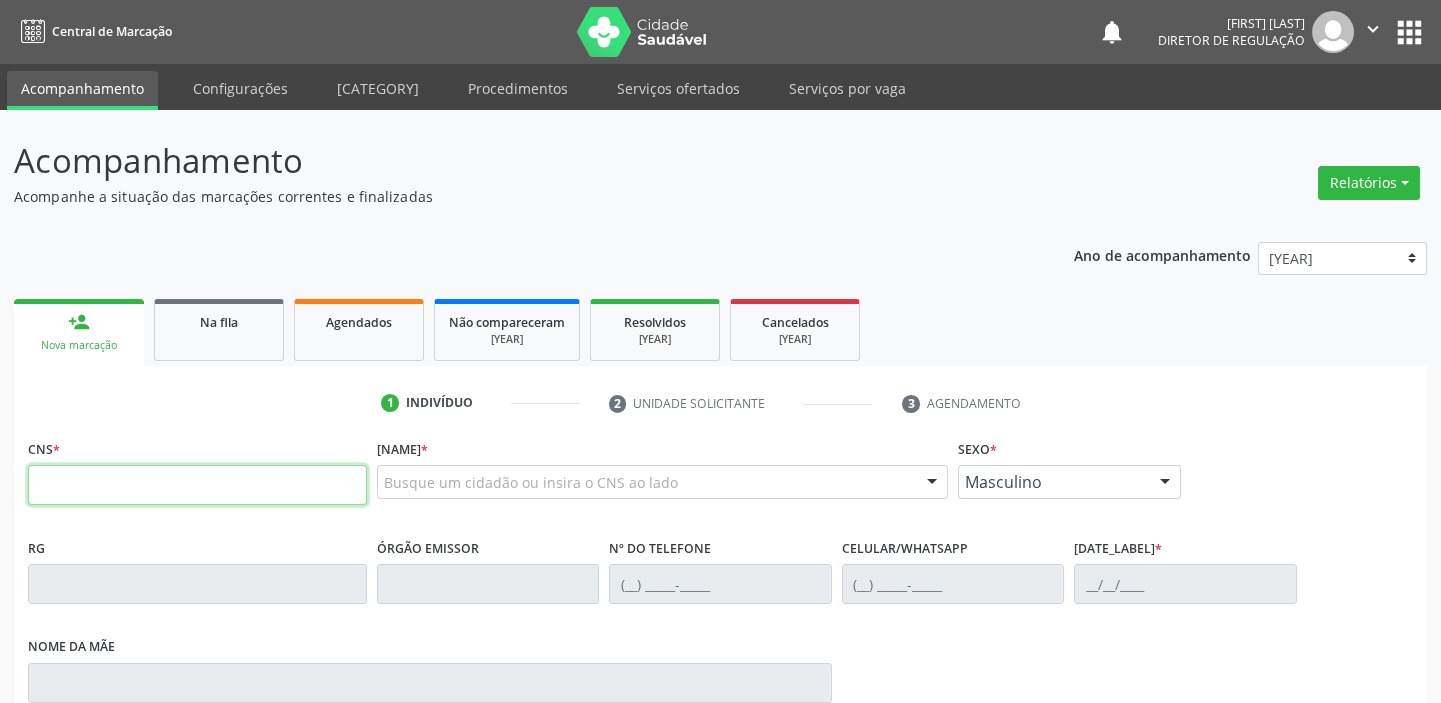 click at bounding box center [197, 485] 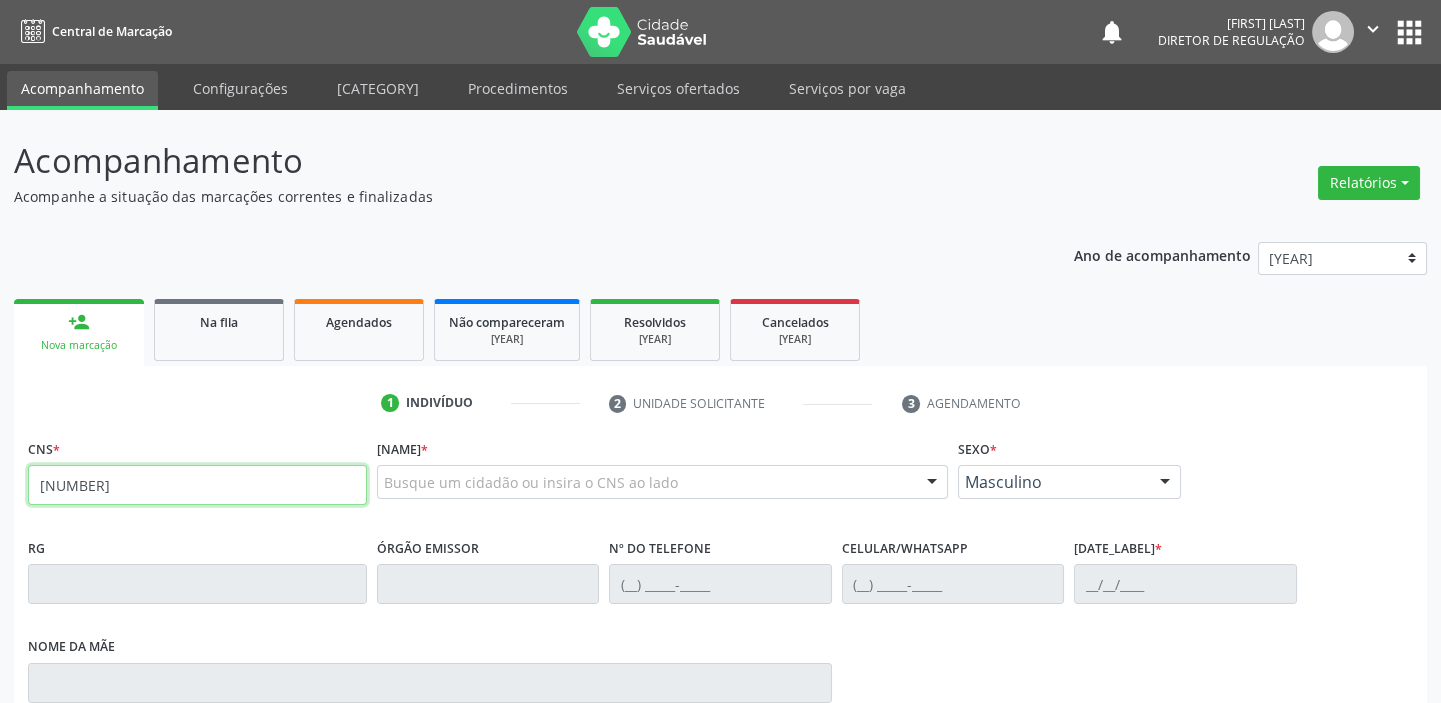 type on "[NUMBER]" 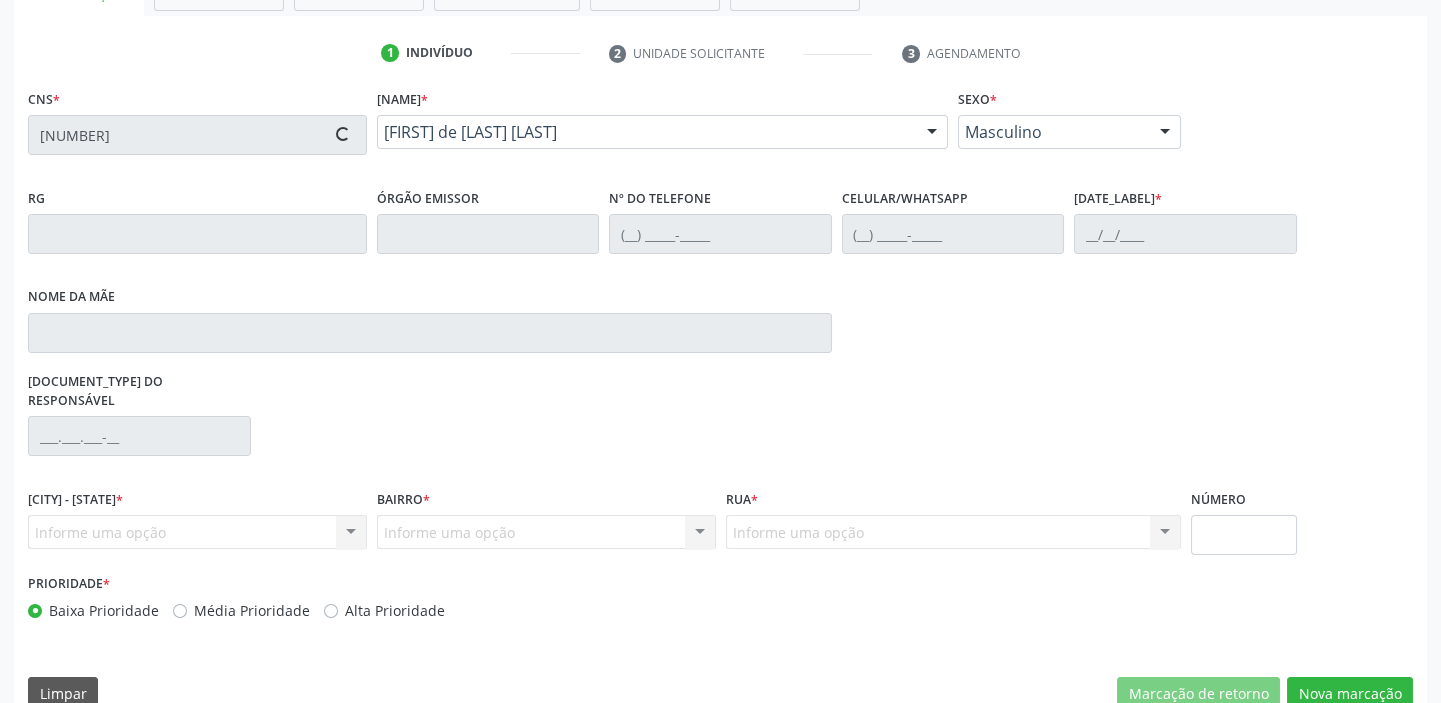 scroll, scrollTop: 366, scrollLeft: 0, axis: vertical 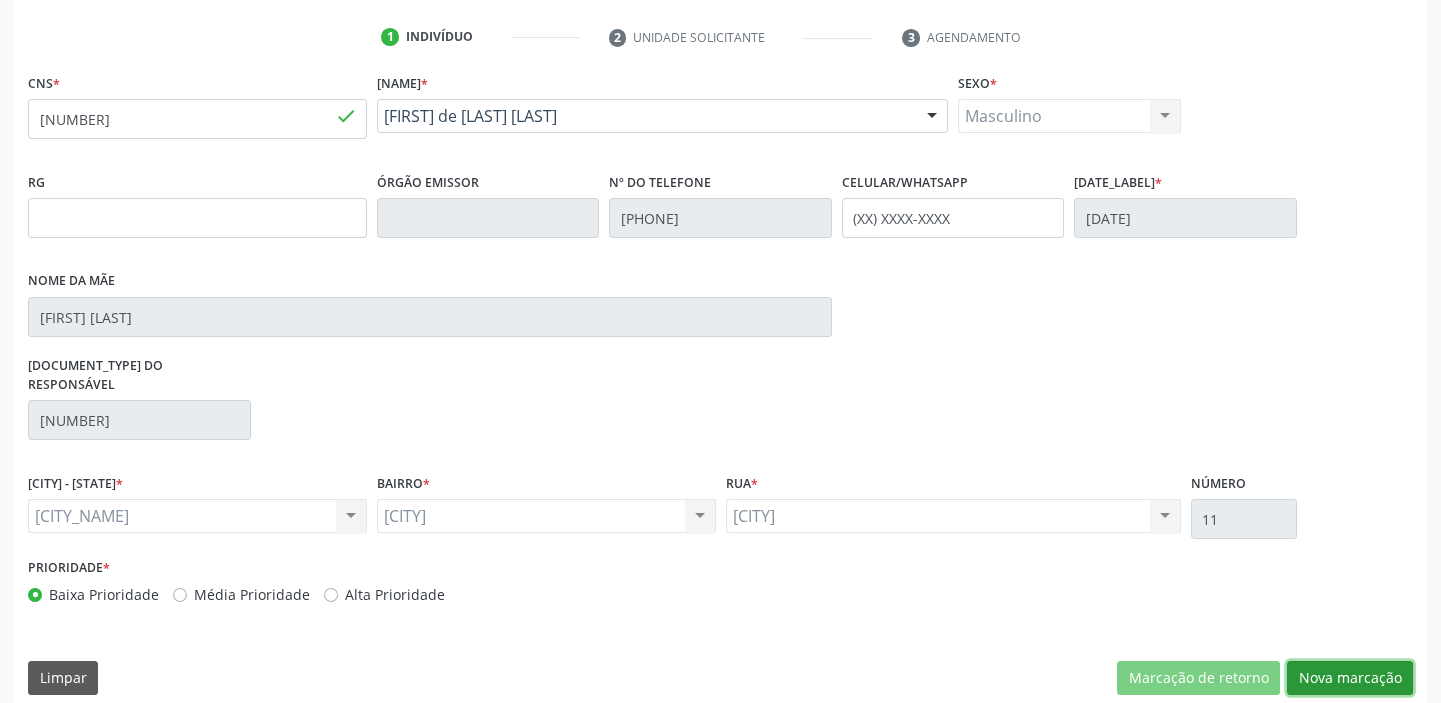 click on "Nova marcação" at bounding box center [1198, 678] 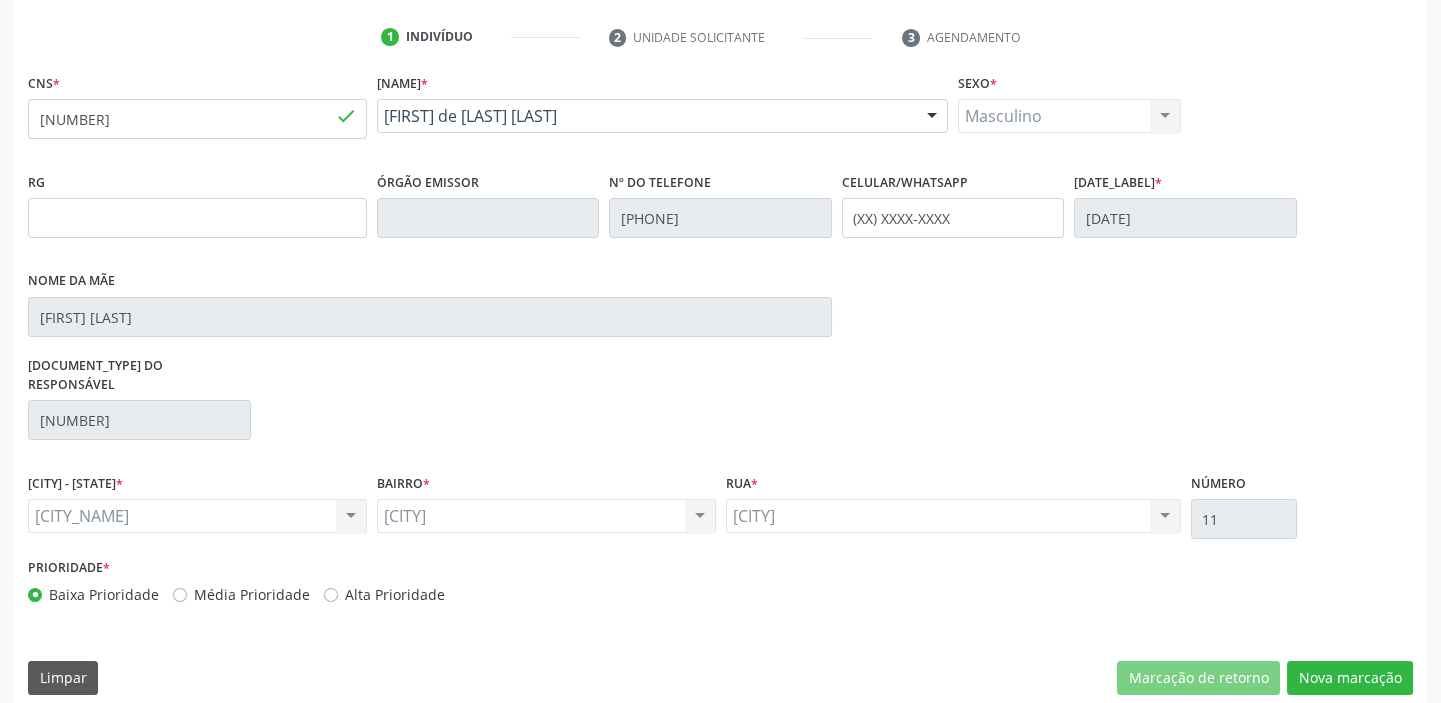 scroll, scrollTop: 201, scrollLeft: 0, axis: vertical 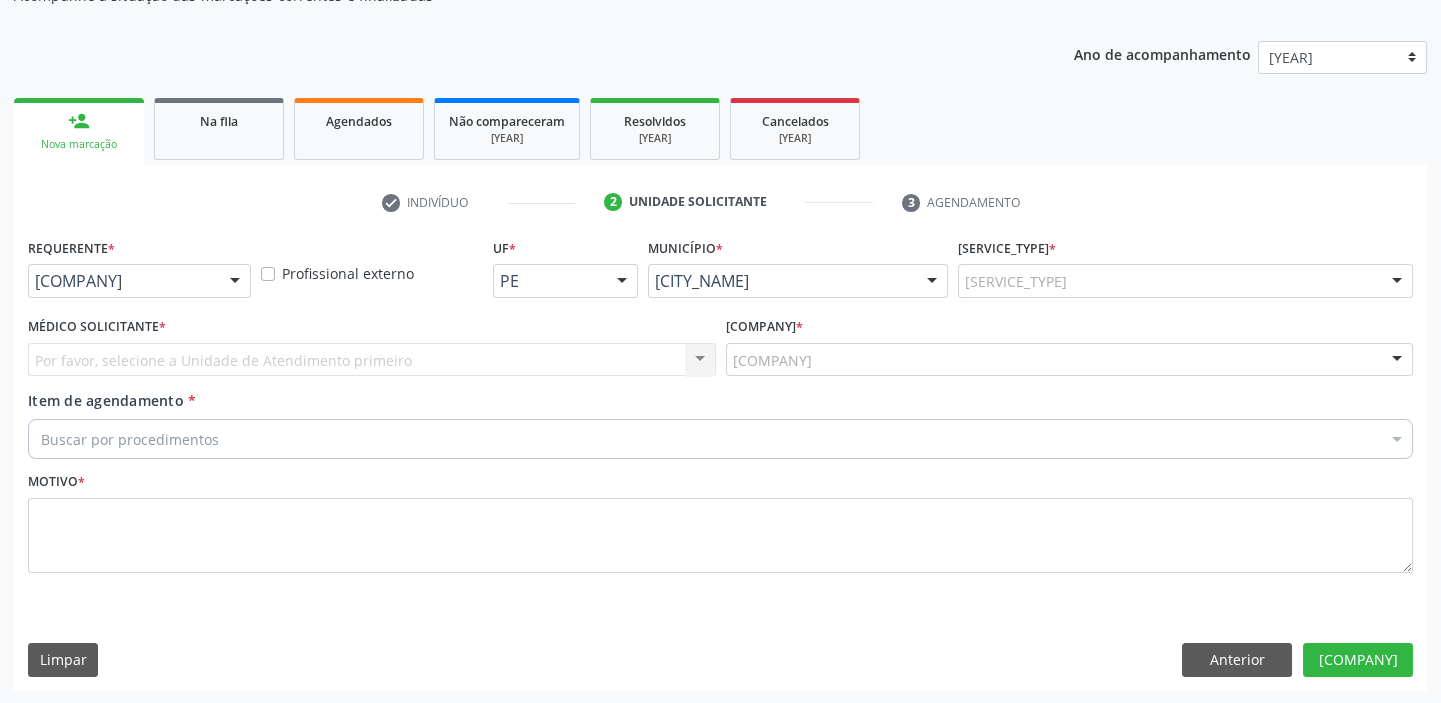 drag, startPoint x: 1021, startPoint y: 285, endPoint x: 1058, endPoint y: 416, distance: 136.12494 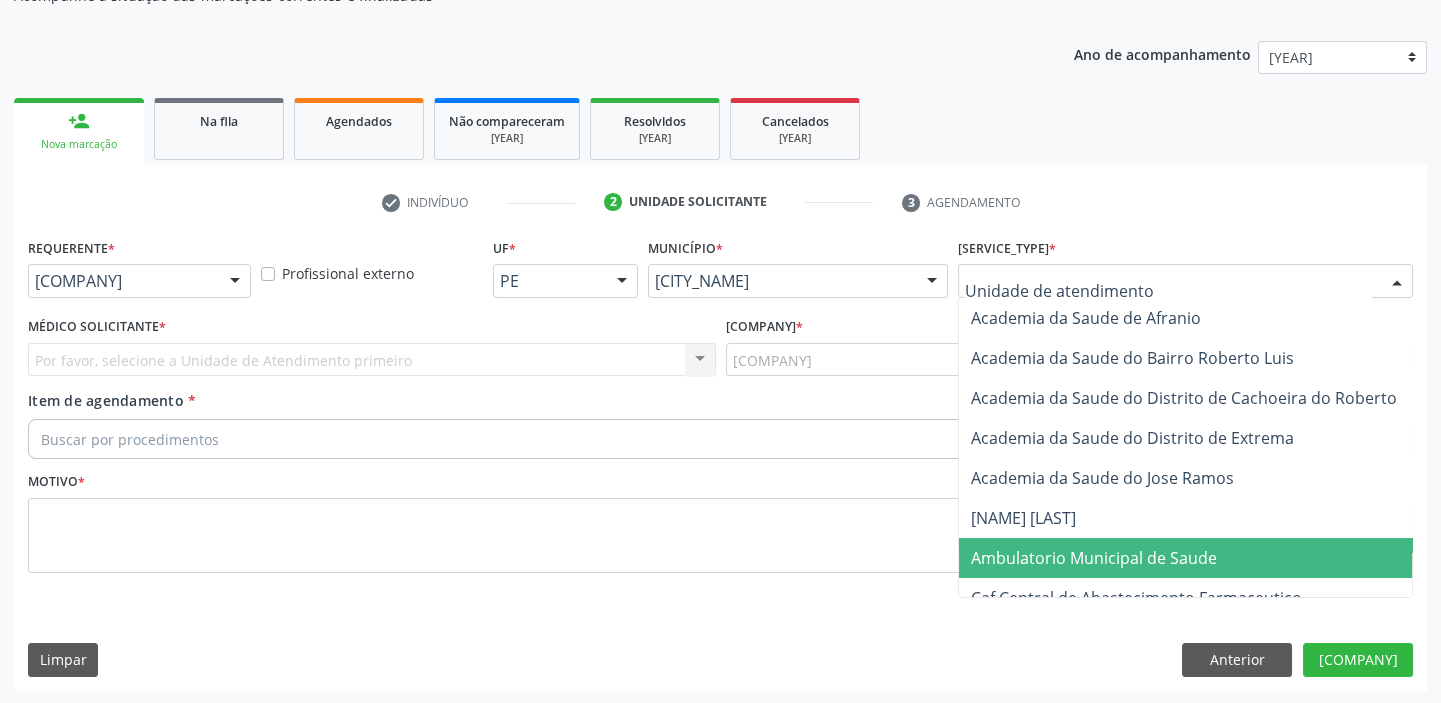 drag, startPoint x: 1084, startPoint y: 558, endPoint x: 967, endPoint y: 514, distance: 125 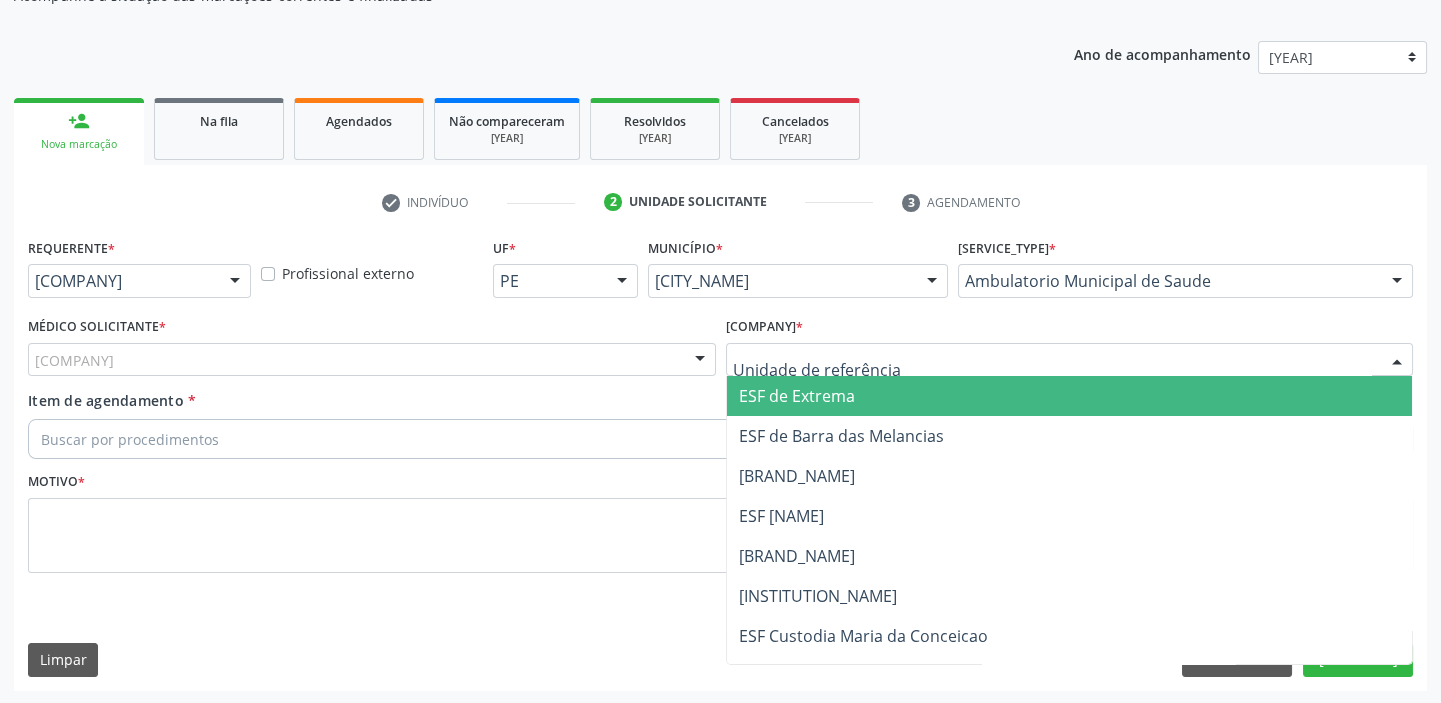 drag, startPoint x: 739, startPoint y: 354, endPoint x: 762, endPoint y: 434, distance: 83.240616 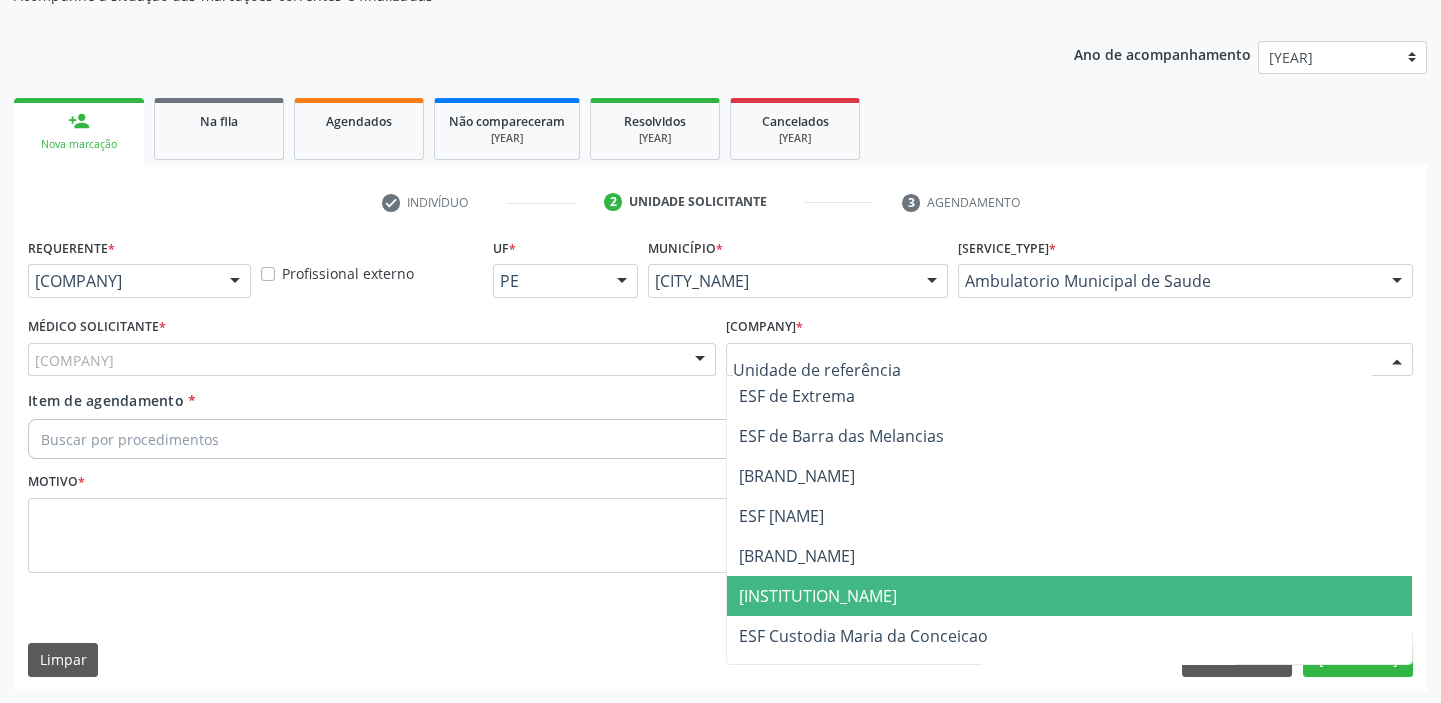 click on "[INSTITUTION_NAME]" at bounding box center [1070, 596] 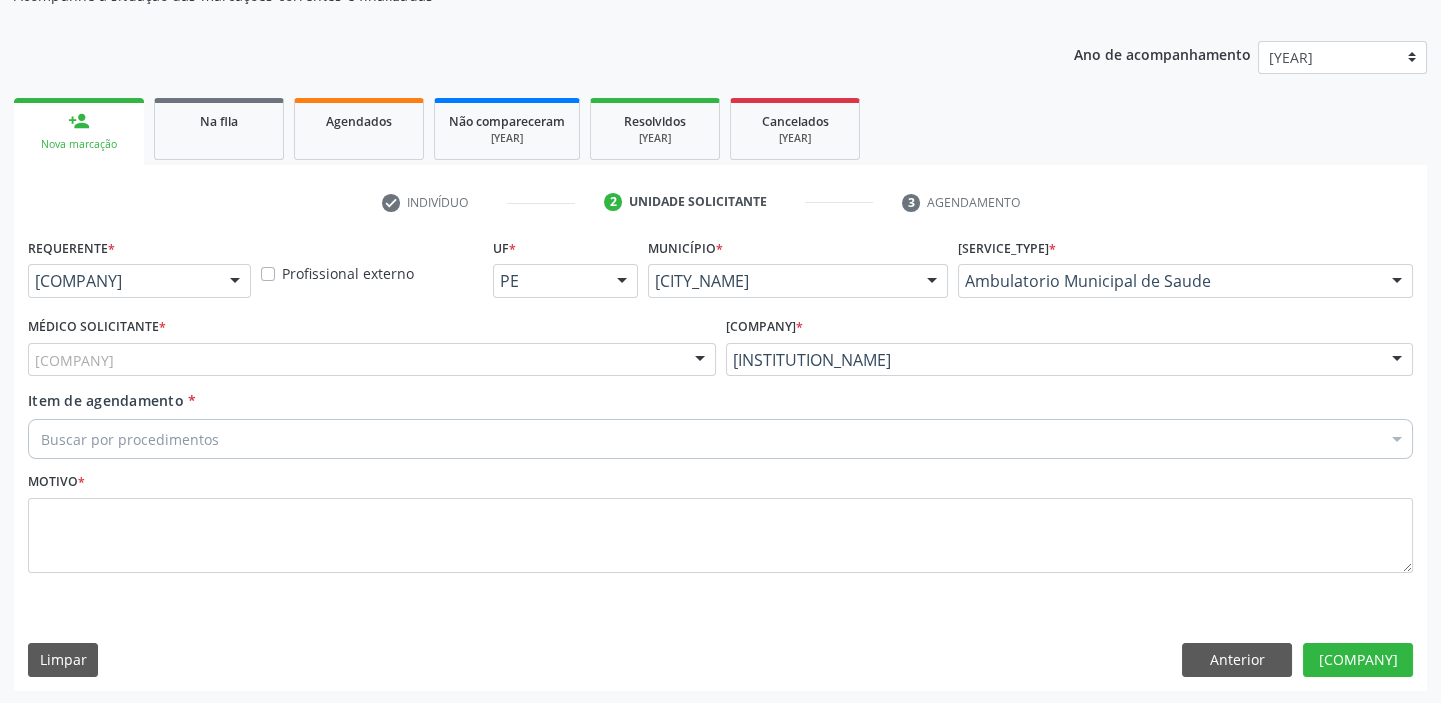 drag, startPoint x: 138, startPoint y: 358, endPoint x: 140, endPoint y: 394, distance: 36.05551 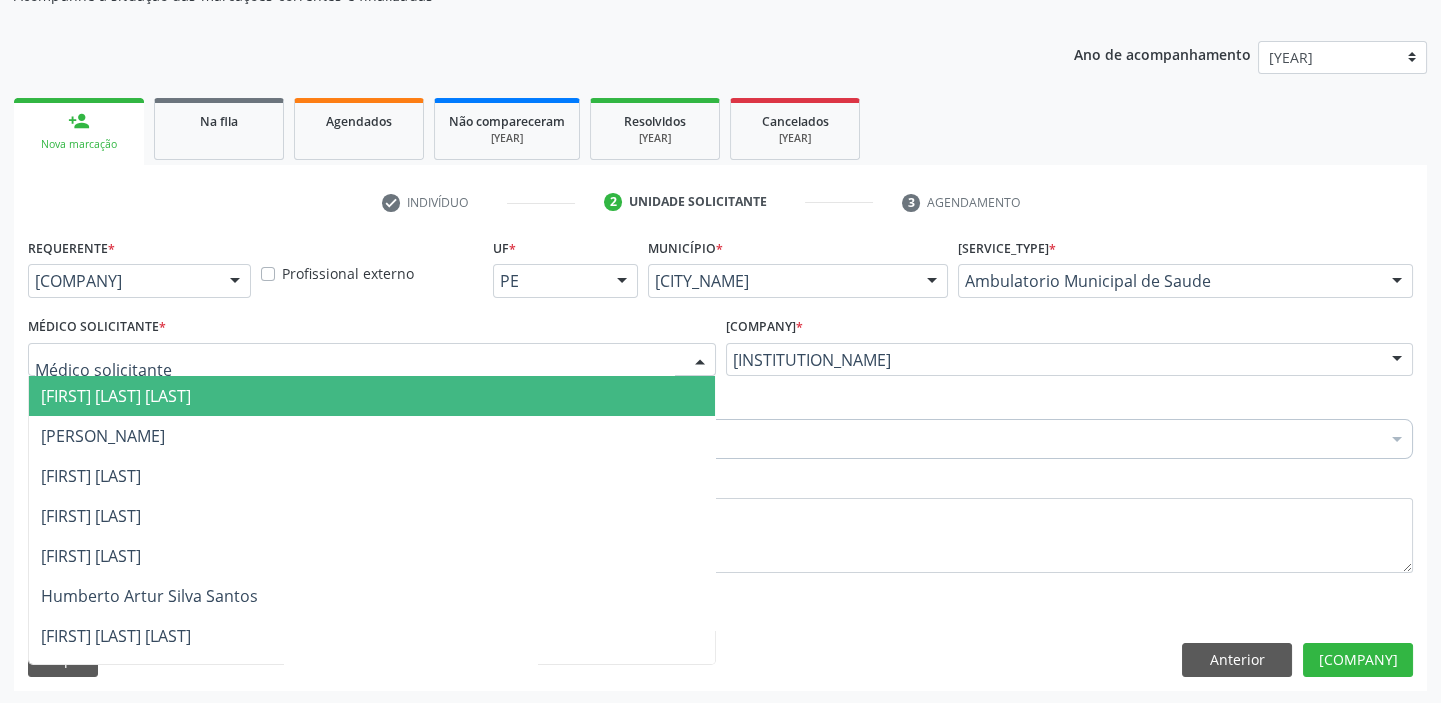 click on "[FIRST] [LAST] [LAST]" at bounding box center (116, 396) 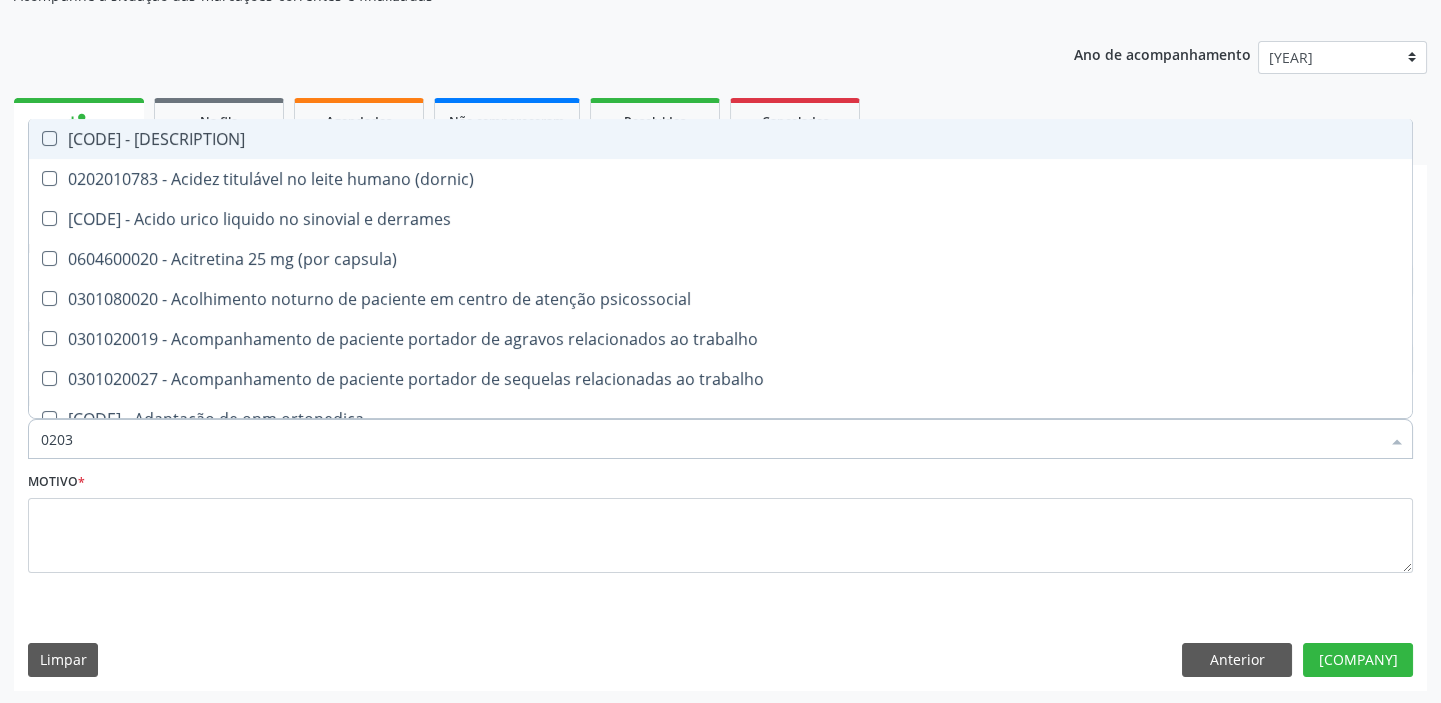 type on "[CODE_PART]" 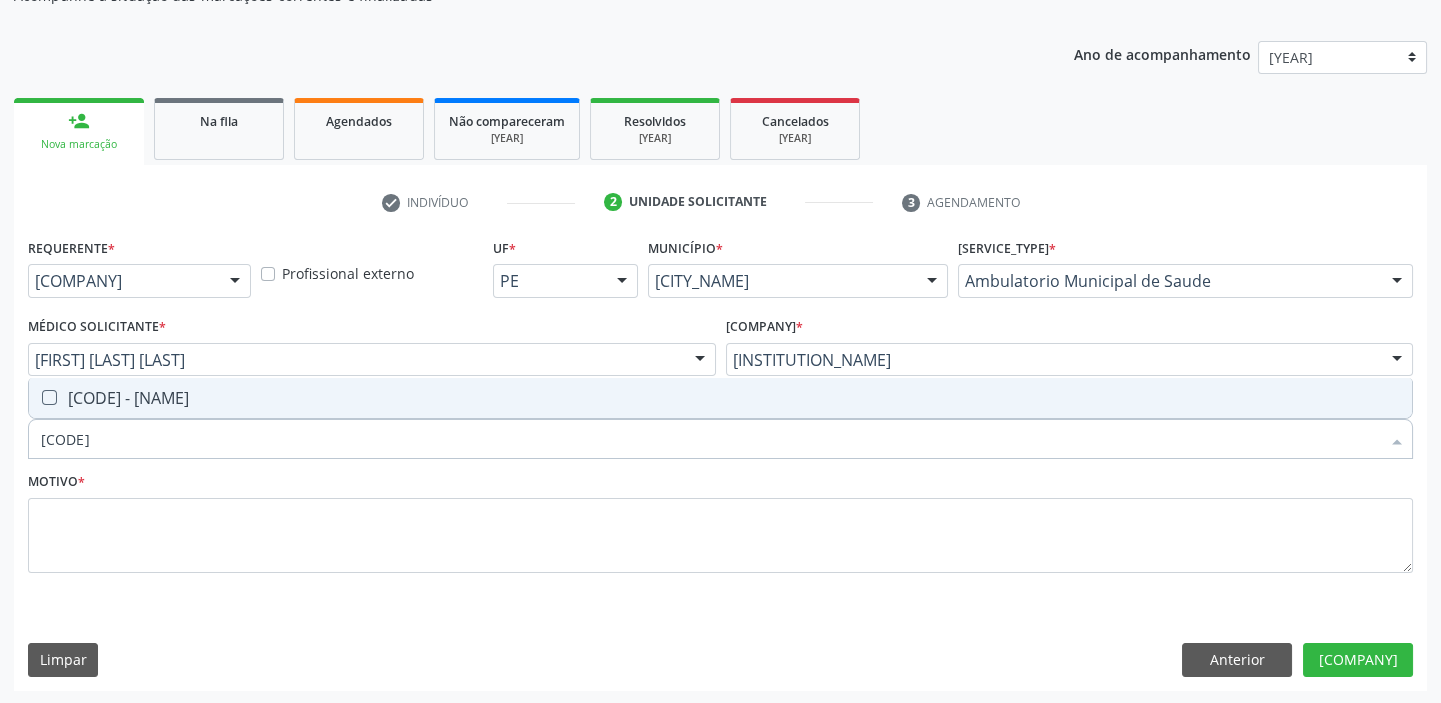 click on "[CODE] - [NAME]" at bounding box center (720, 398) 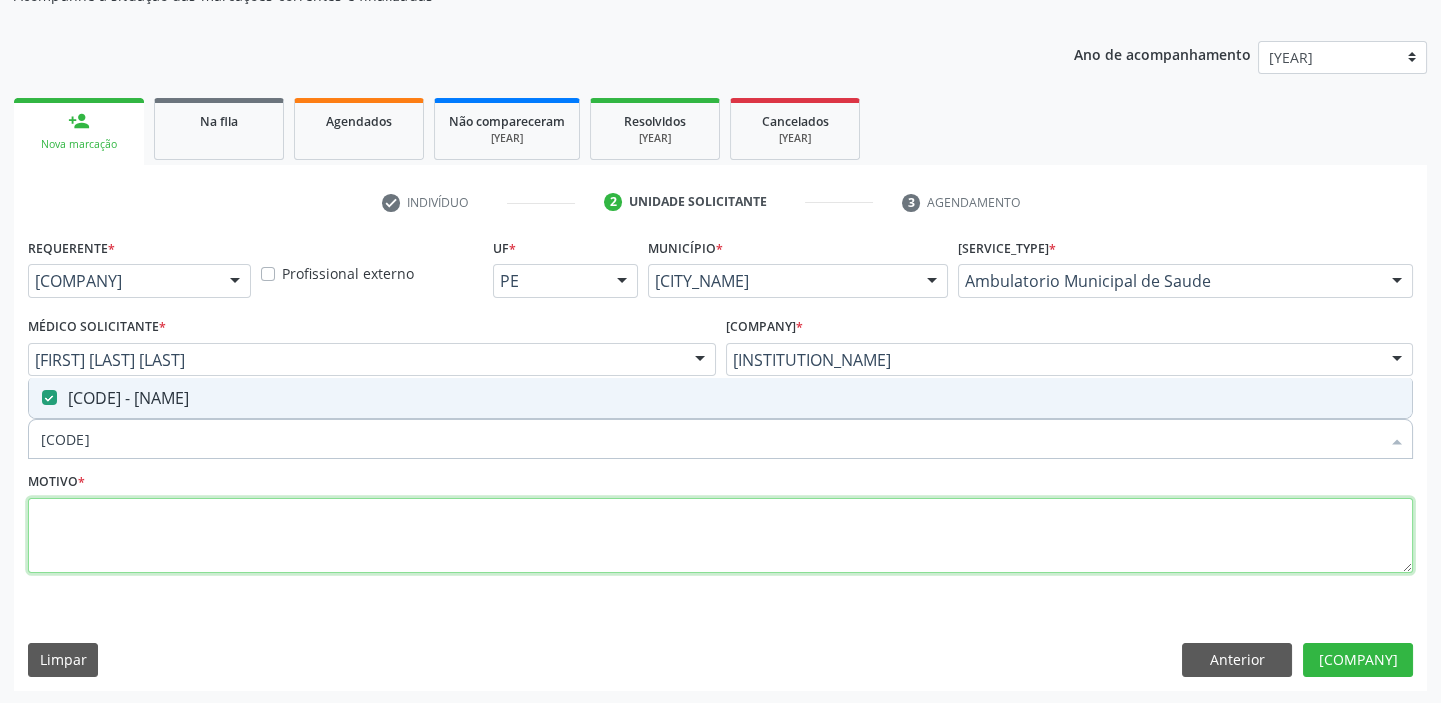 click at bounding box center (720, 536) 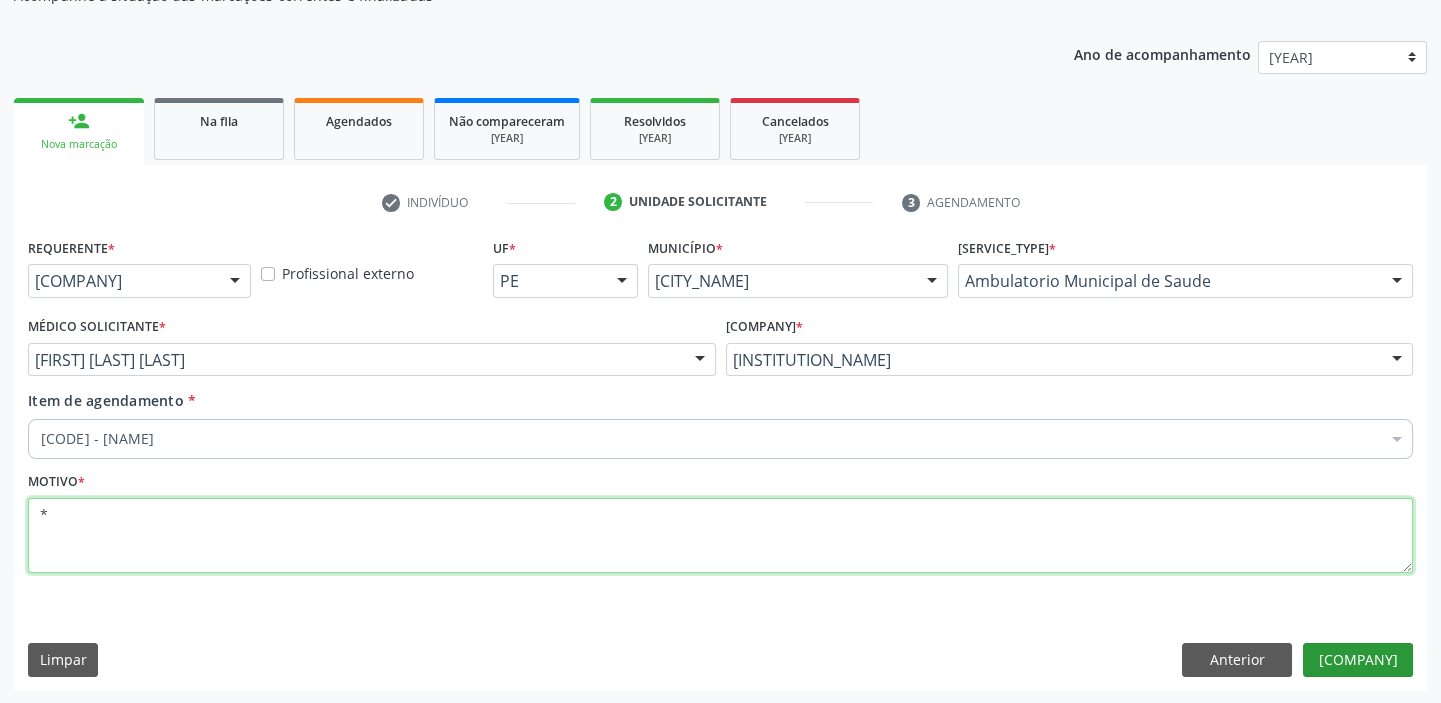 type on "*" 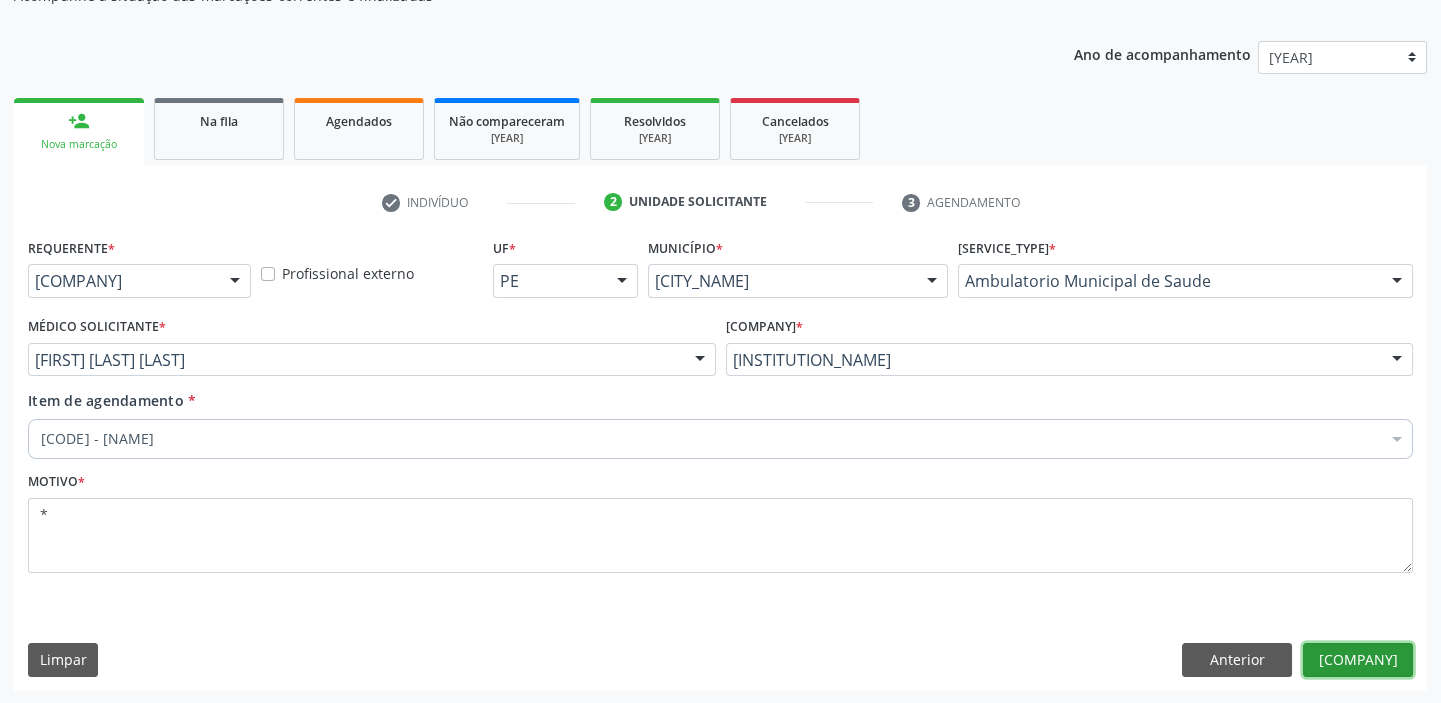 click on "[COMPANY]" at bounding box center (1358, 660) 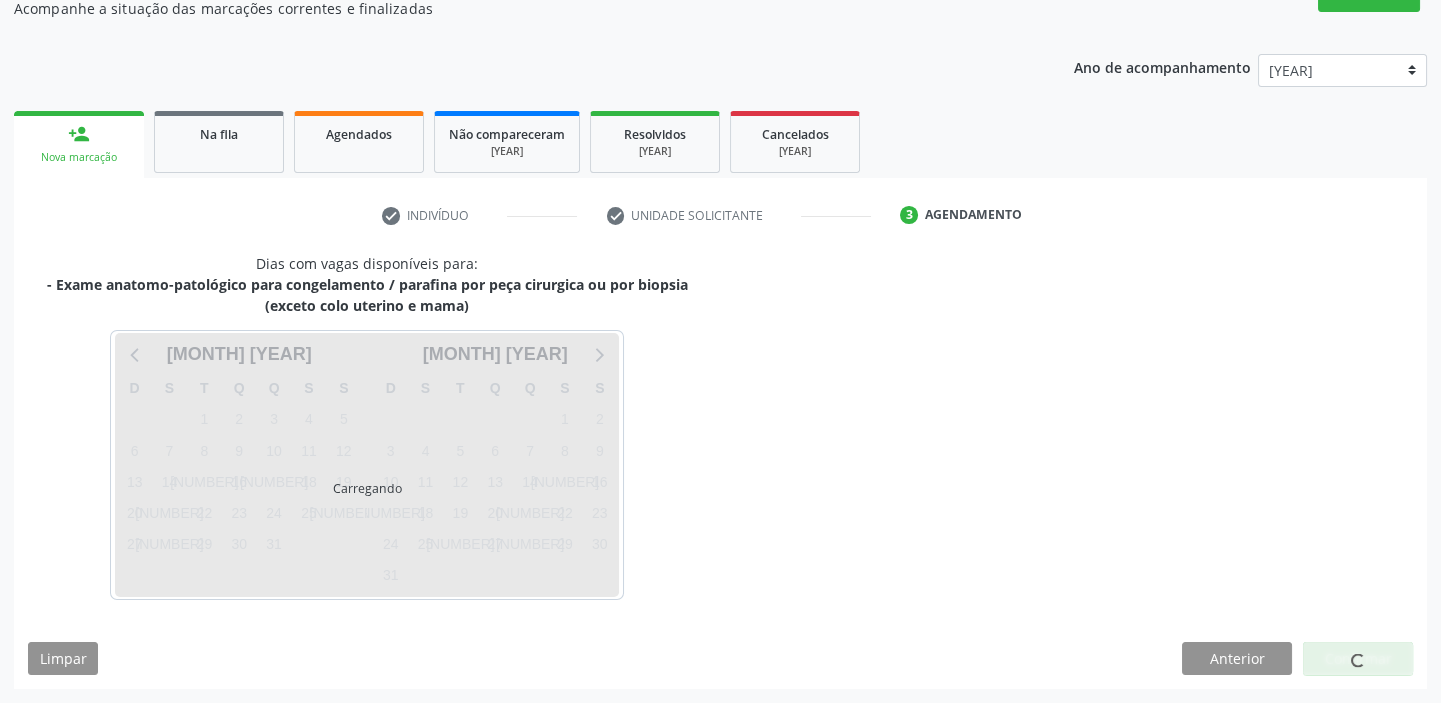 scroll, scrollTop: 187, scrollLeft: 0, axis: vertical 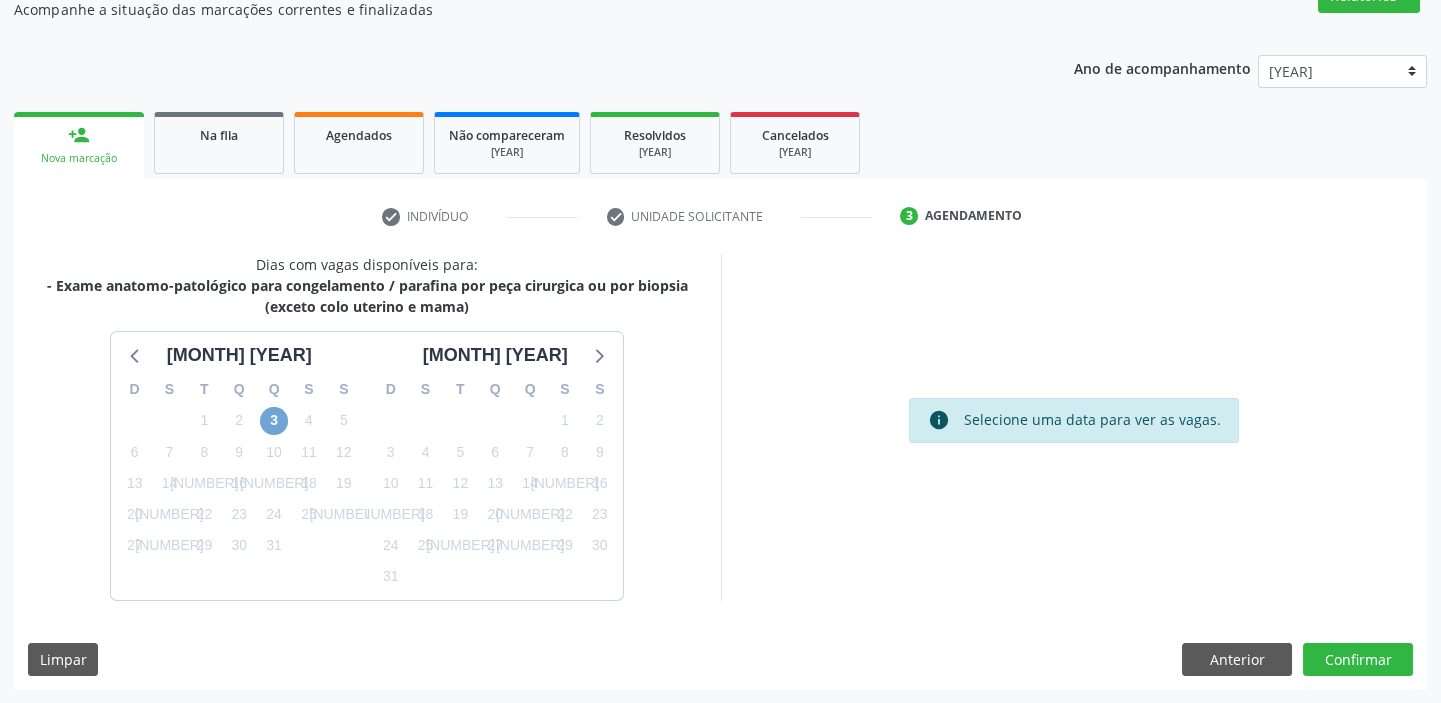 click on "3" at bounding box center [274, 421] 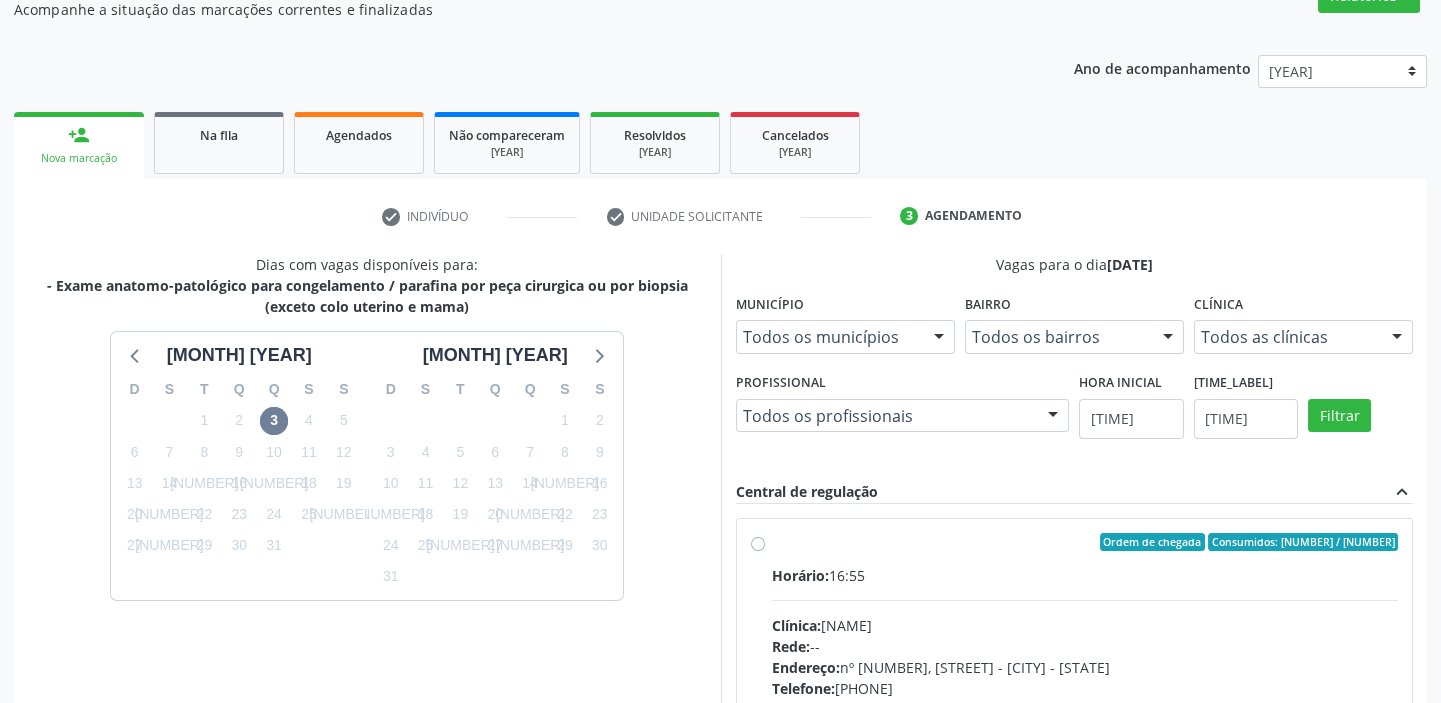drag, startPoint x: 1082, startPoint y: 570, endPoint x: 1098, endPoint y: 575, distance: 16.763054 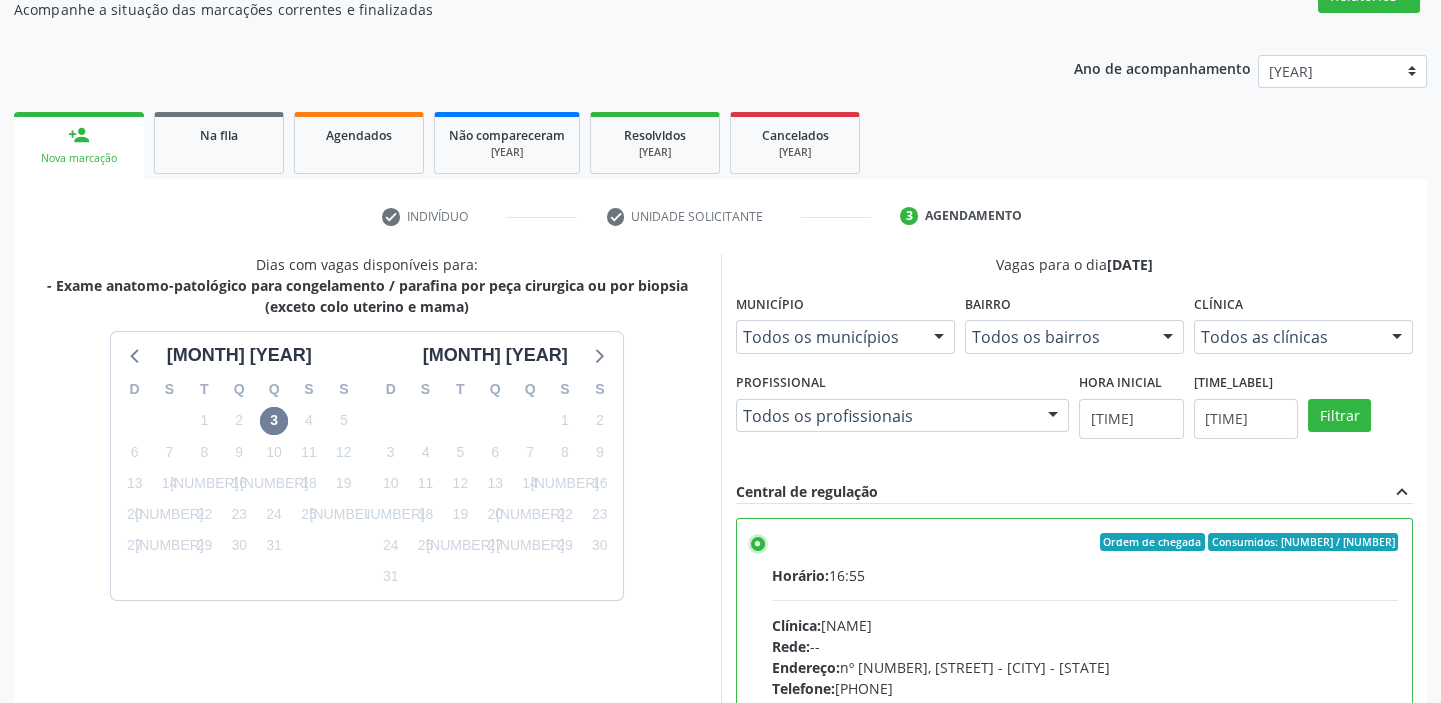 scroll, scrollTop: 99, scrollLeft: 0, axis: vertical 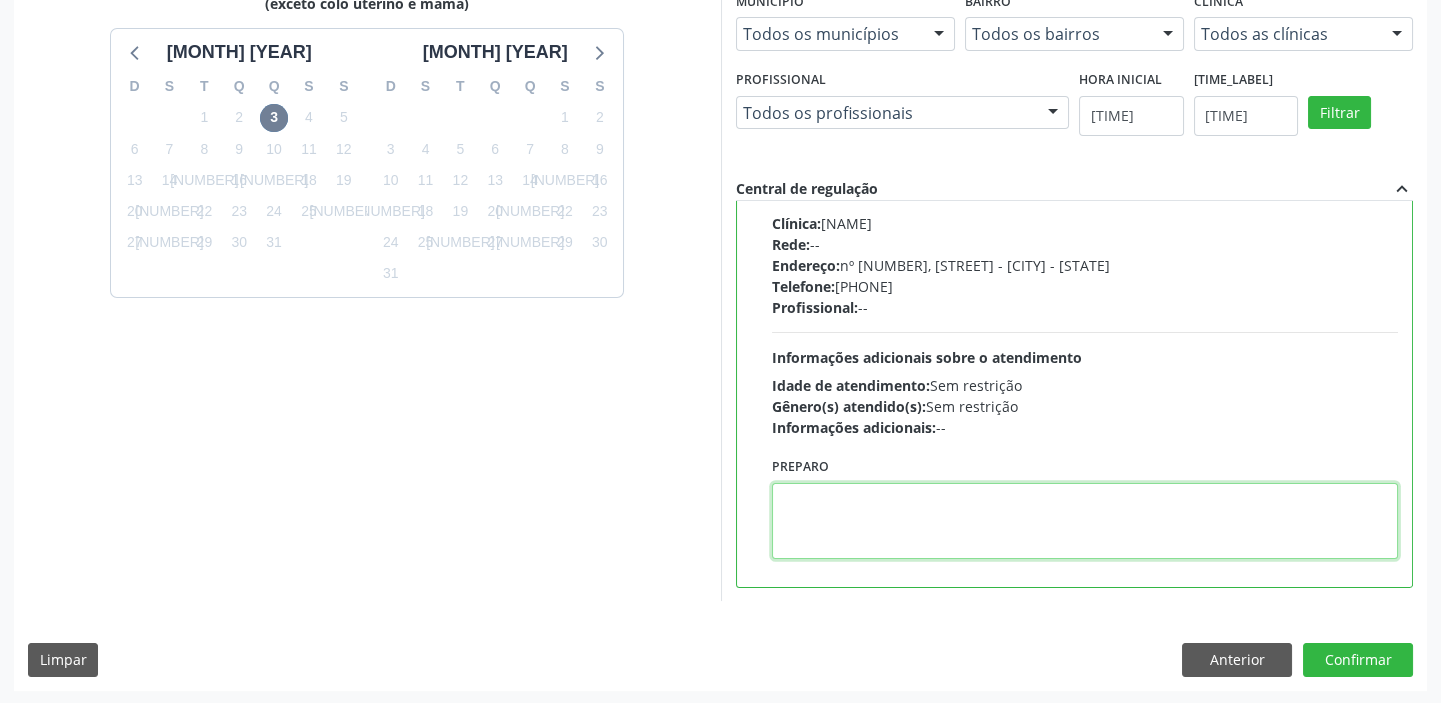 click at bounding box center (1085, 521) 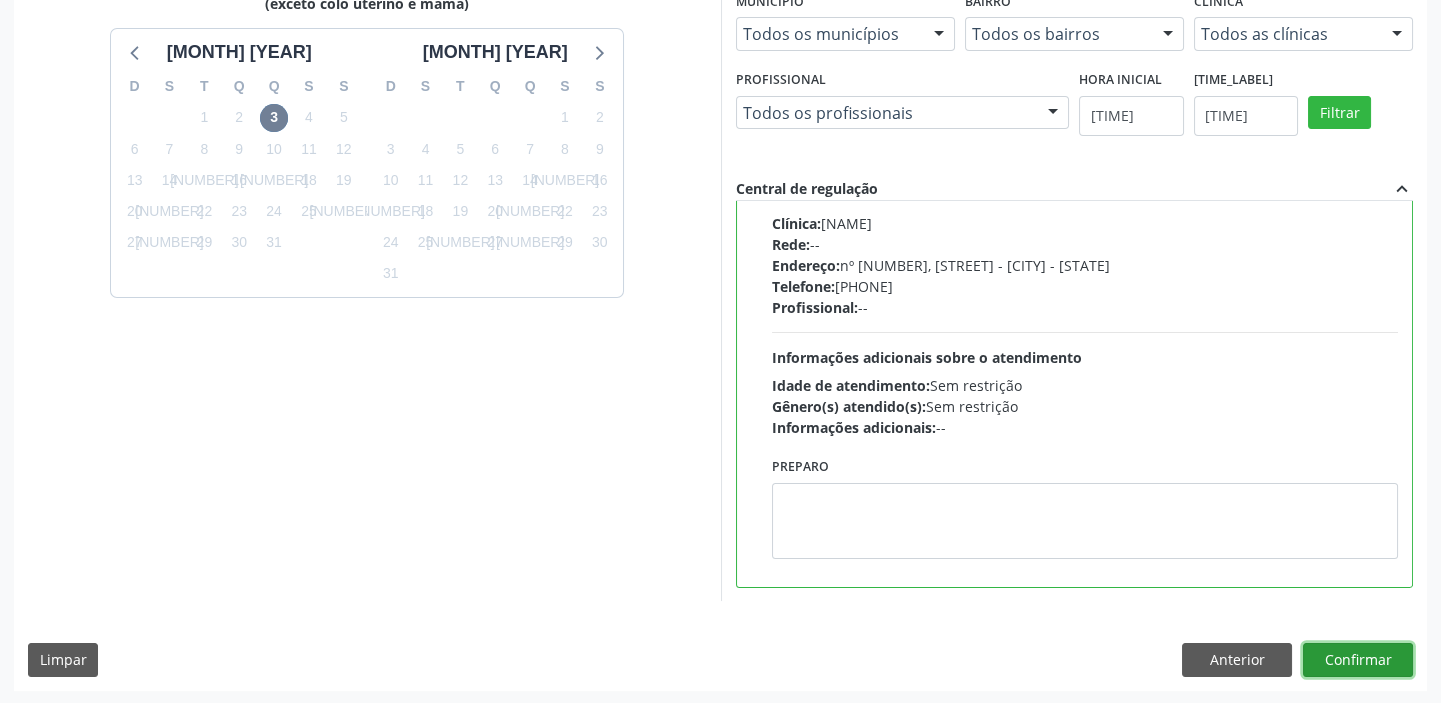 click on "Confirmar" at bounding box center (1358, 660) 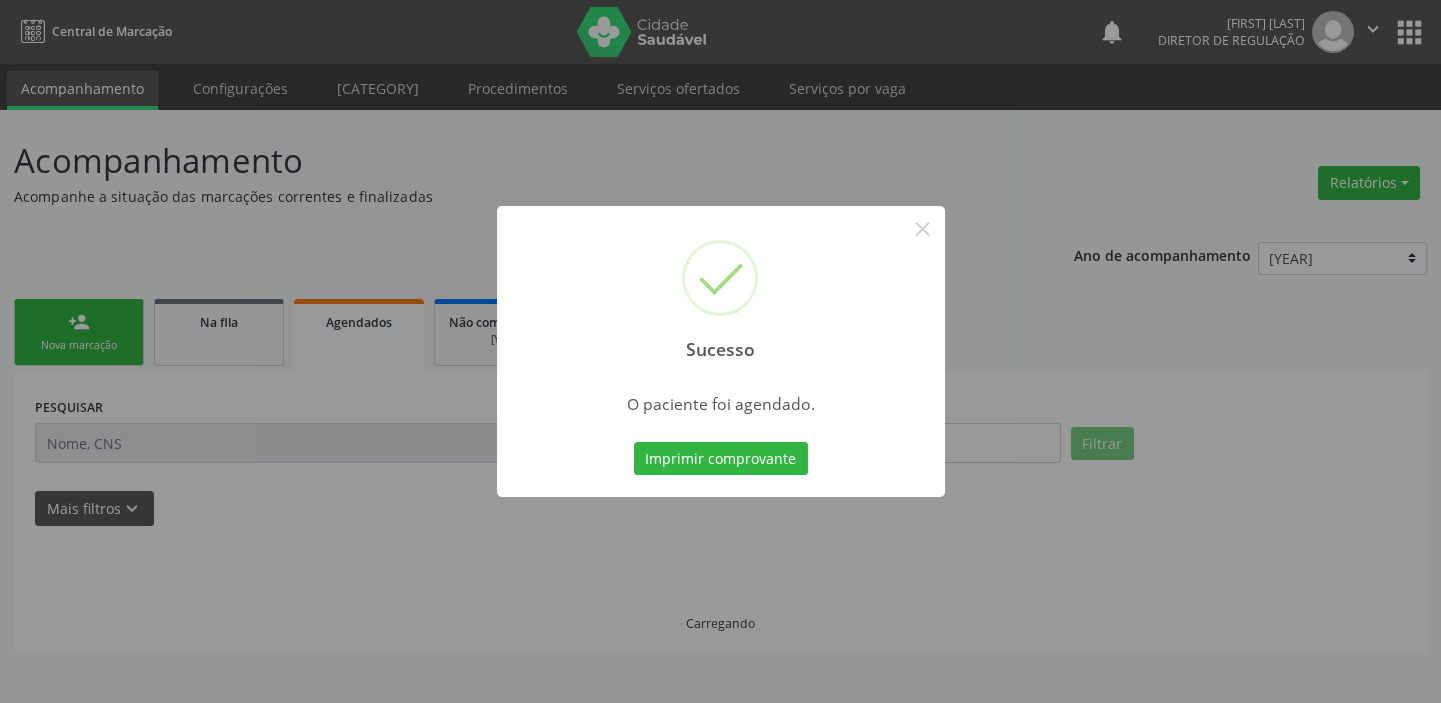 scroll, scrollTop: 0, scrollLeft: 0, axis: both 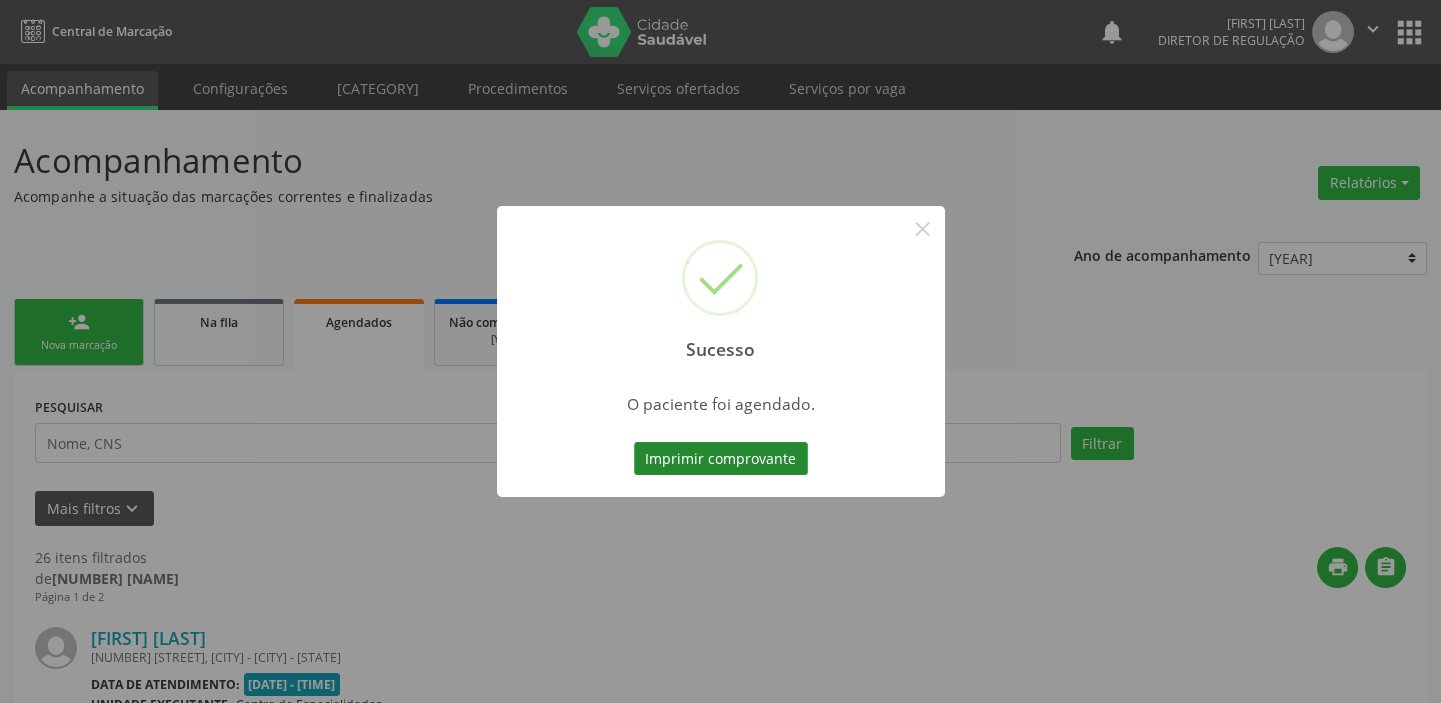 click on "Imprimir comprovante" at bounding box center [721, 459] 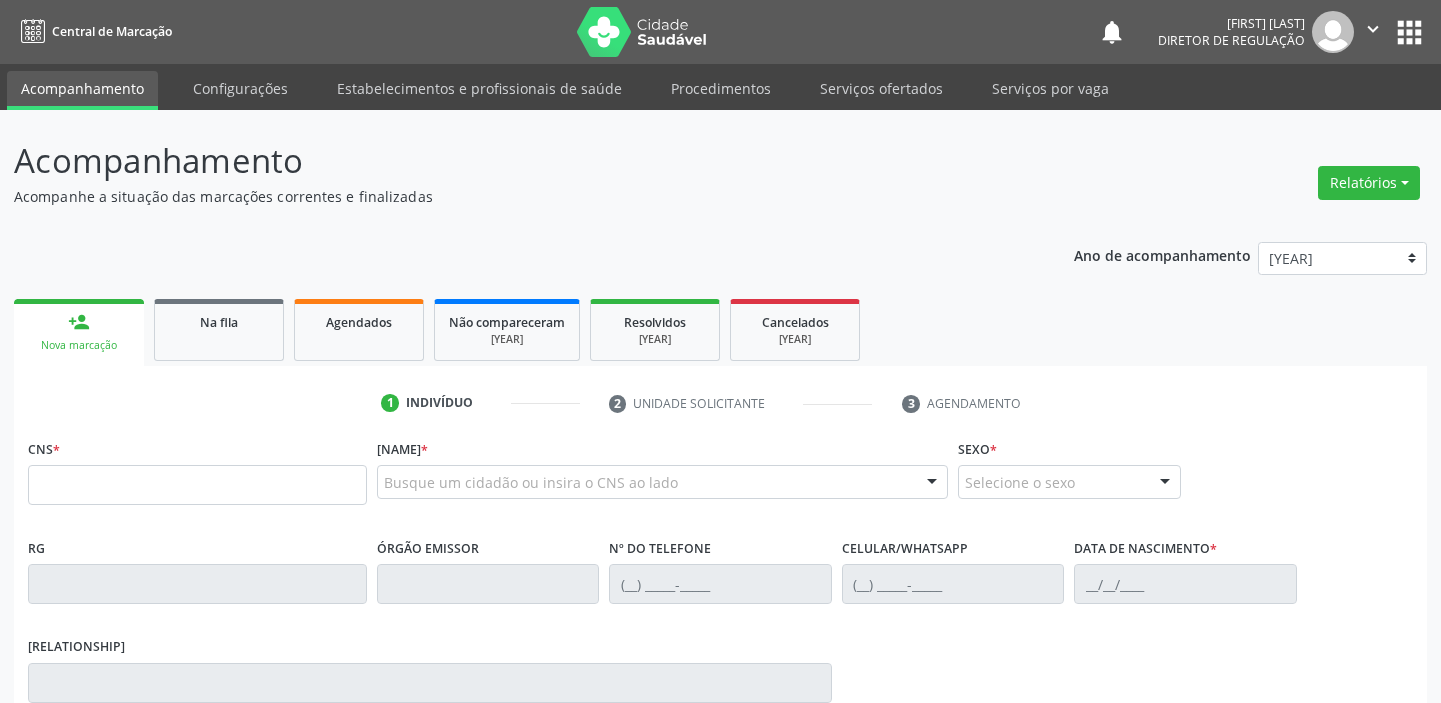 scroll, scrollTop: 0, scrollLeft: 0, axis: both 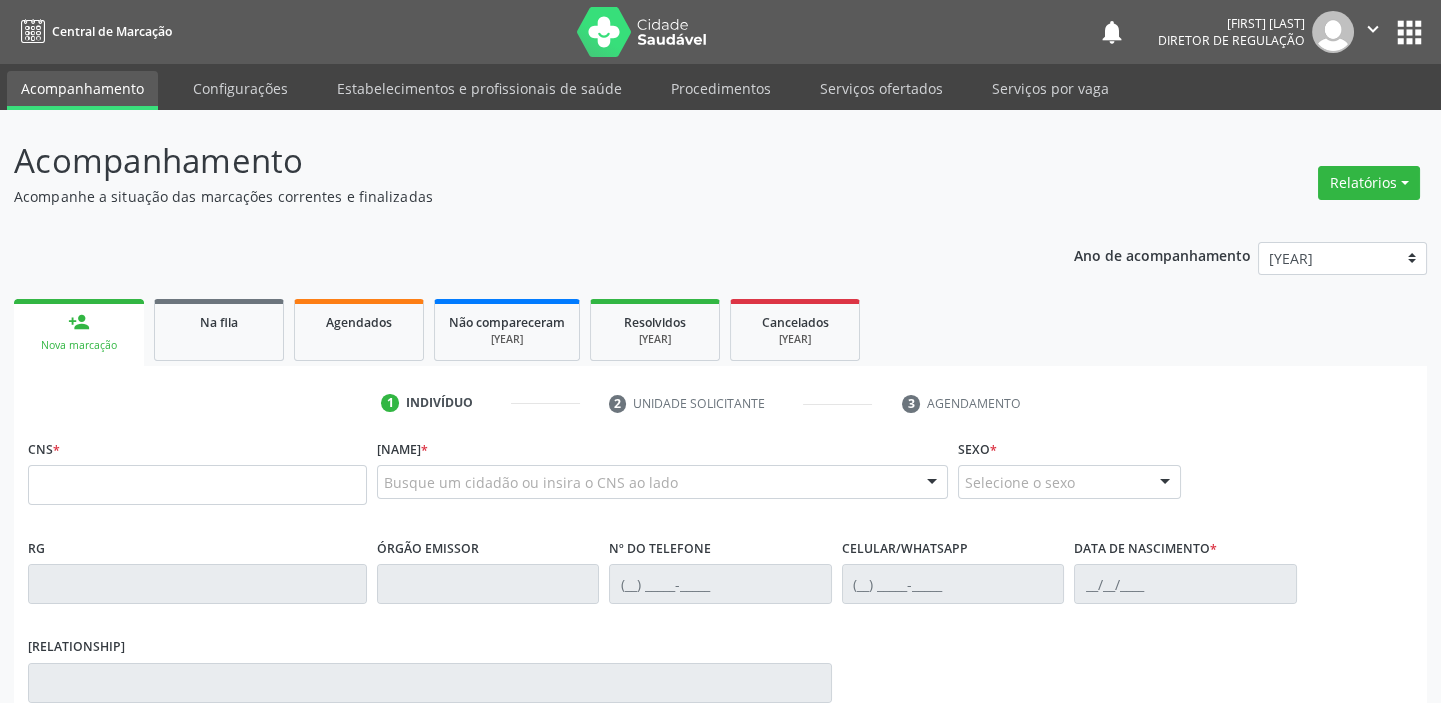 click at bounding box center (197, 485) 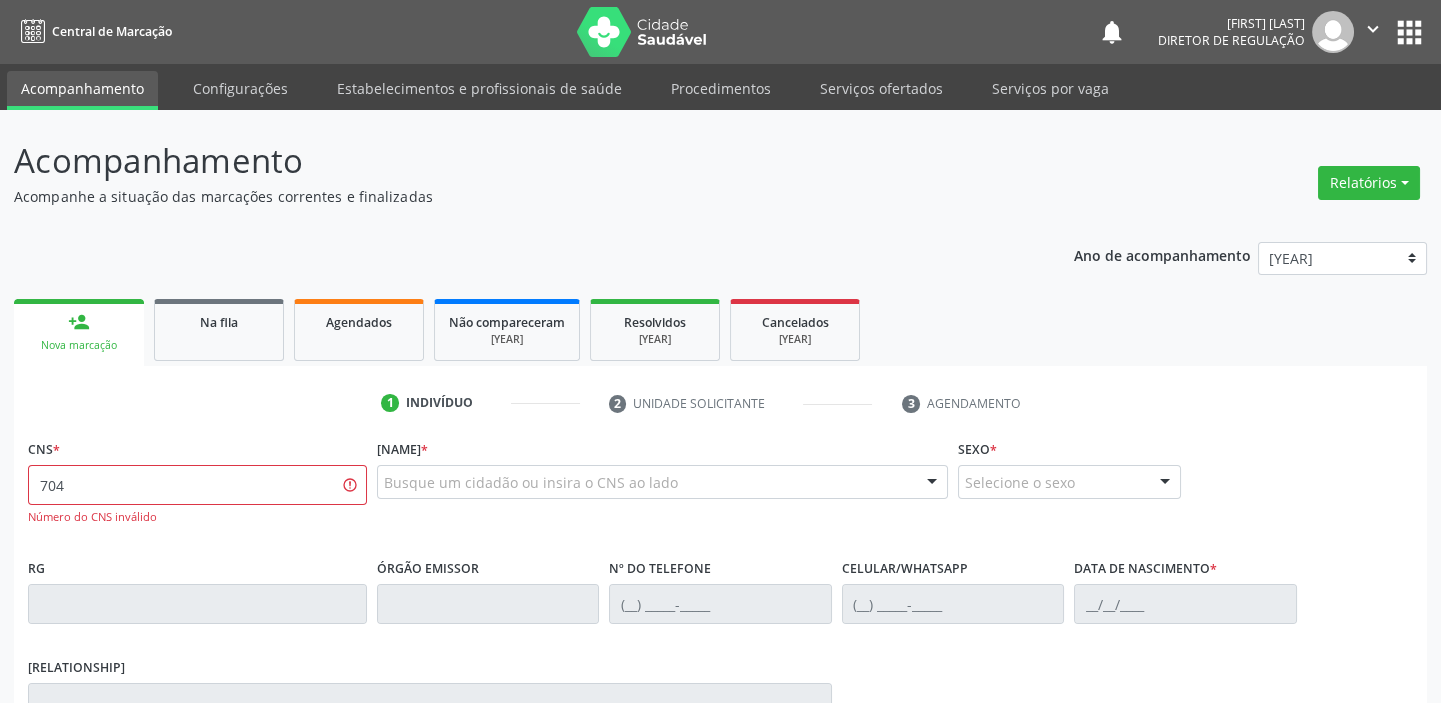type on "704" 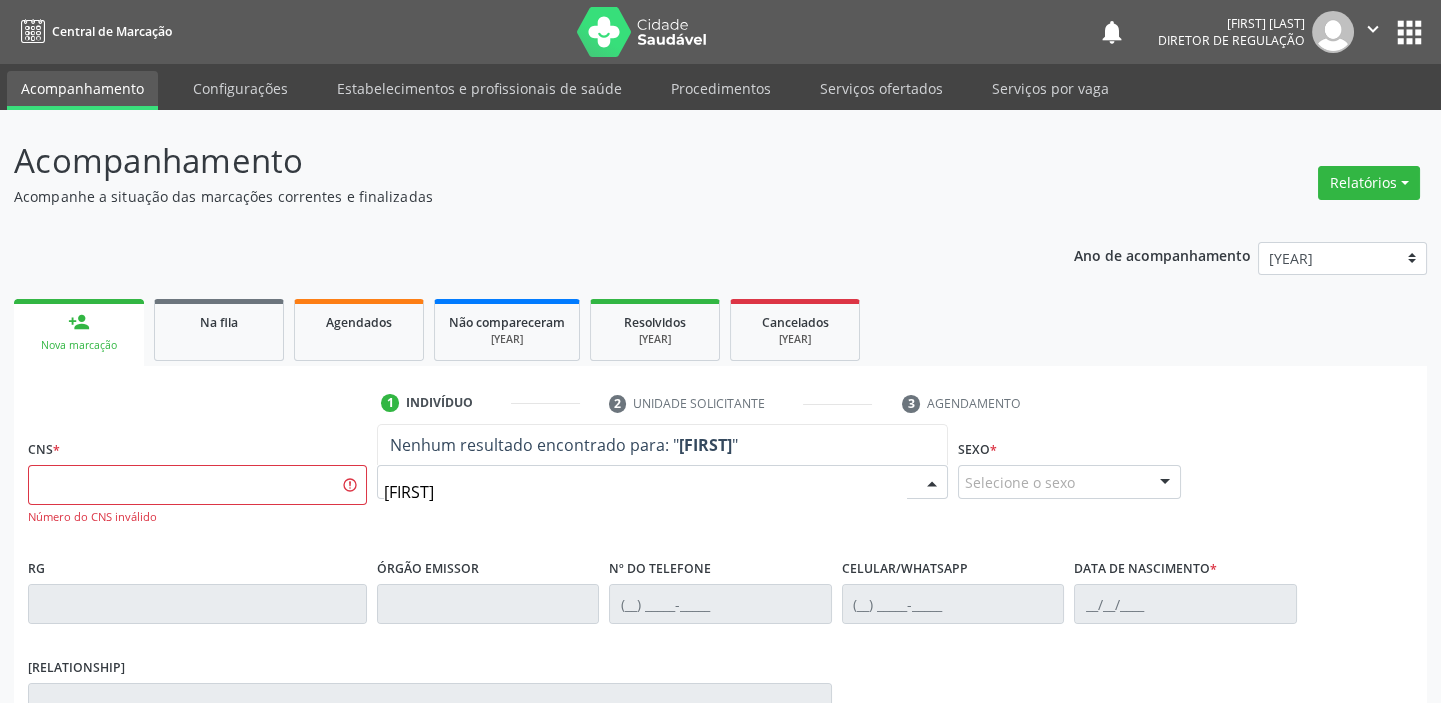 type on "[FIRST]" 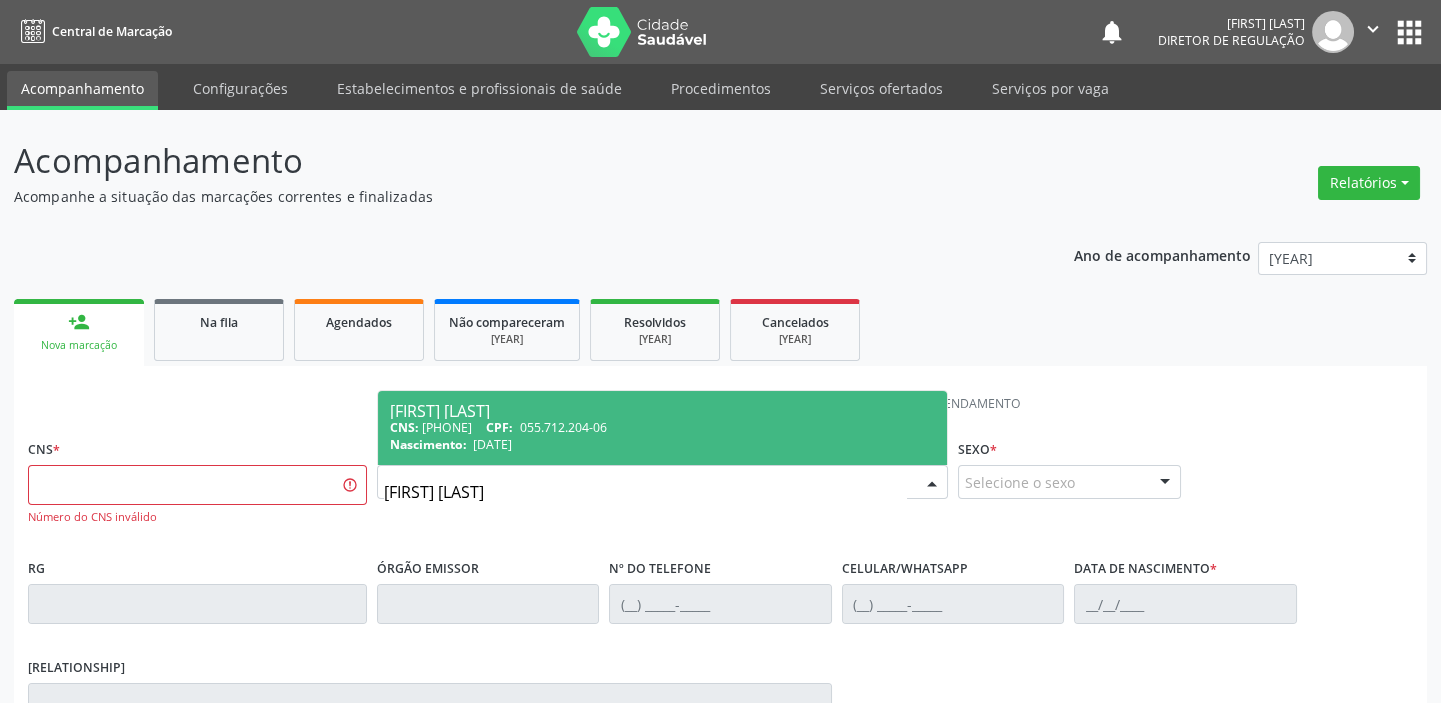 click on "CNS:
[NUMBER]
CPF:
[NUMBER]" at bounding box center (662, 427) 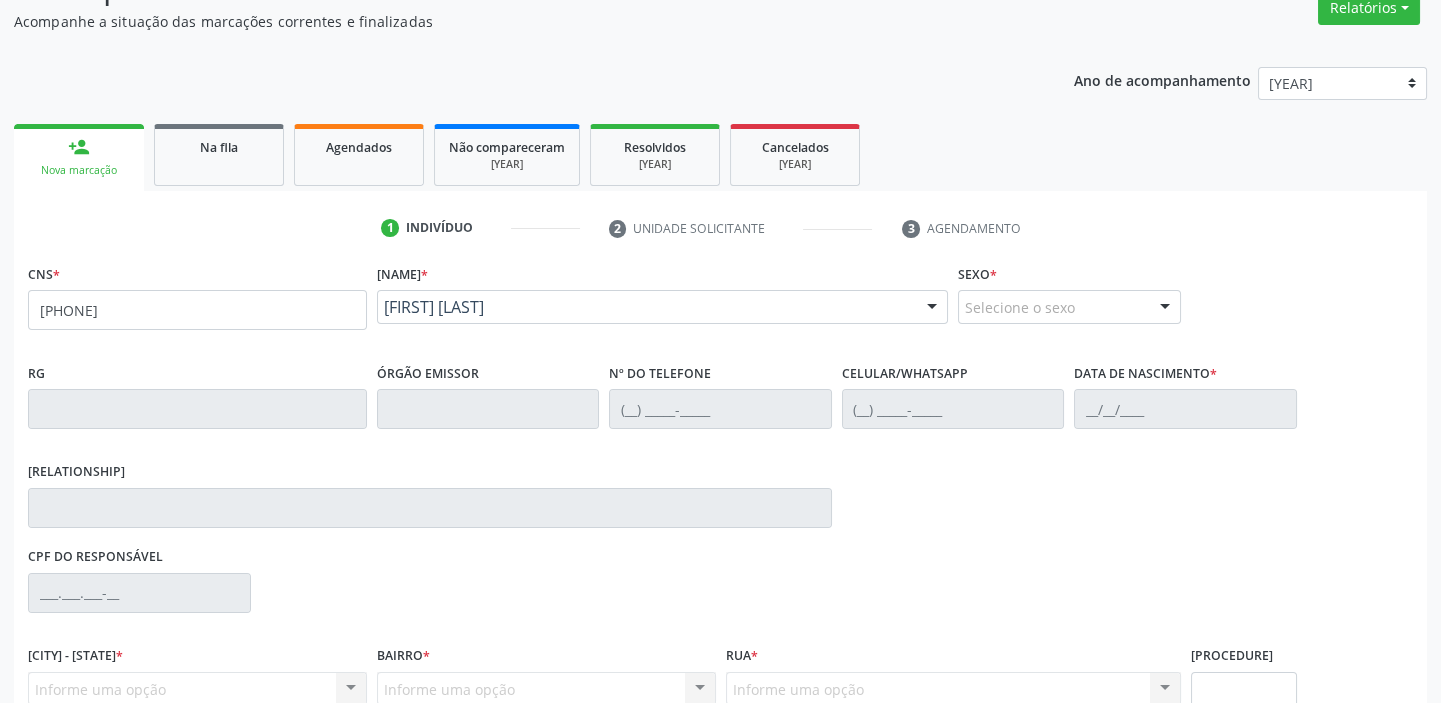 scroll, scrollTop: 366, scrollLeft: 0, axis: vertical 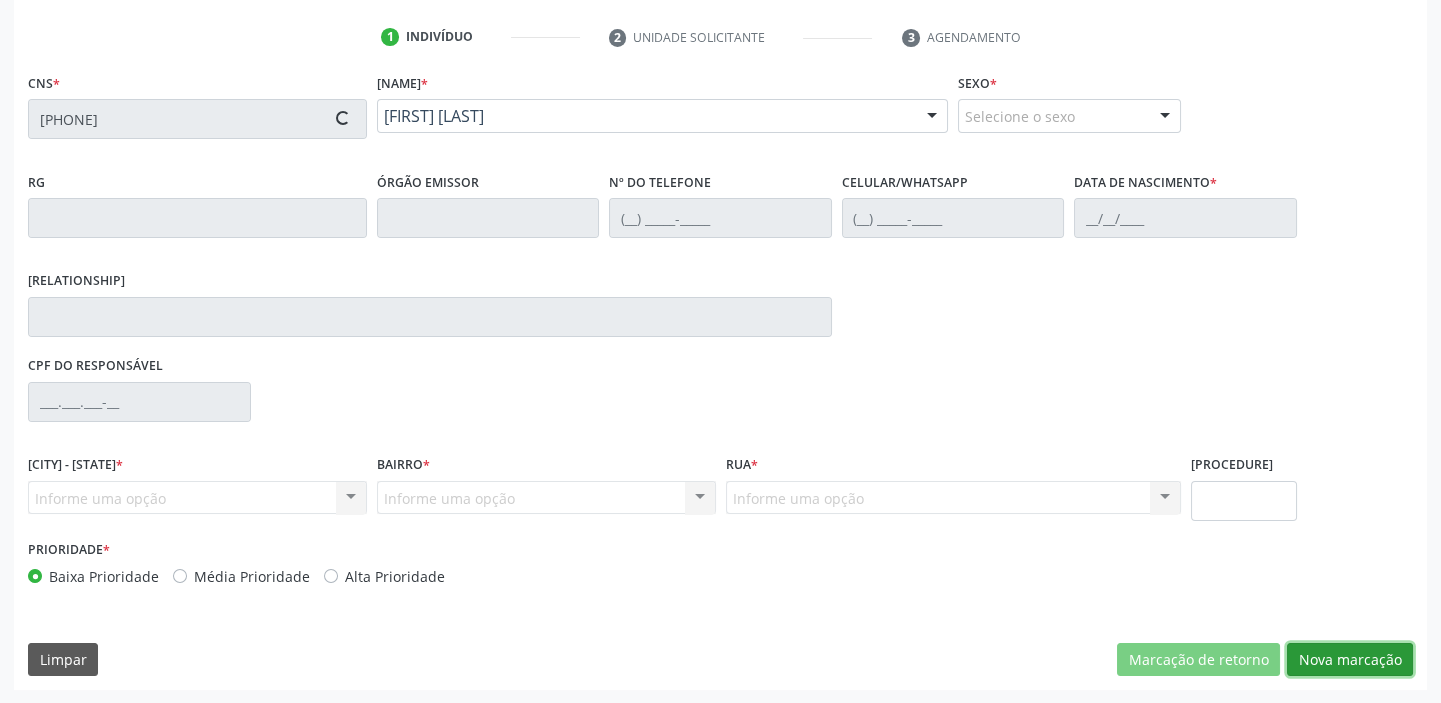 click on "Nova marcação" at bounding box center [1198, 660] 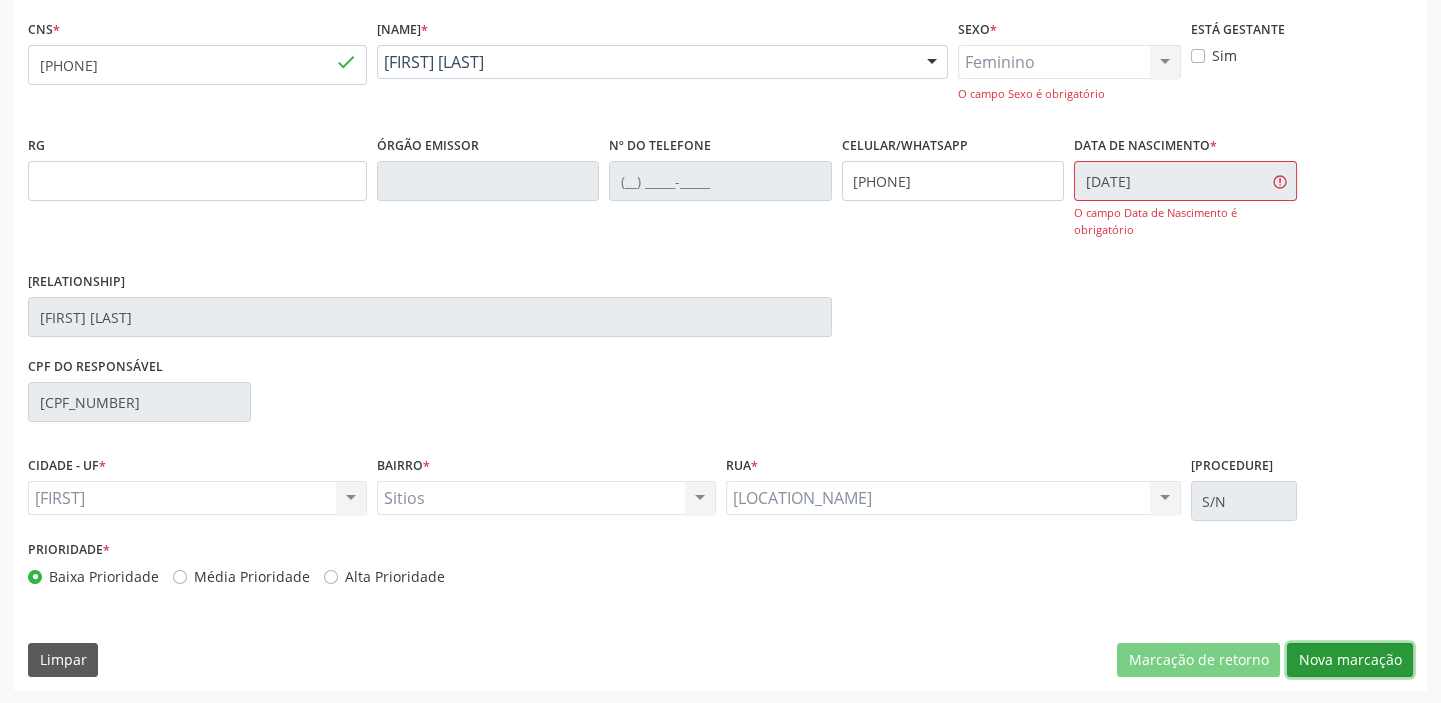 click on "Nova marcação" at bounding box center (1198, 660) 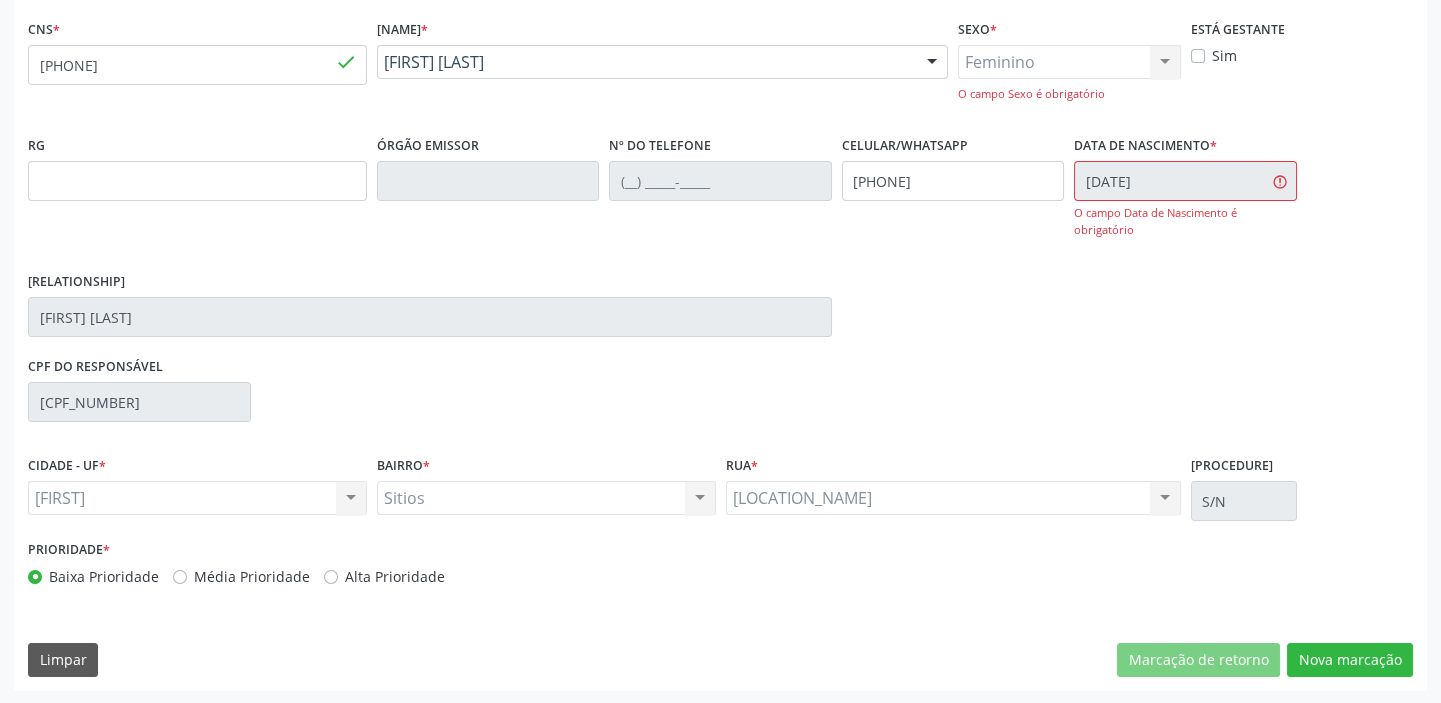 scroll, scrollTop: 201, scrollLeft: 0, axis: vertical 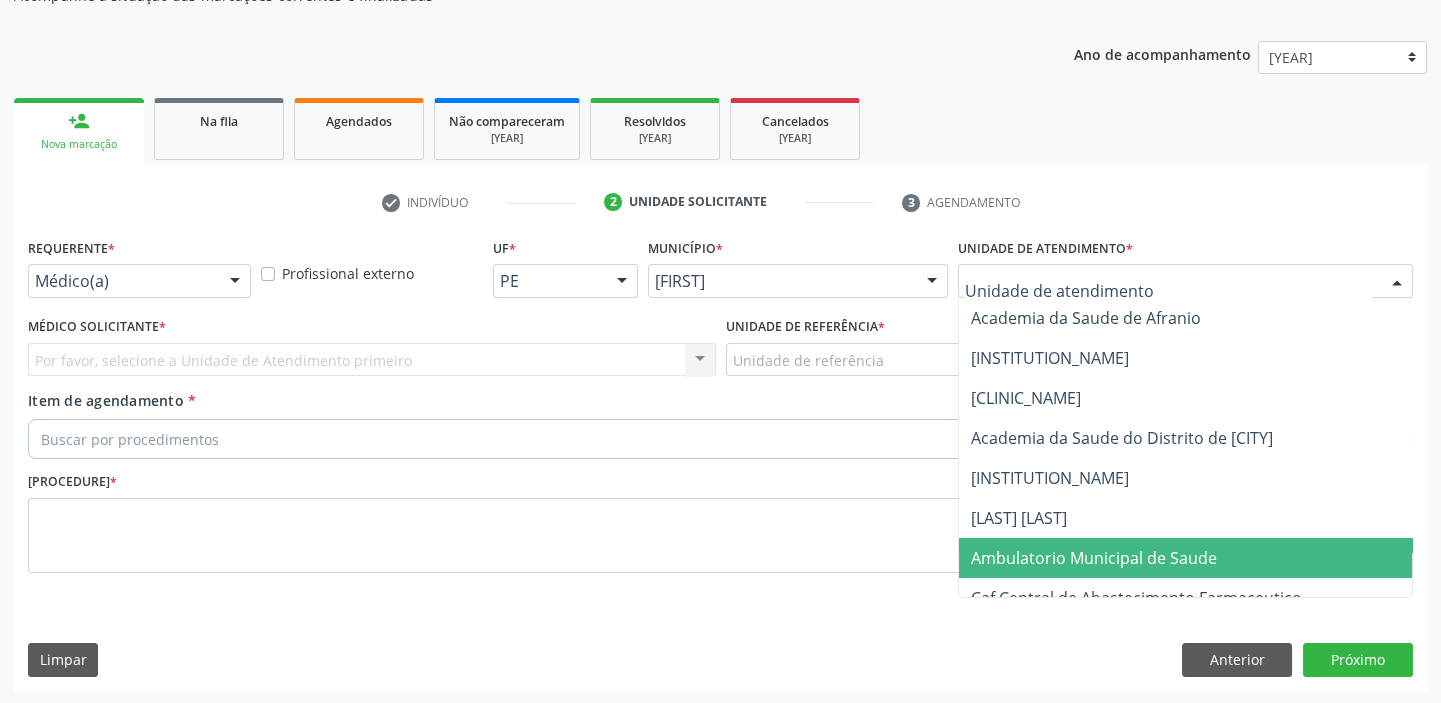 click on "Ambulatorio Municipal de Saude" at bounding box center [1094, 558] 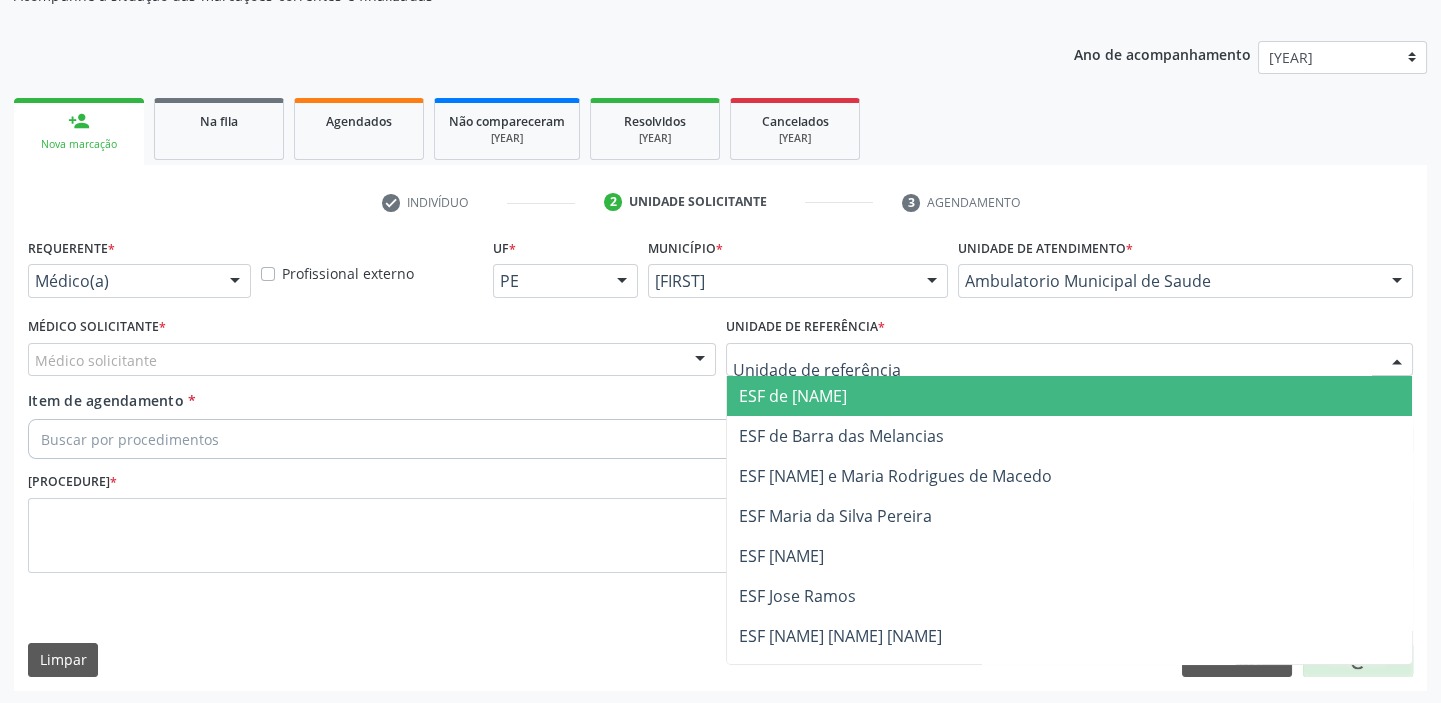 drag, startPoint x: 753, startPoint y: 358, endPoint x: 760, endPoint y: 479, distance: 121.20231 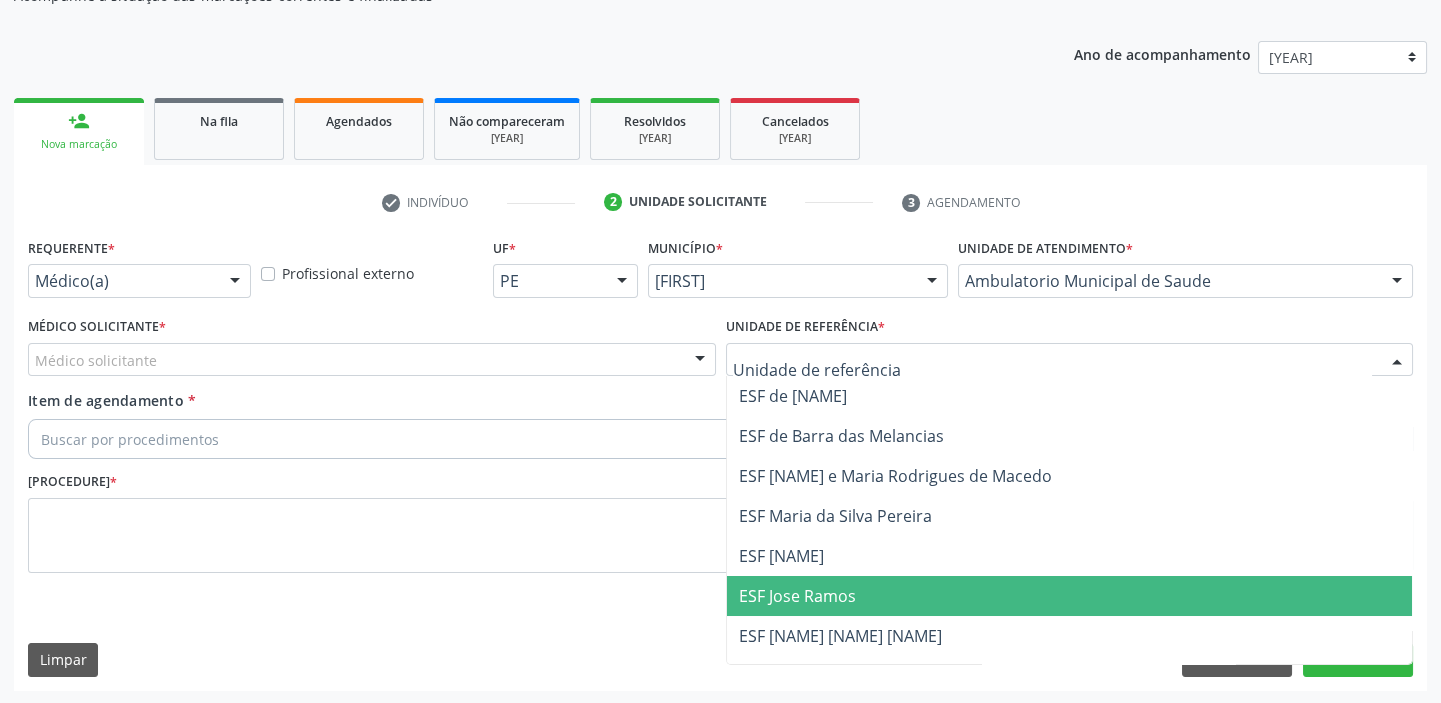 click on "[INSTITUTION_NAME]" at bounding box center (797, 596) 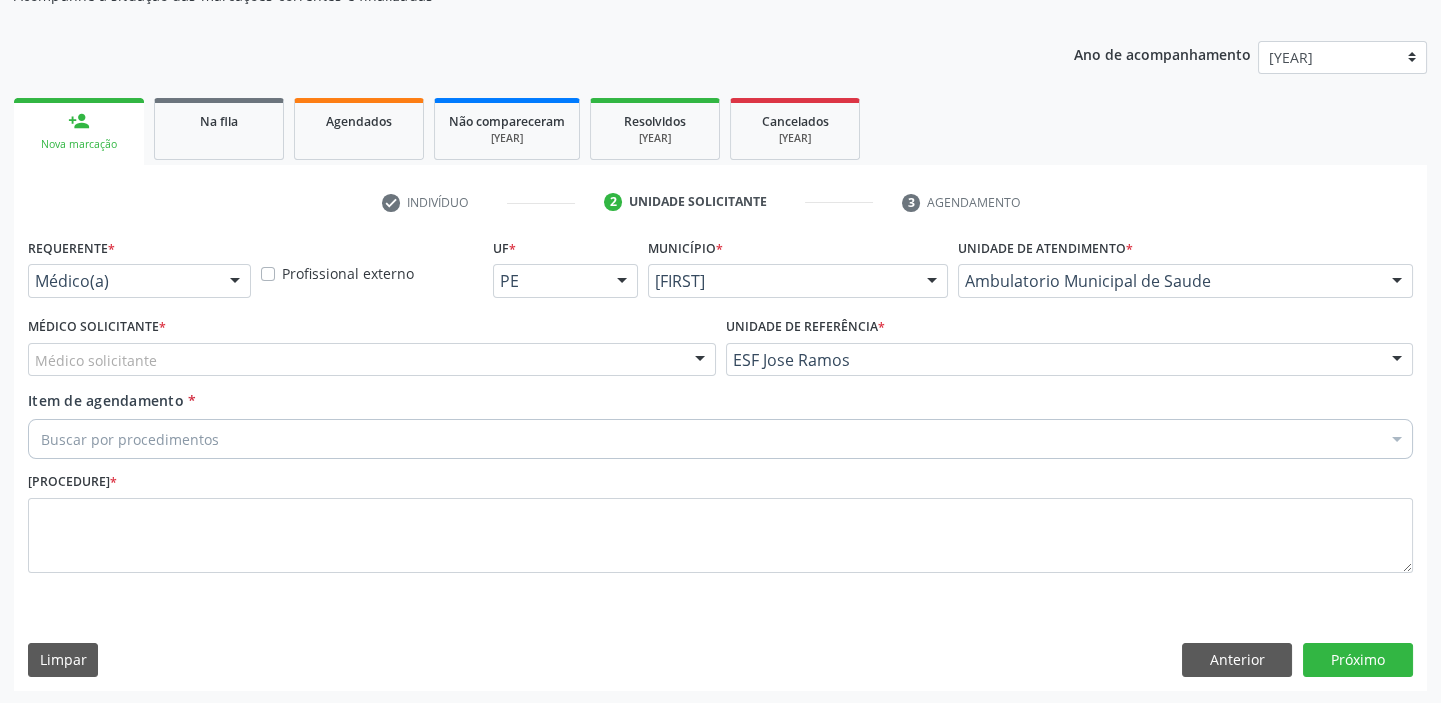 click on "[COMPANY]" at bounding box center [372, 360] 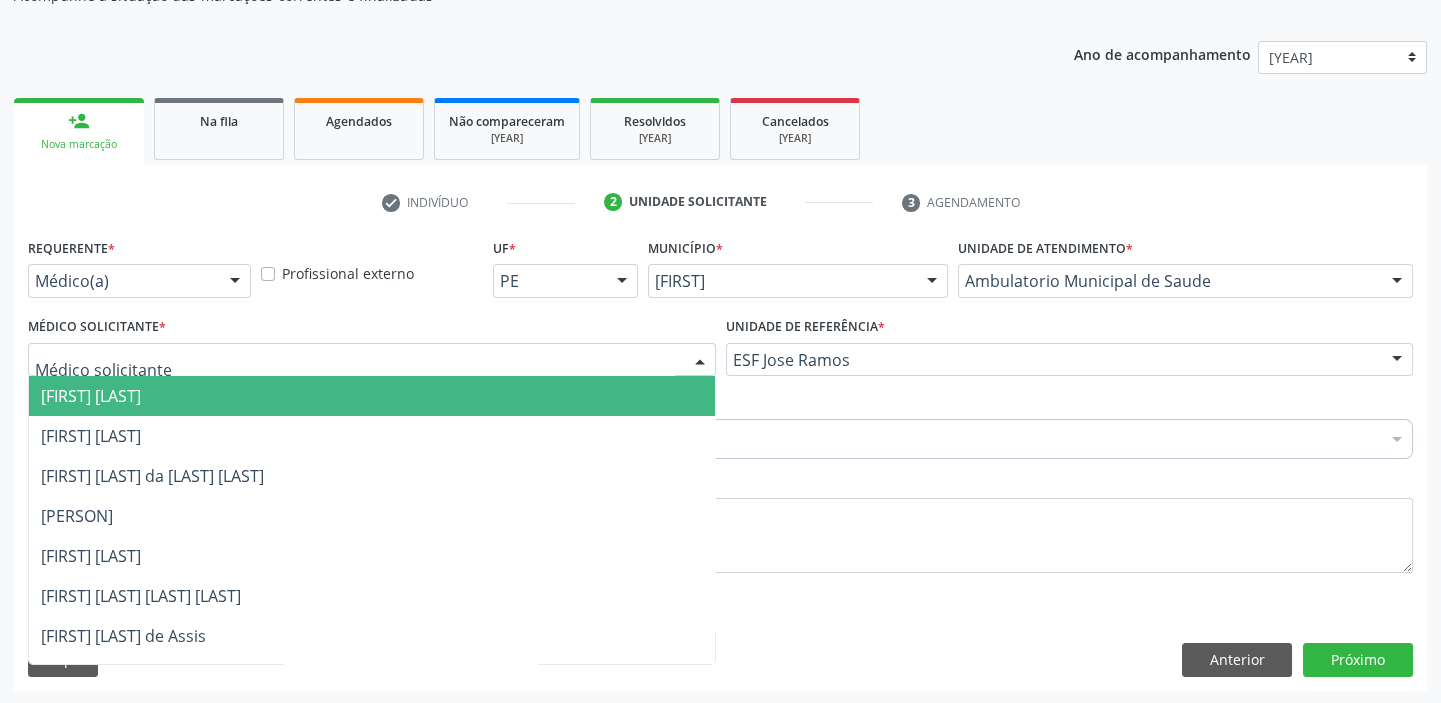 click on "[FIRST] [LAST] [LAST]" at bounding box center (91, 396) 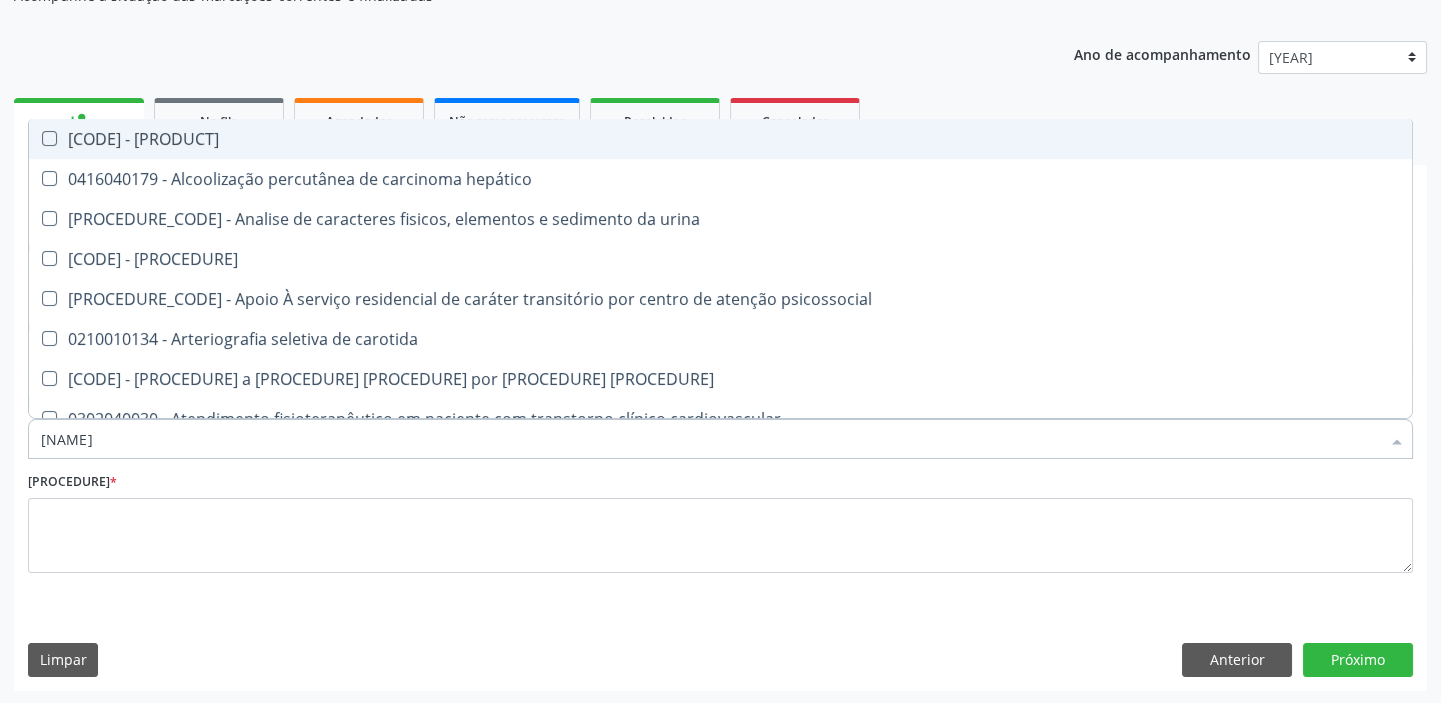 type on "[PROCEDURE]" 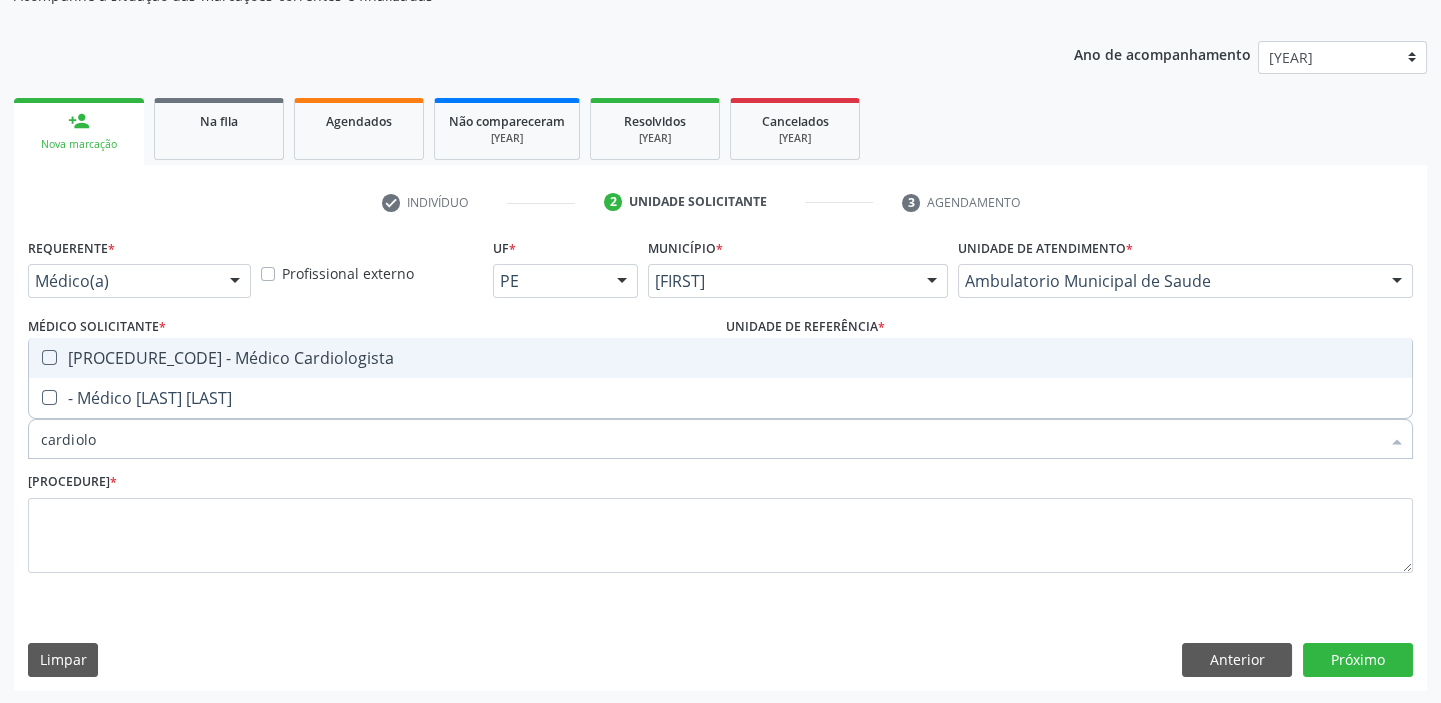 click on "[PROCEDURE] - Médico Cardiologista" at bounding box center (720, 358) 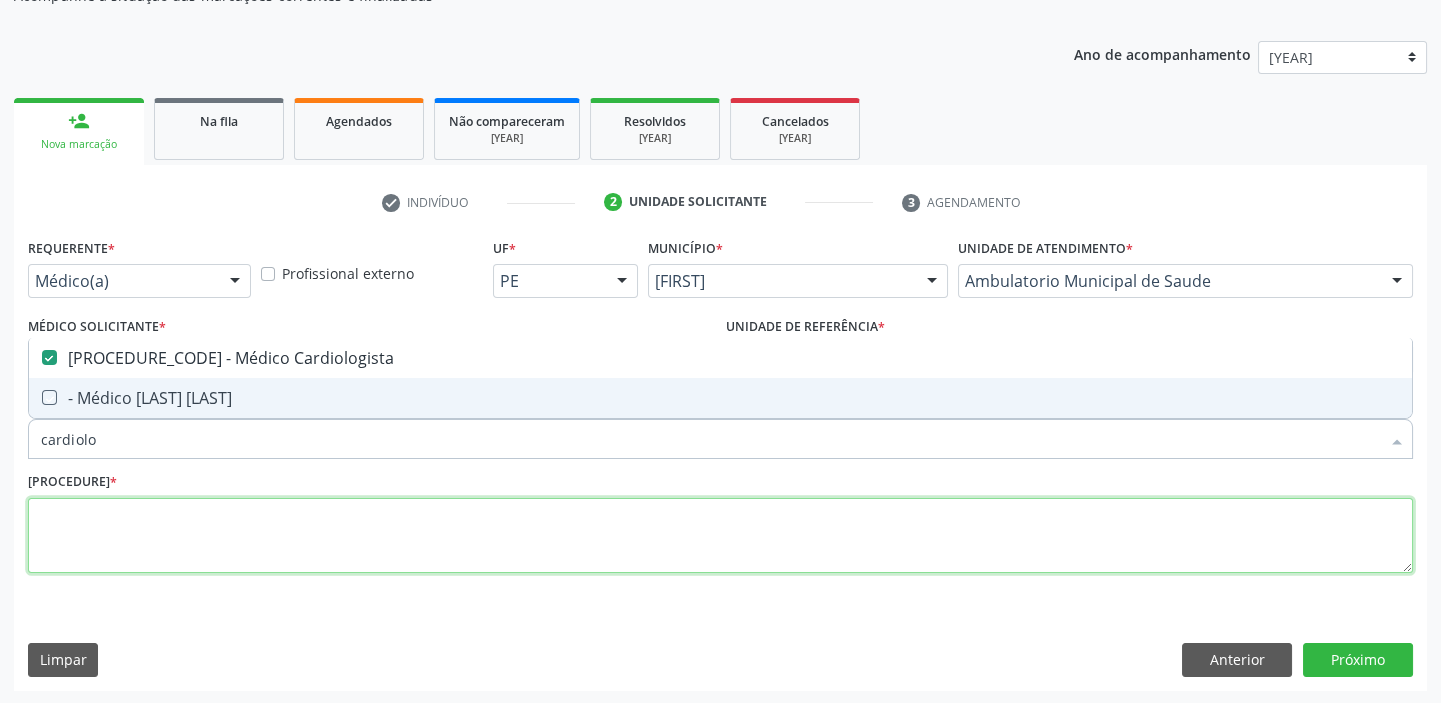 click at bounding box center (720, 536) 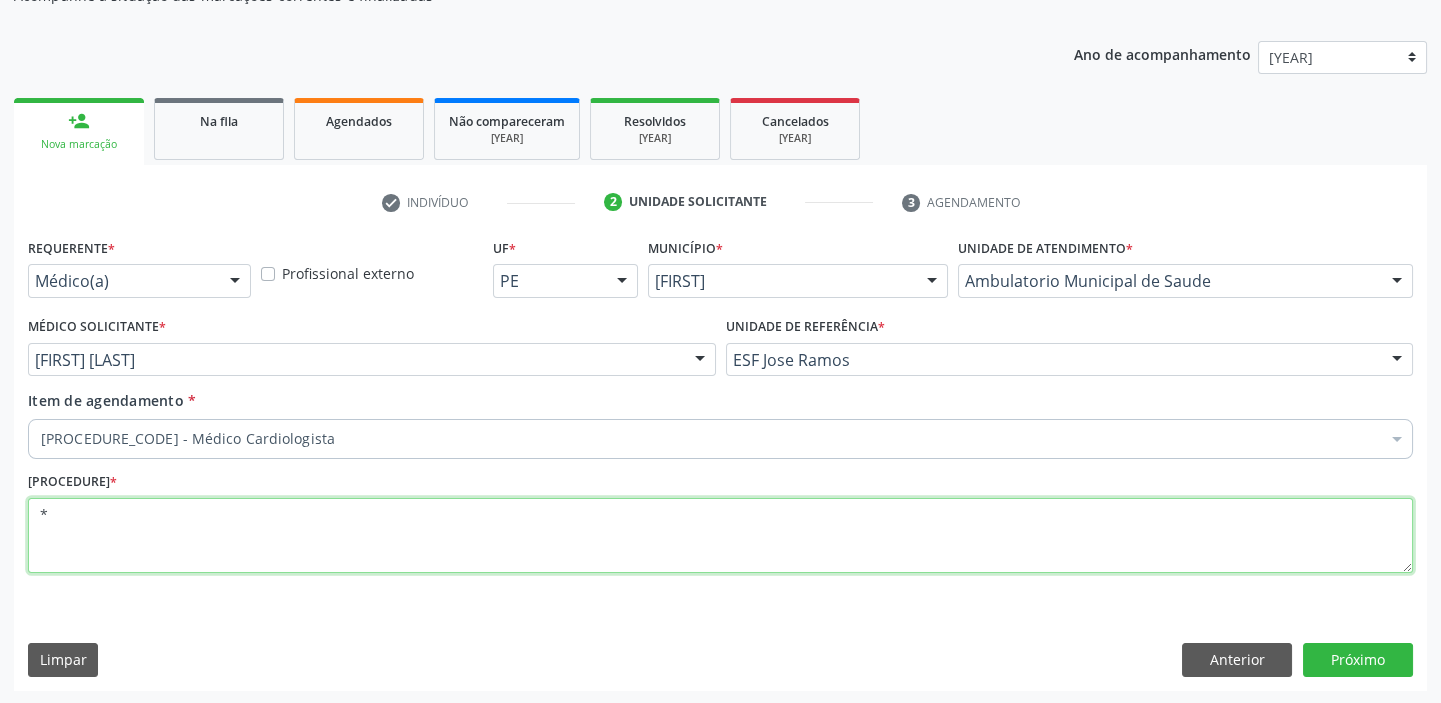 type on "*" 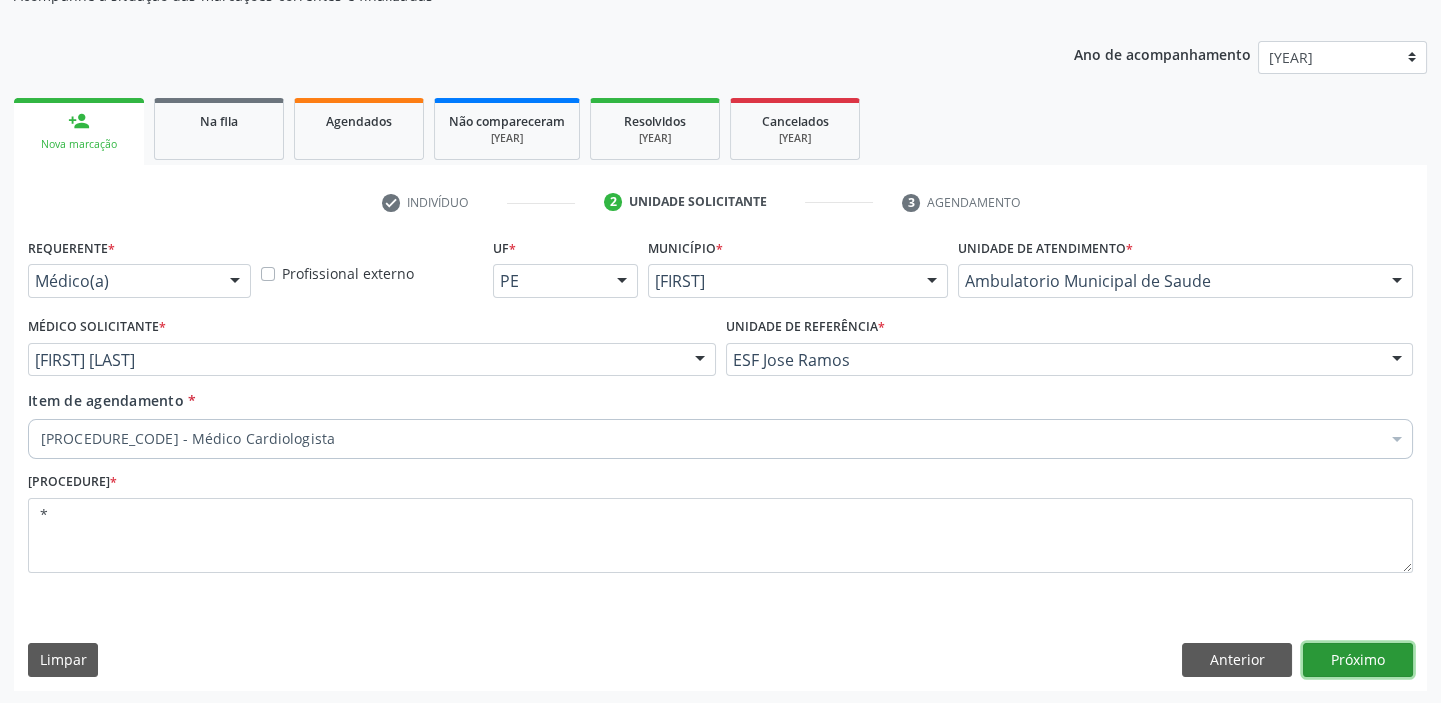 click on "[COMPANY]" at bounding box center [1358, 660] 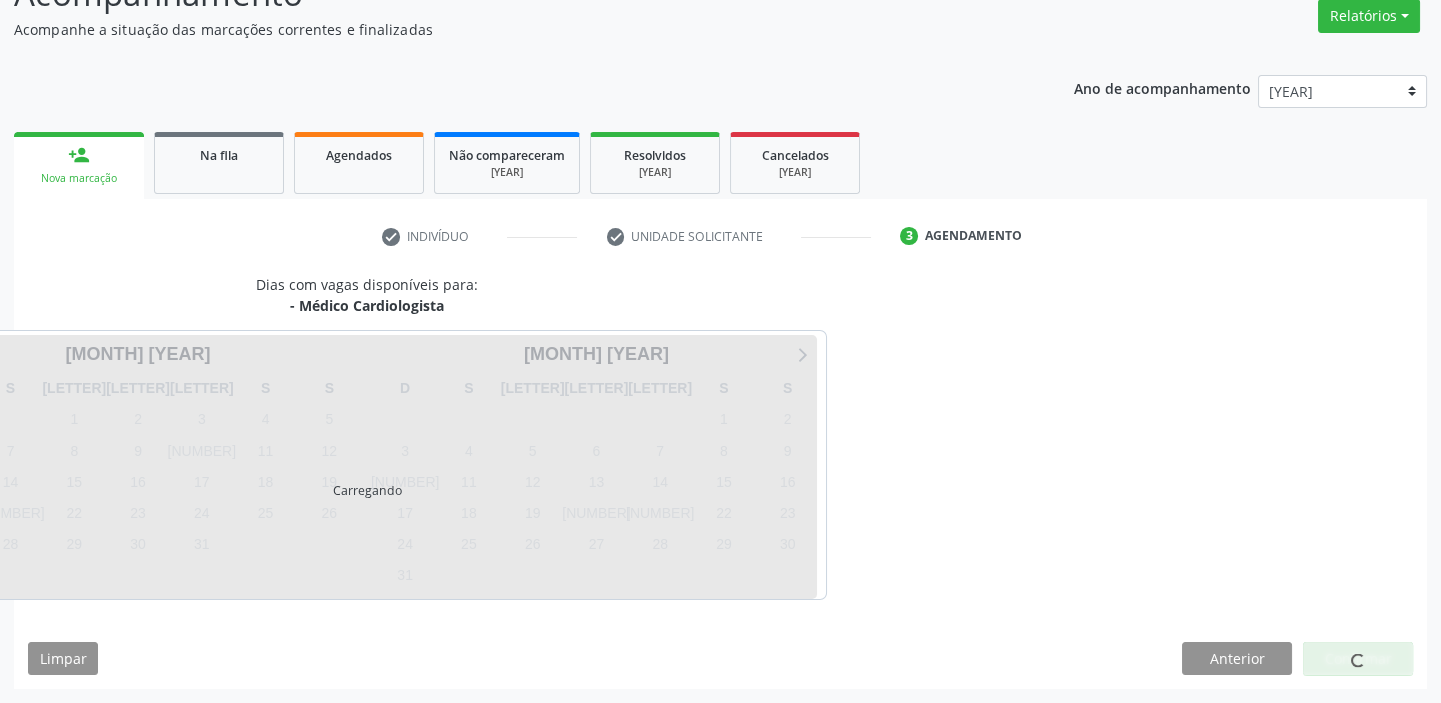 scroll, scrollTop: 166, scrollLeft: 0, axis: vertical 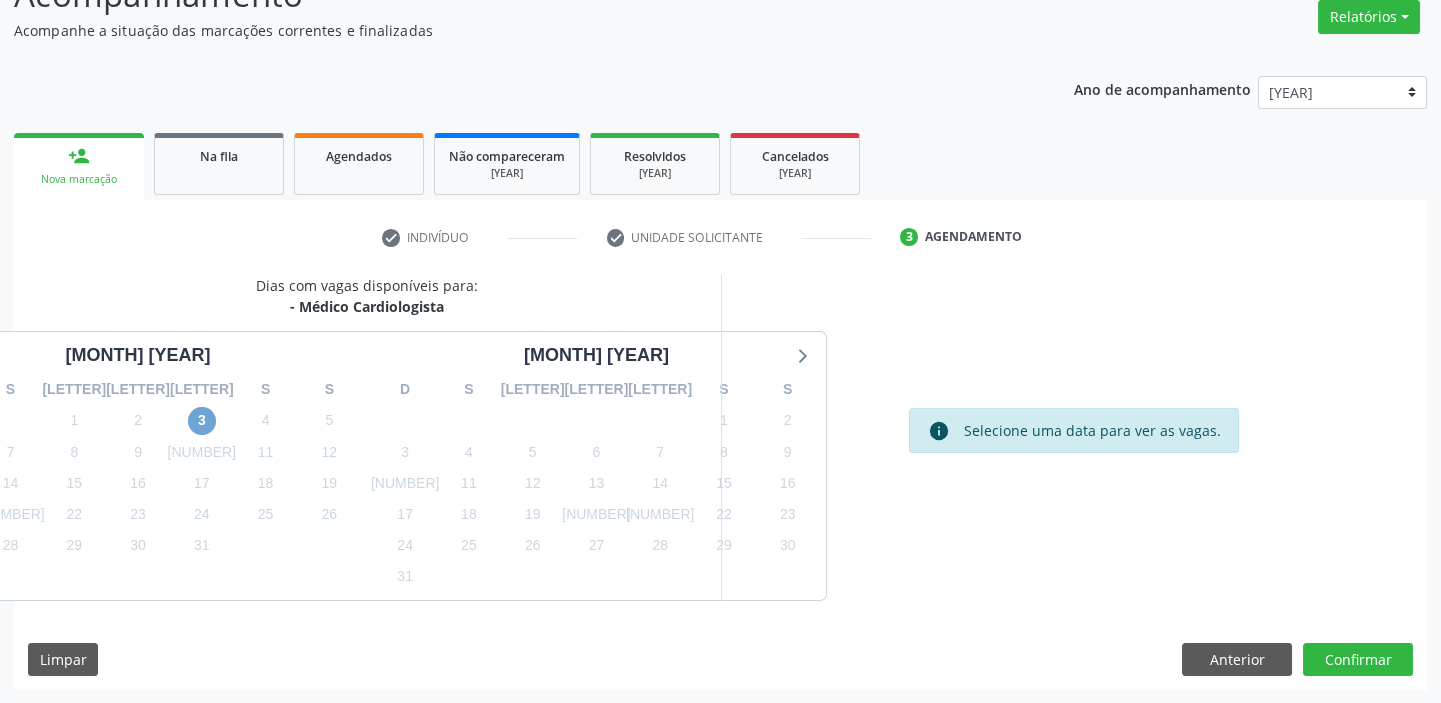click on "3" at bounding box center [202, 421] 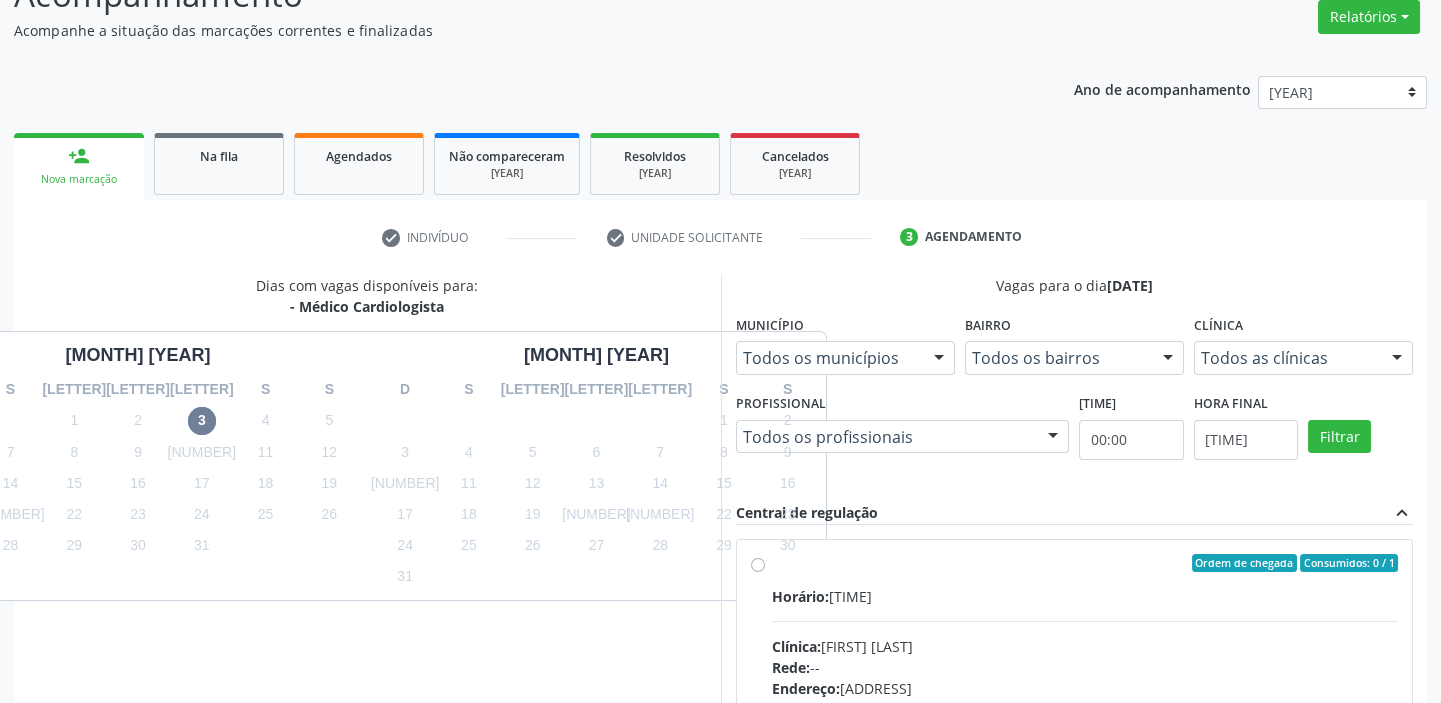 click on "Horário:   08:00" at bounding box center (1085, 596) 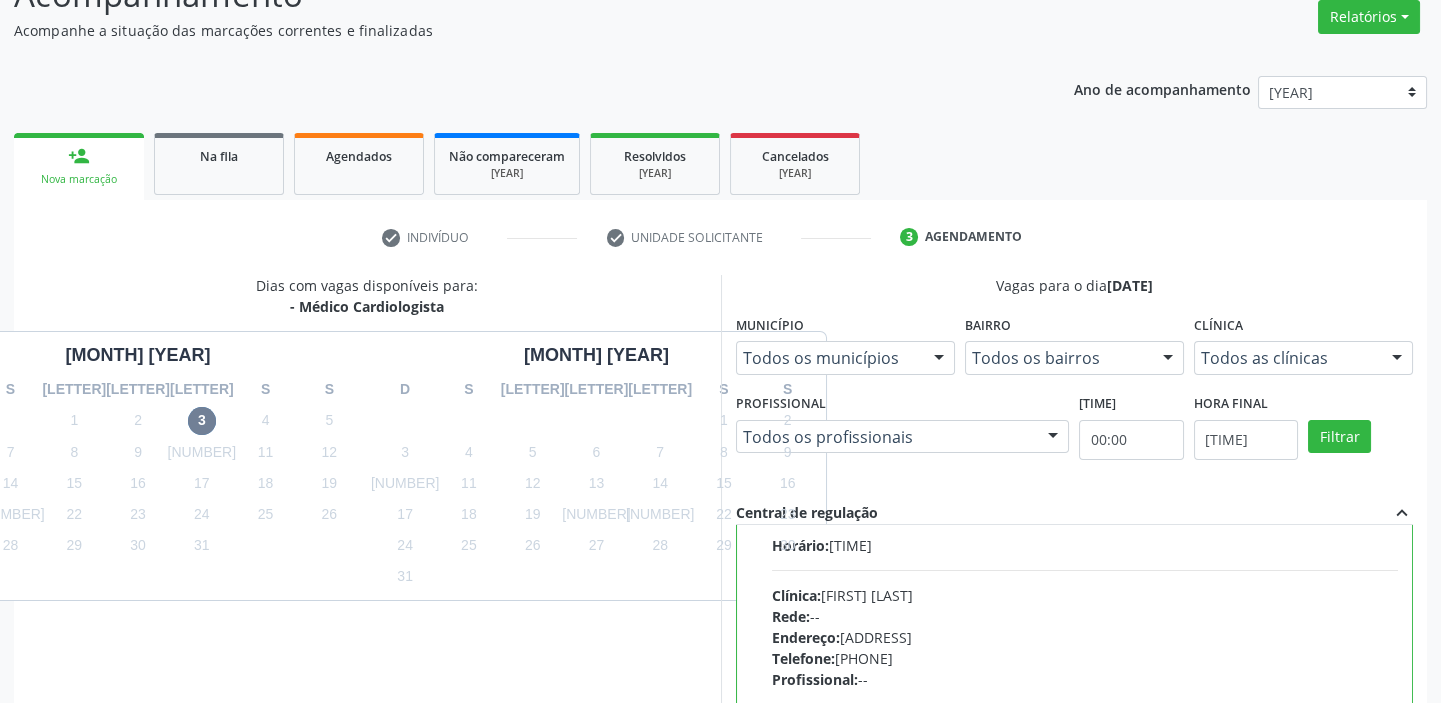 scroll, scrollTop: 99, scrollLeft: 0, axis: vertical 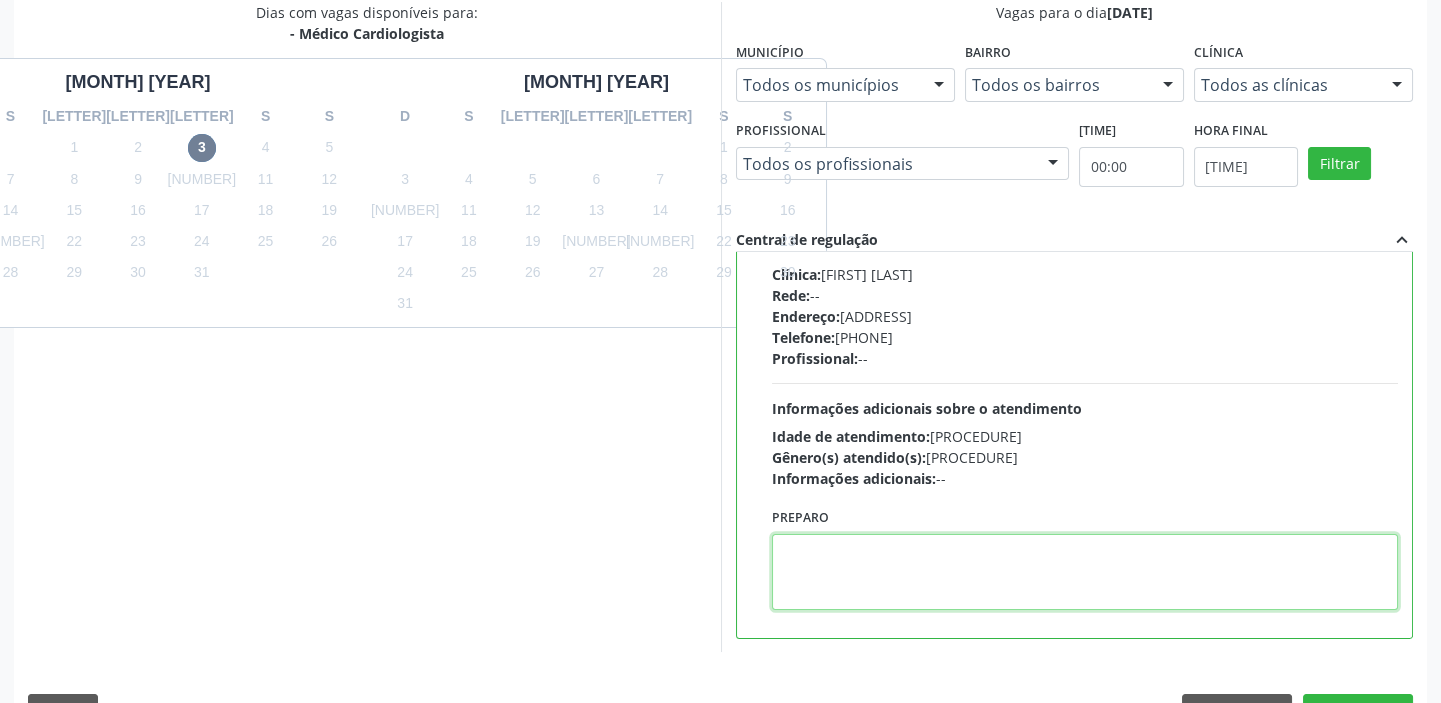 click at bounding box center (1085, 572) 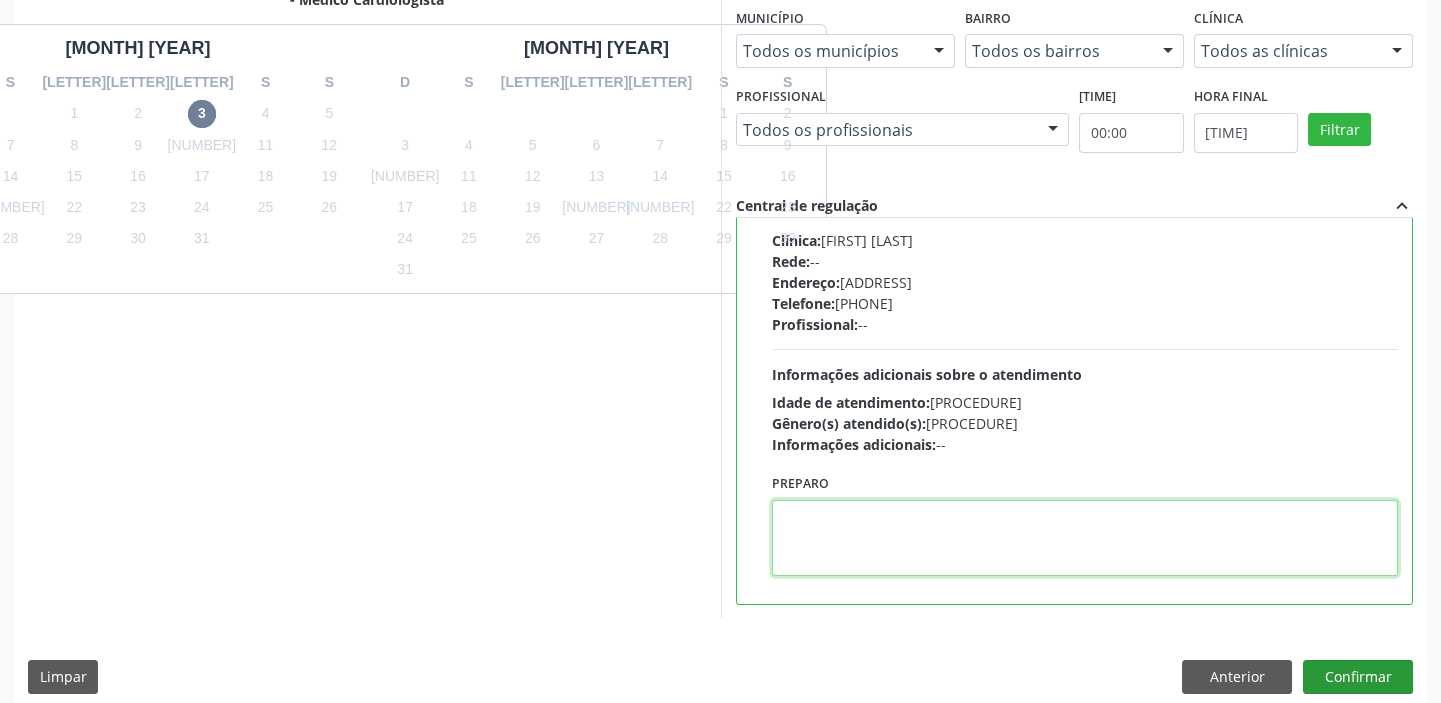 scroll, scrollTop: 490, scrollLeft: 0, axis: vertical 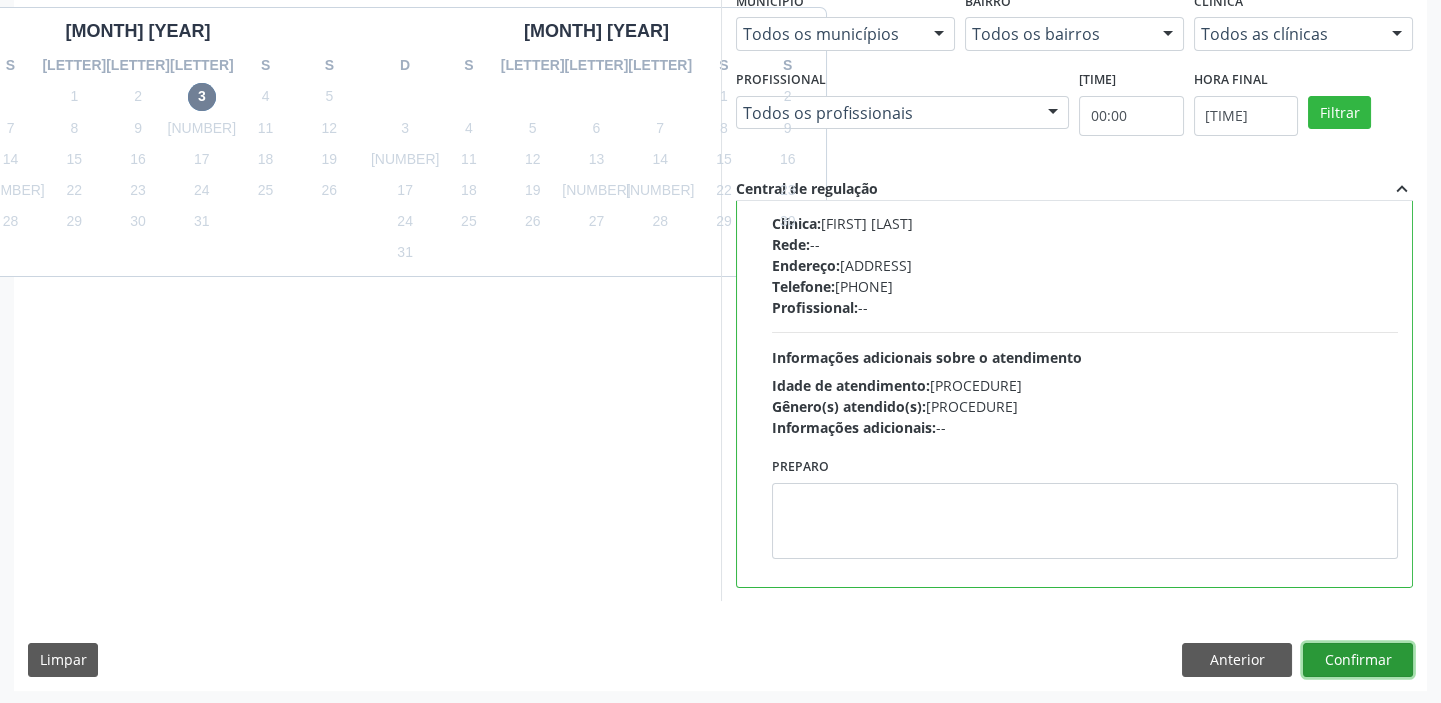 click on "Confirmar" at bounding box center [1358, 660] 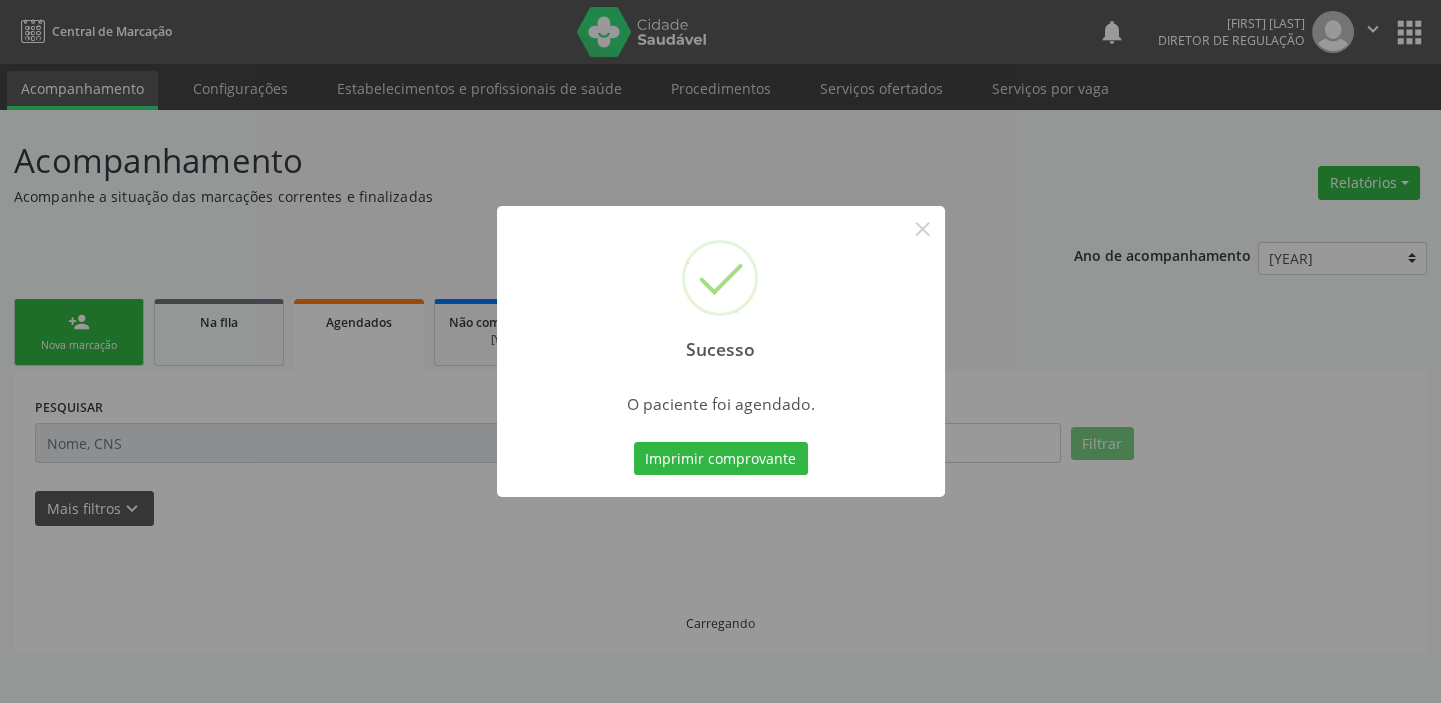 scroll, scrollTop: 0, scrollLeft: 0, axis: both 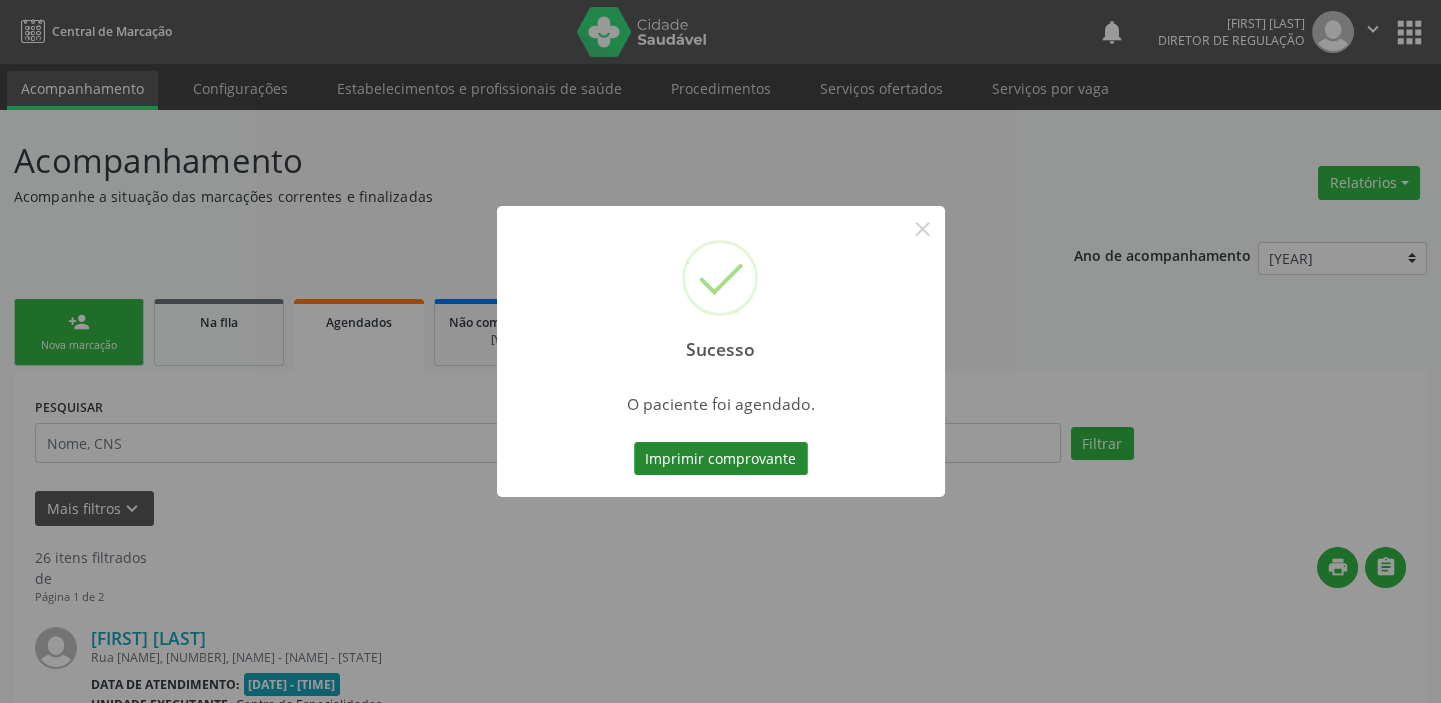 click on "Imprimir comprovante" at bounding box center [721, 459] 